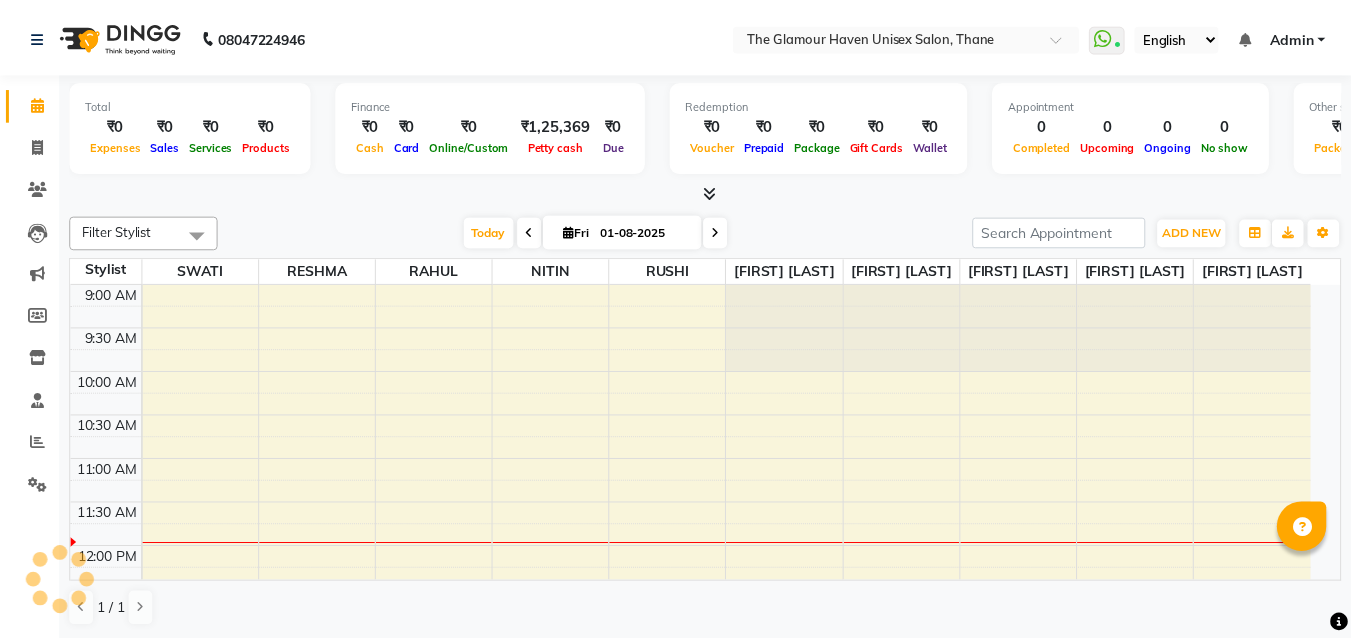 scroll, scrollTop: 0, scrollLeft: 0, axis: both 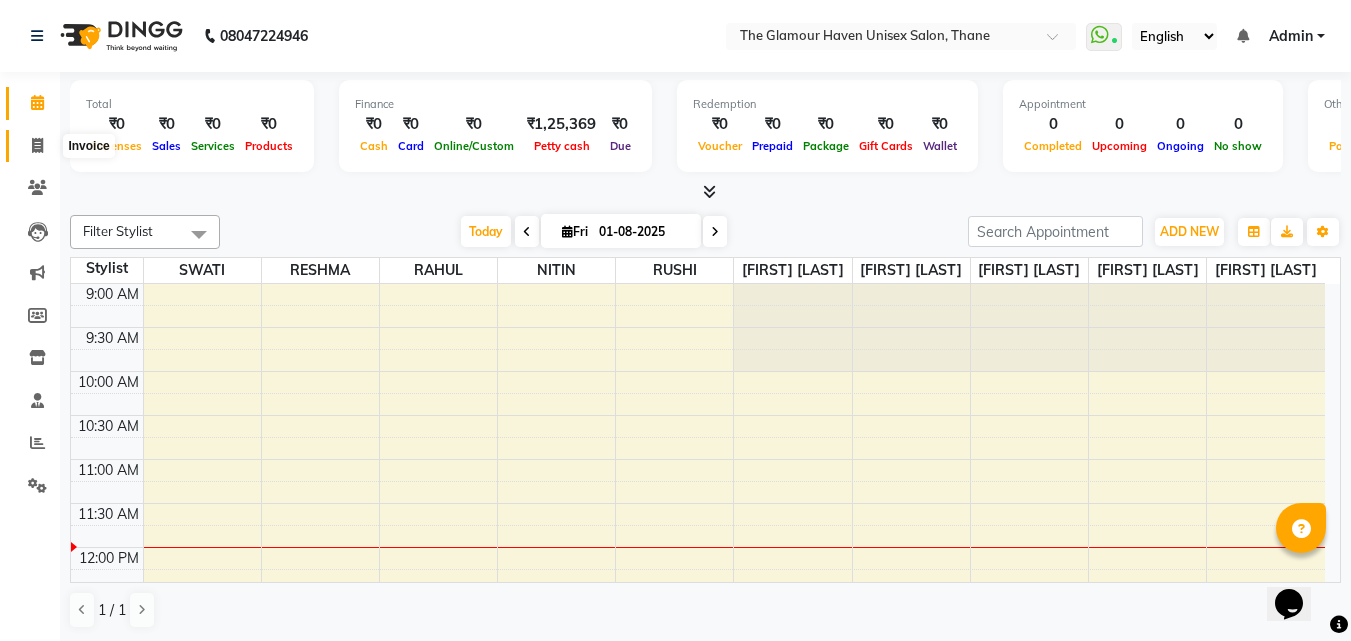 click 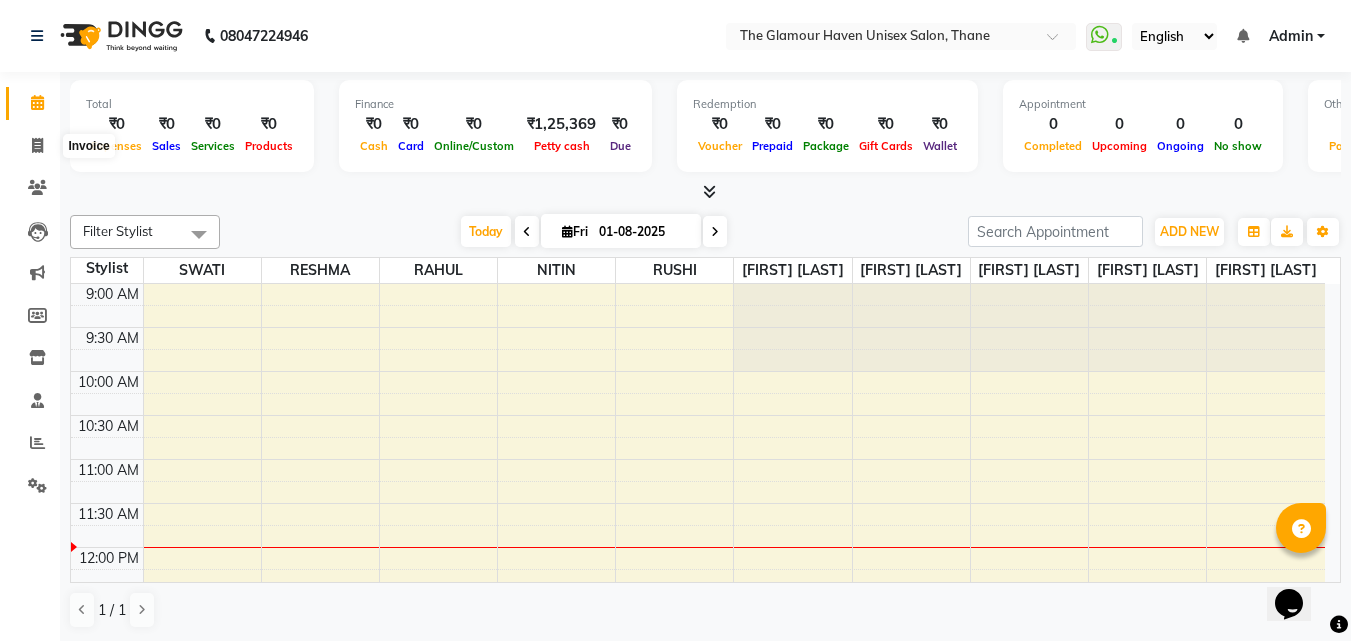 select on "7124" 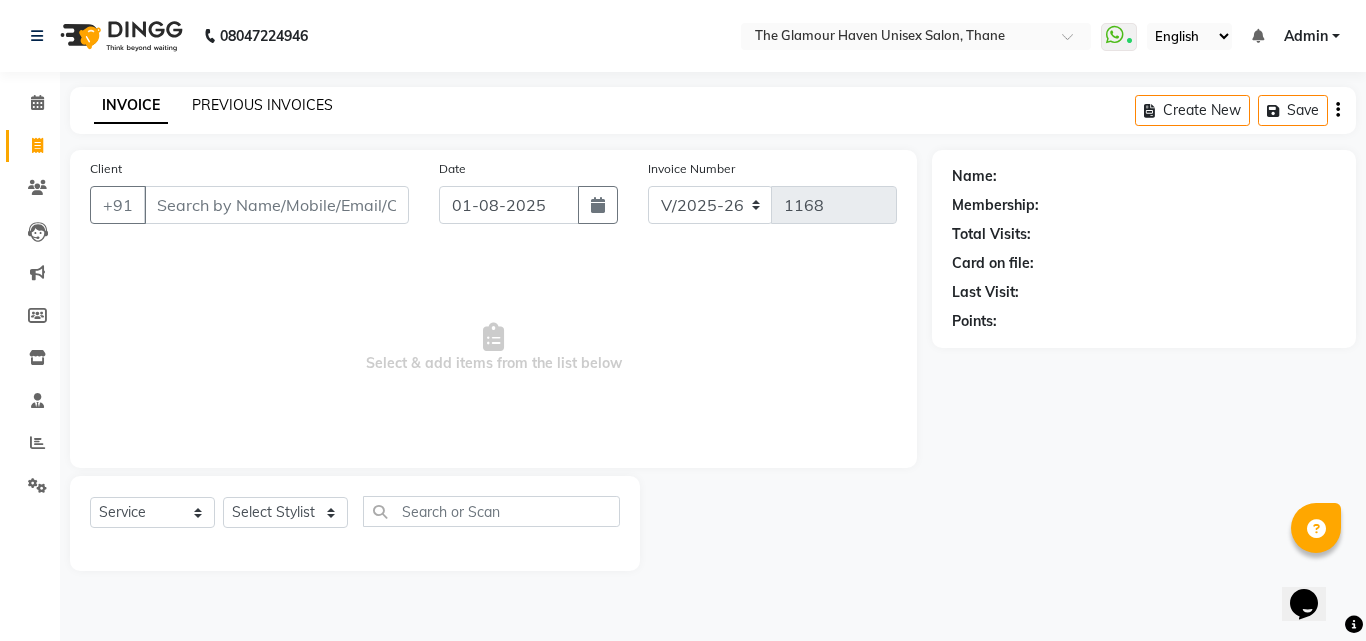 click on "PREVIOUS INVOICES" 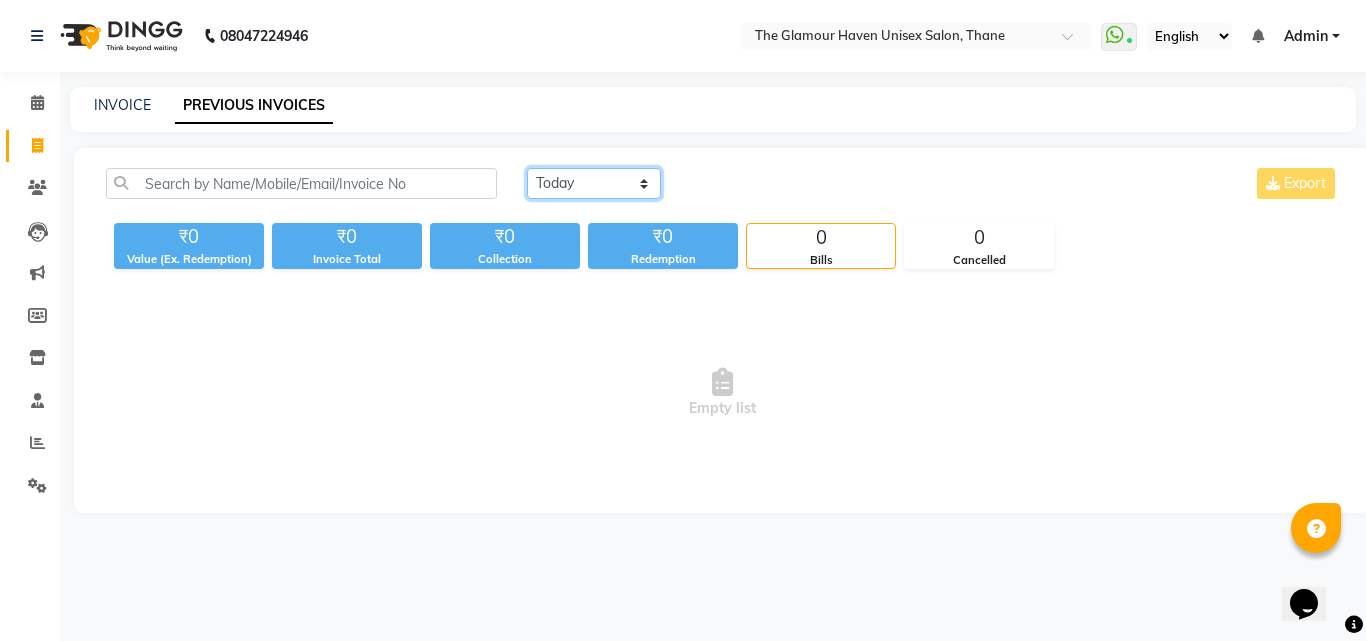 click on "Today Yesterday Custom Range" 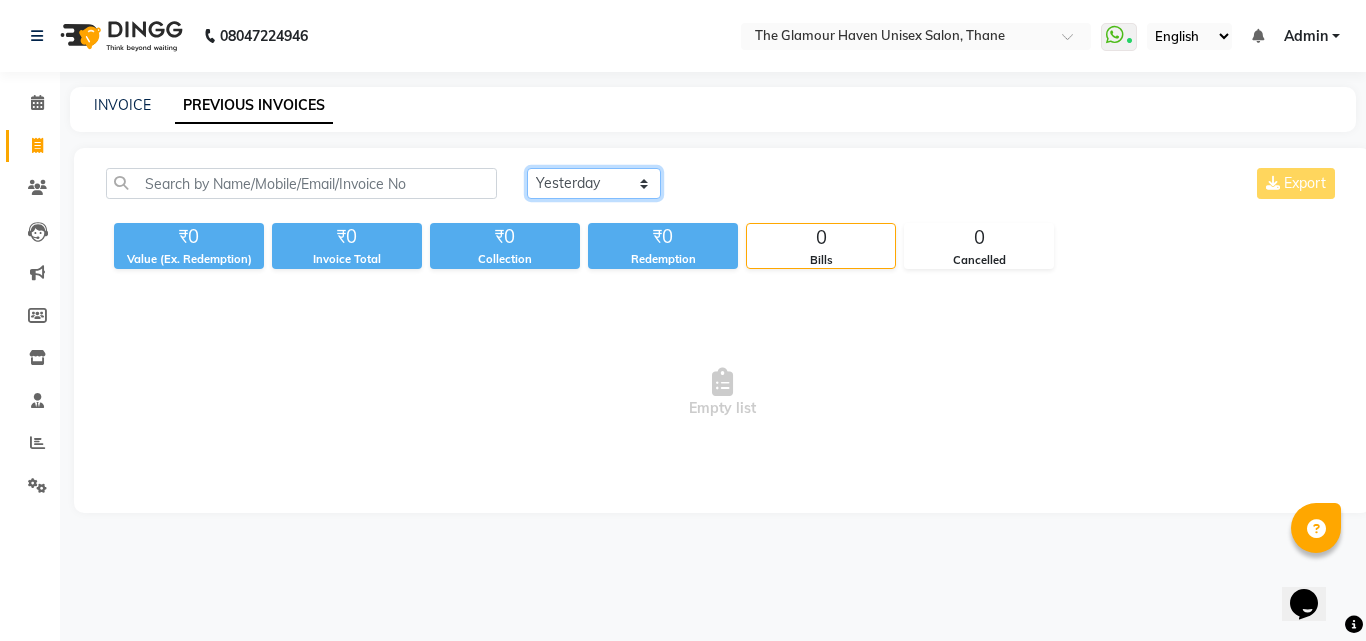 click on "Today Yesterday Custom Range" 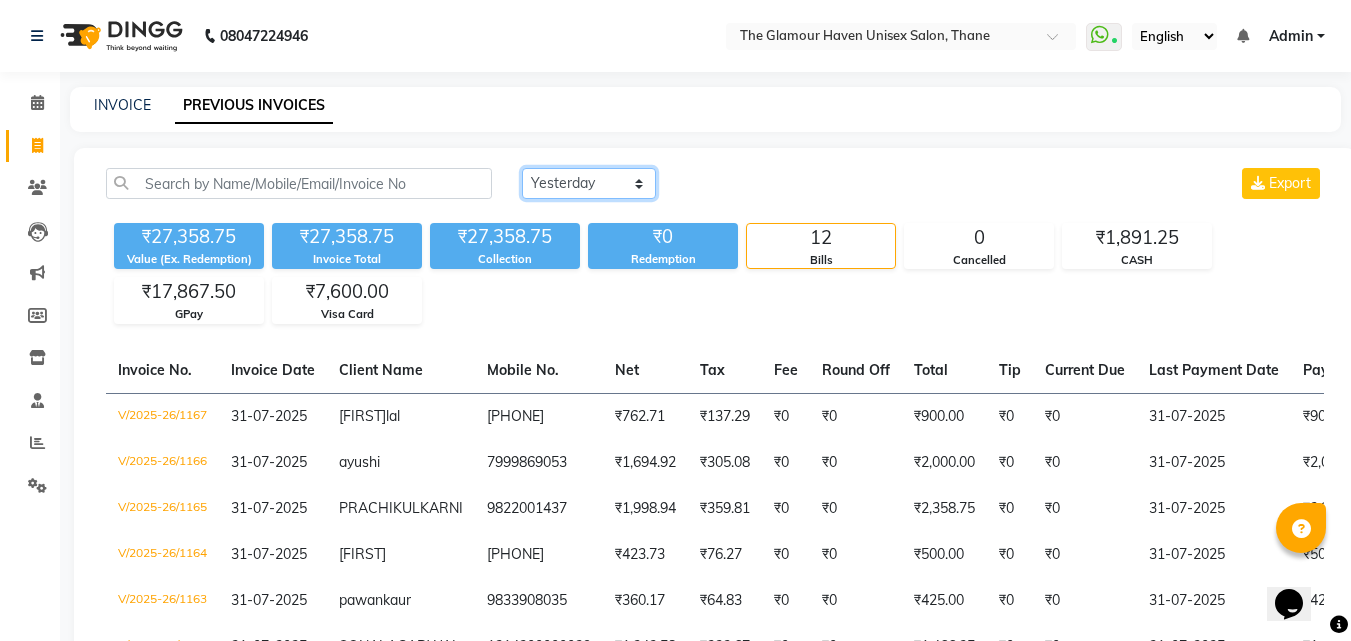 click on "Today Yesterday Custom Range" 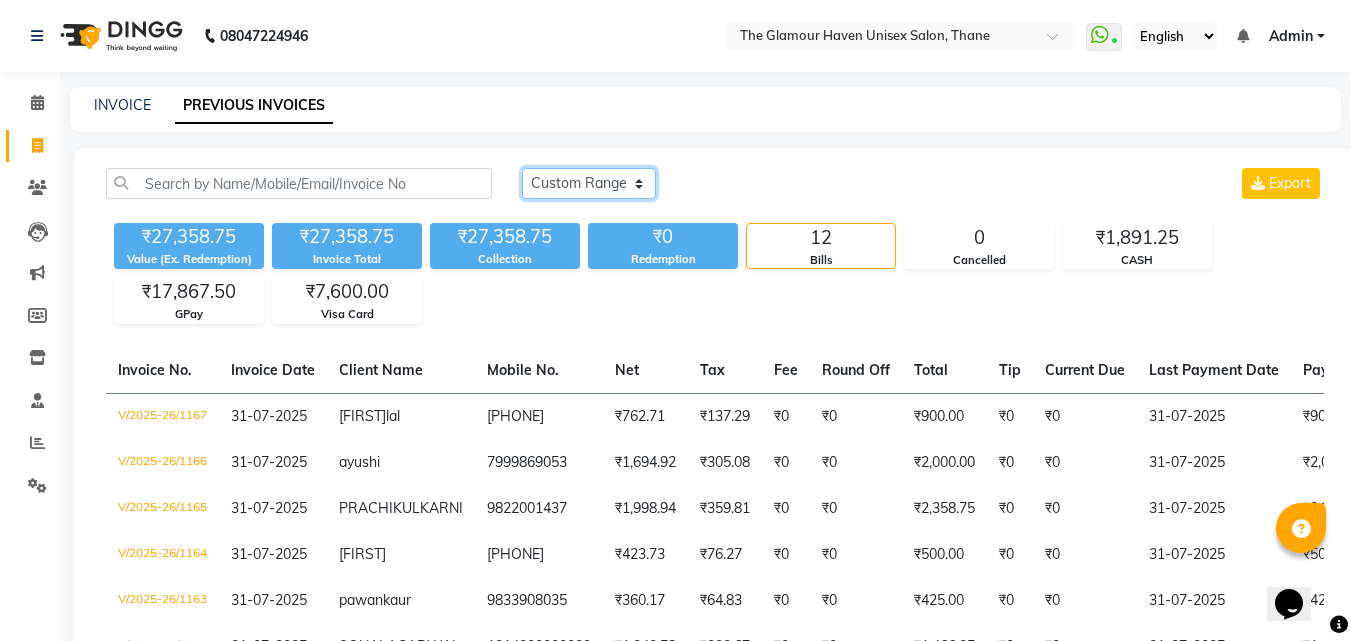 click on "Today Yesterday Custom Range" 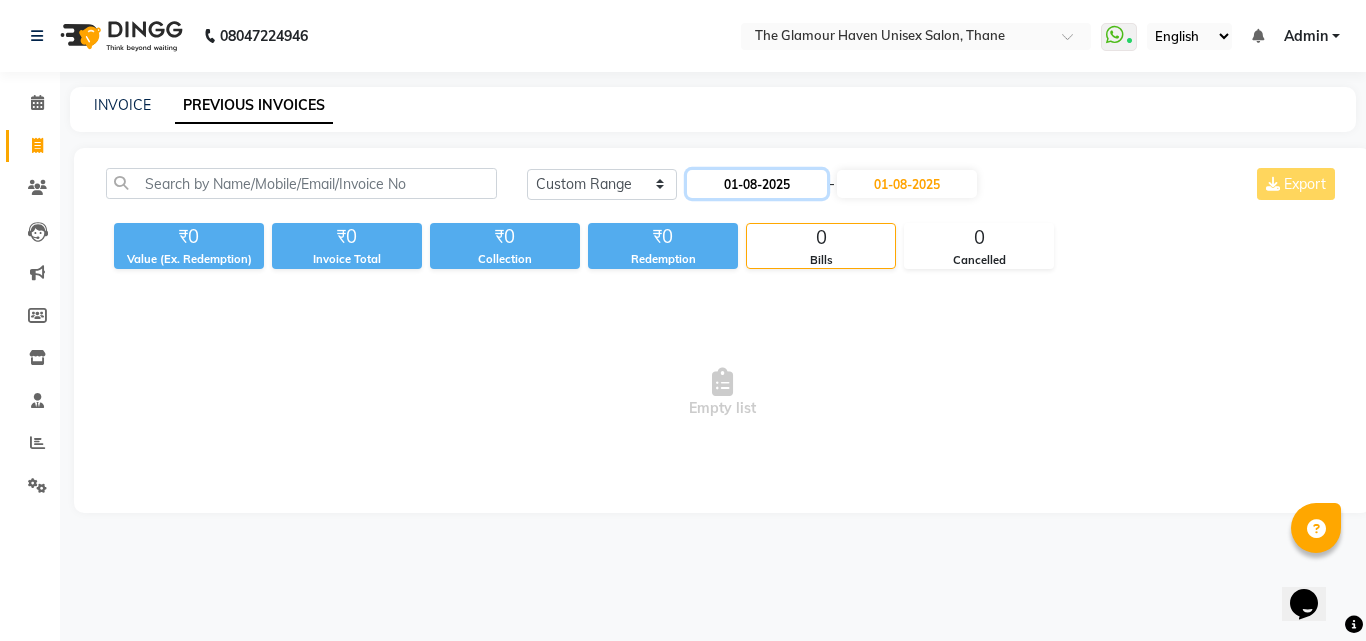 click on "01-08-2025" 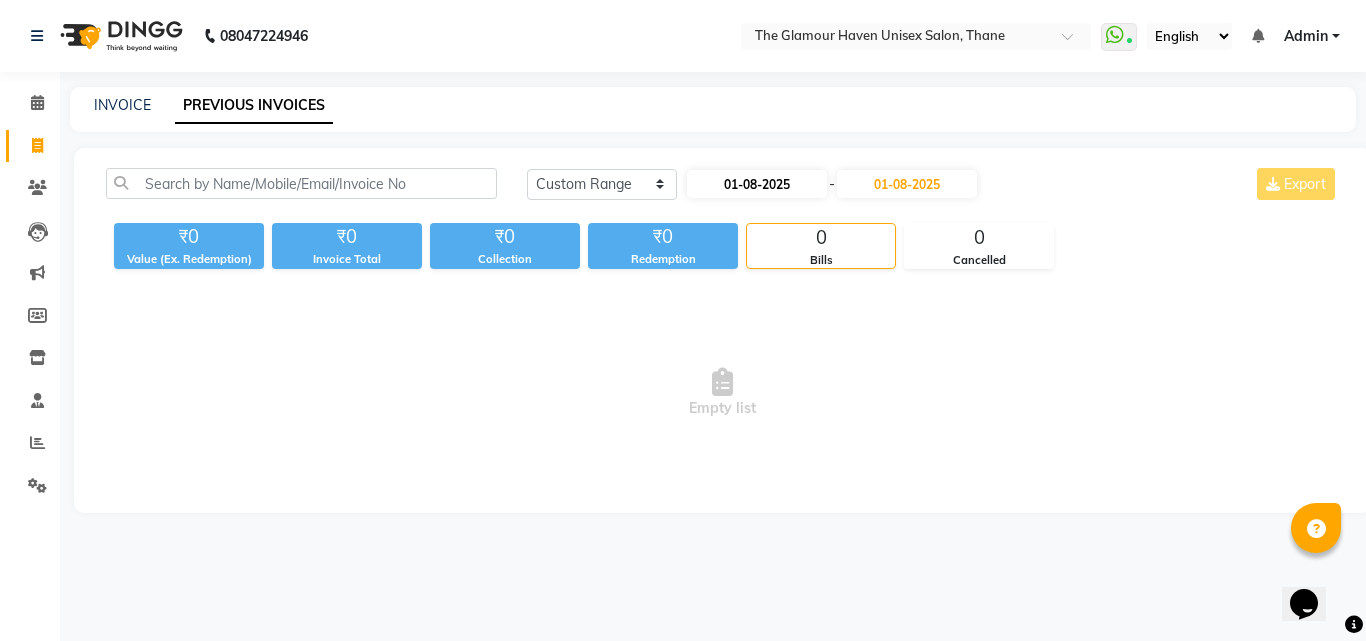 select on "8" 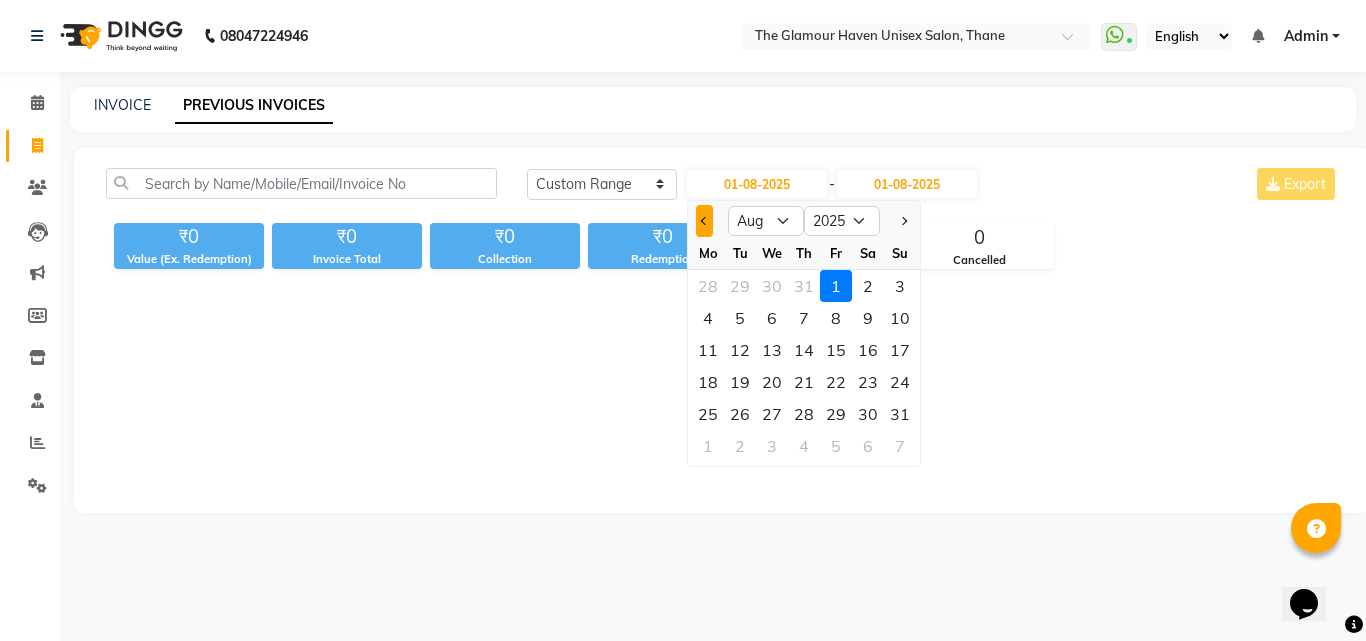 click 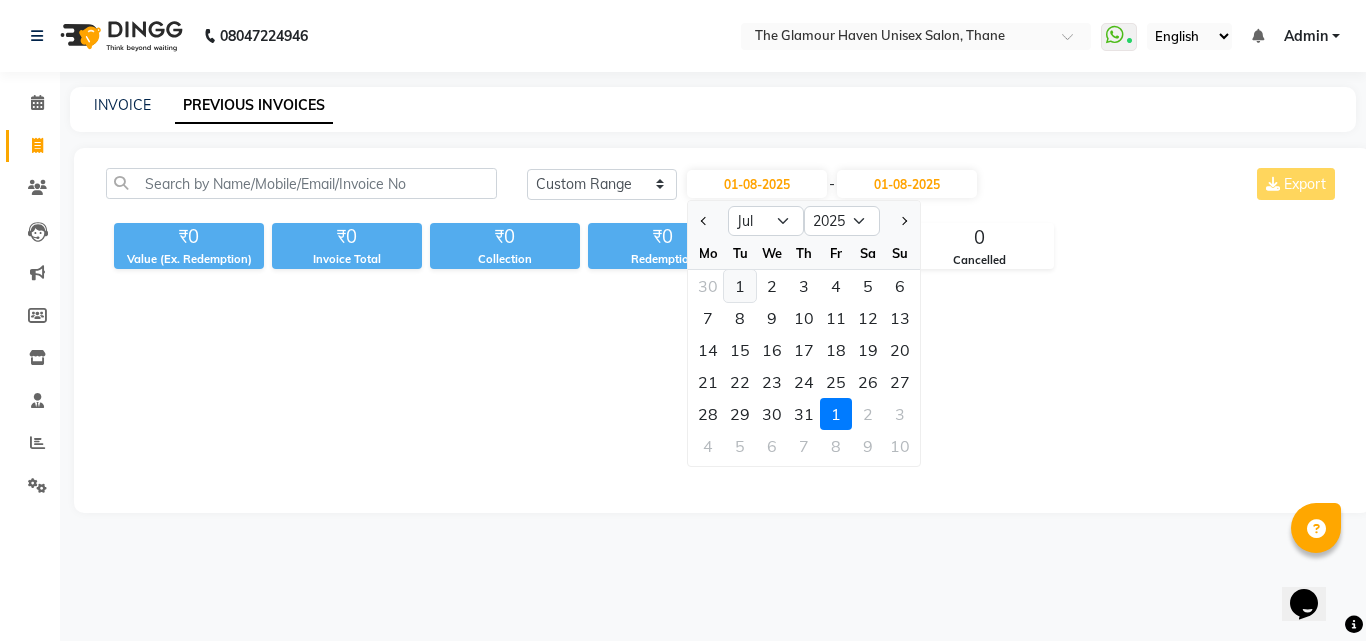 click on "1" 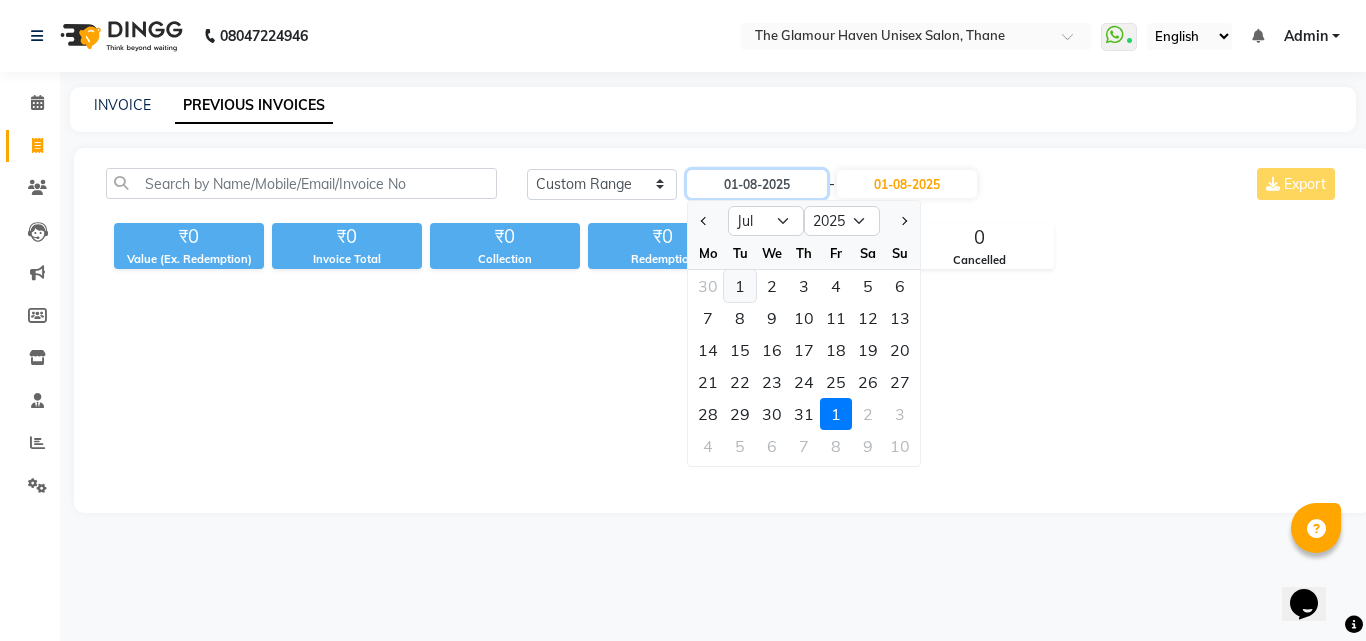 type on "01-07-2025" 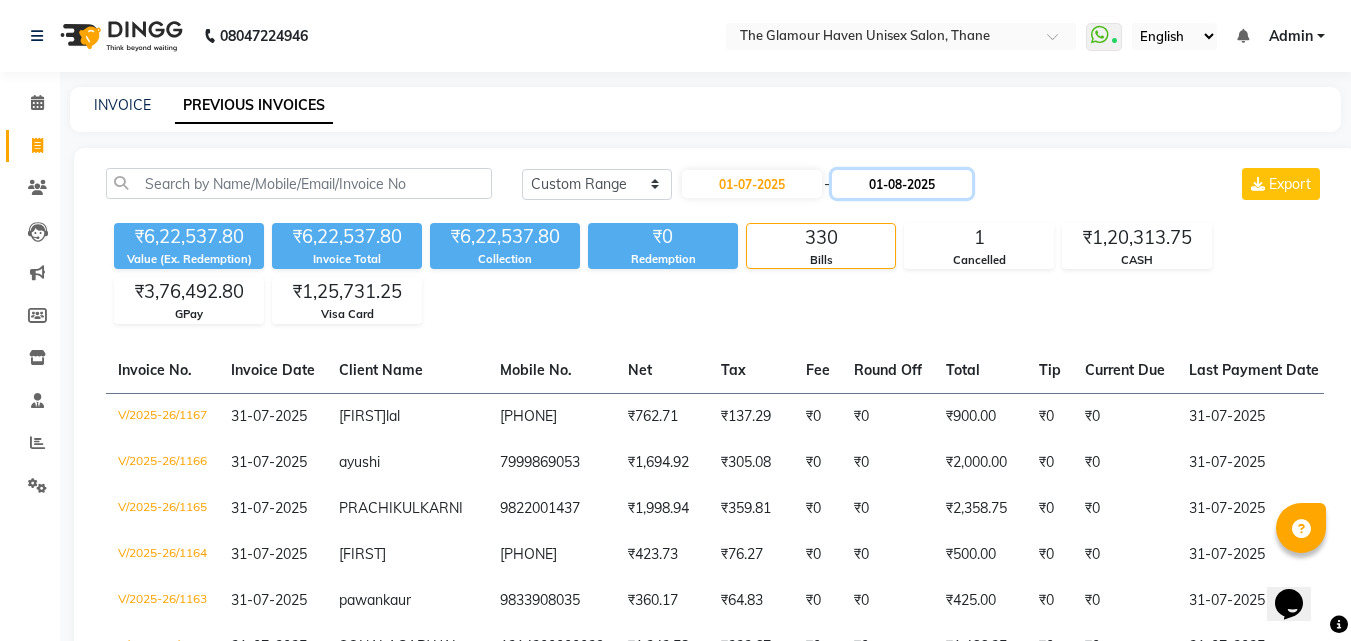 click on "01-08-2025" 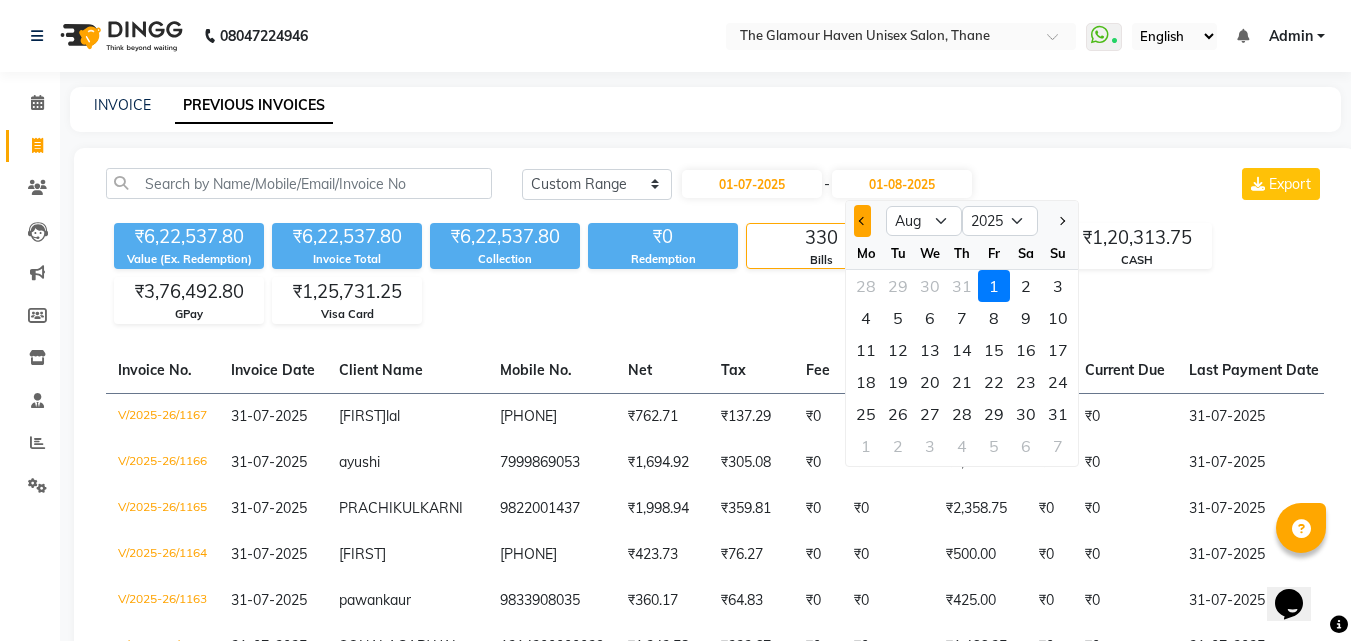 click 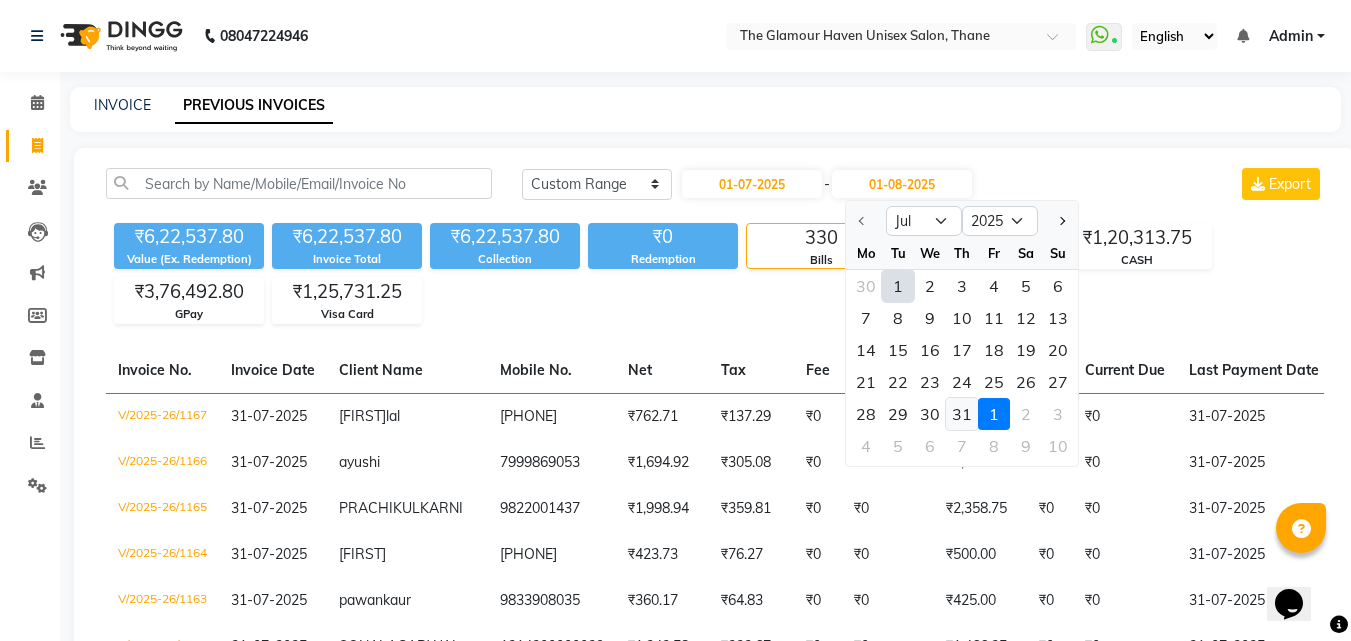 click on "31" 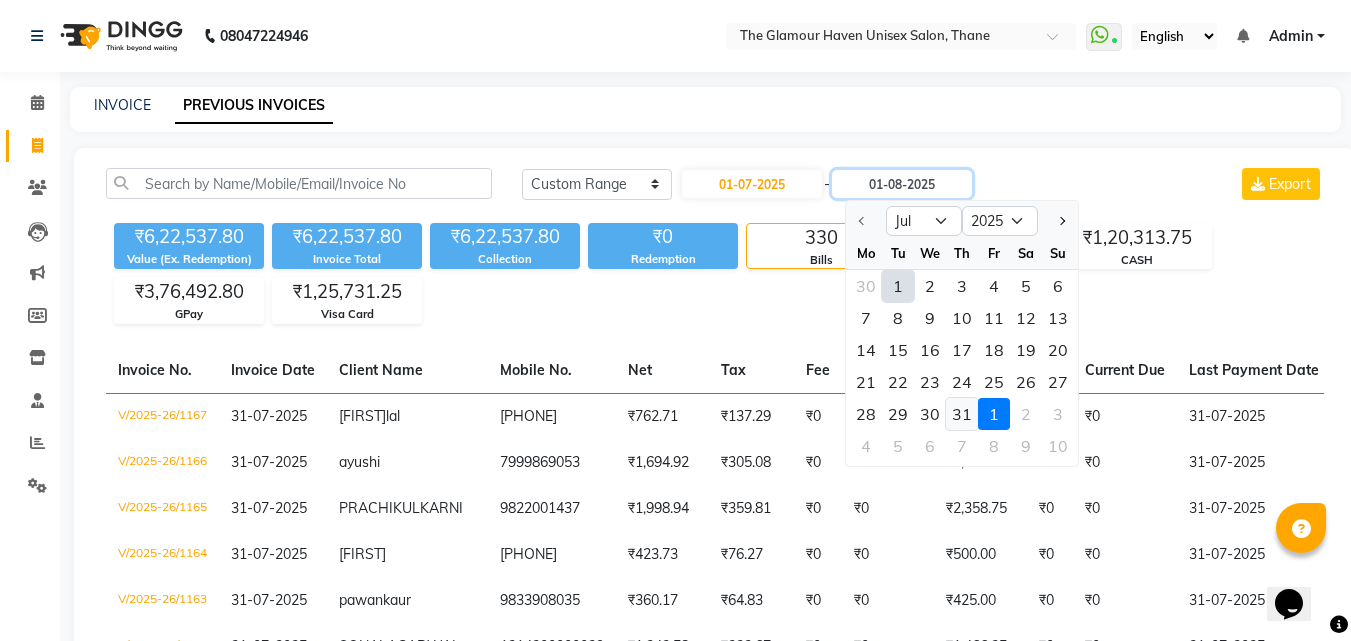 type on "31-07-2025" 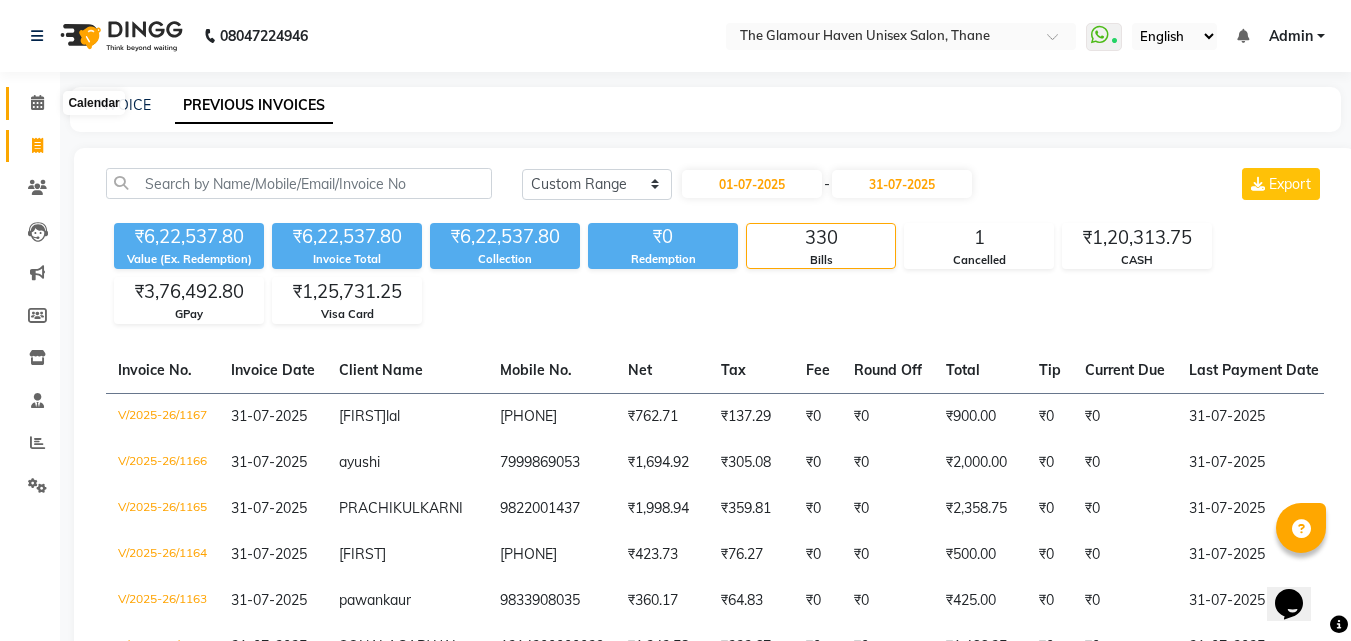 click 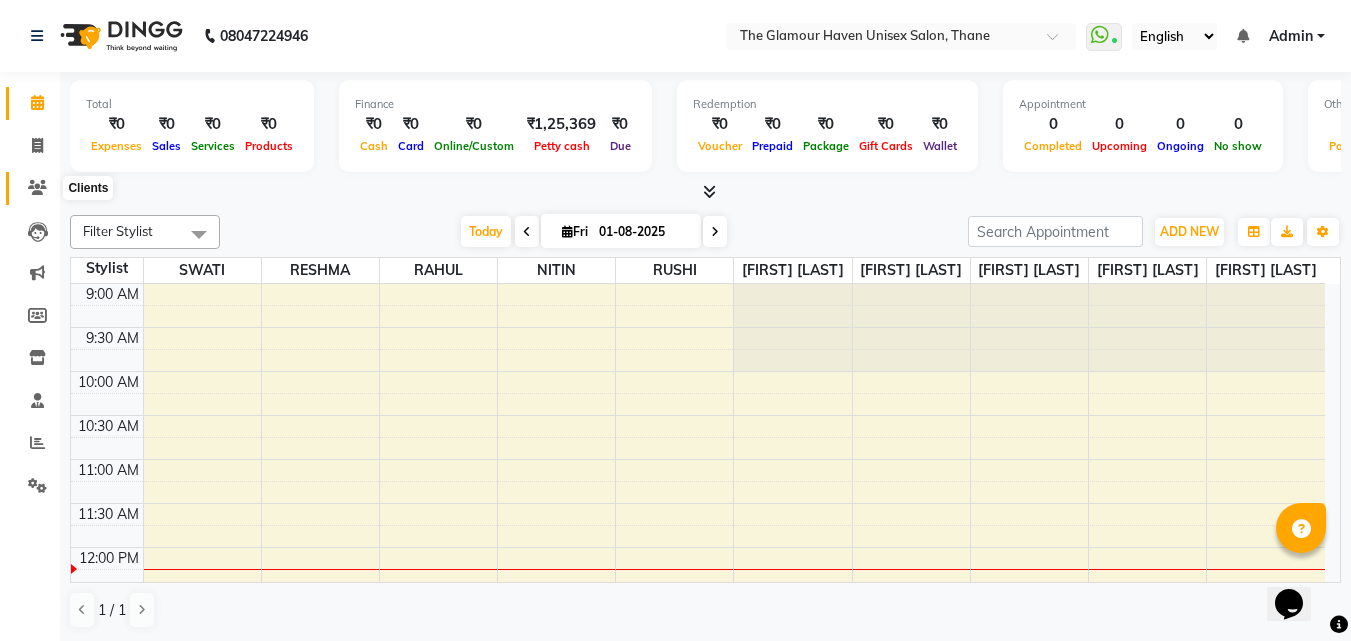 click 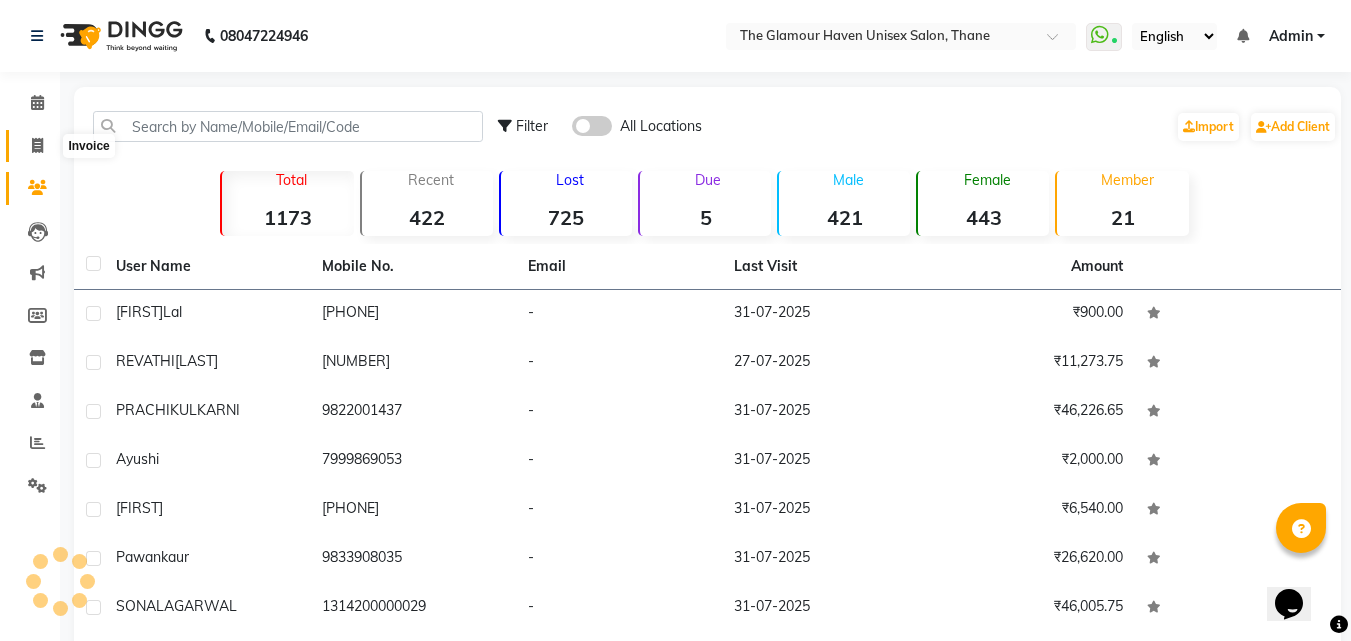 click 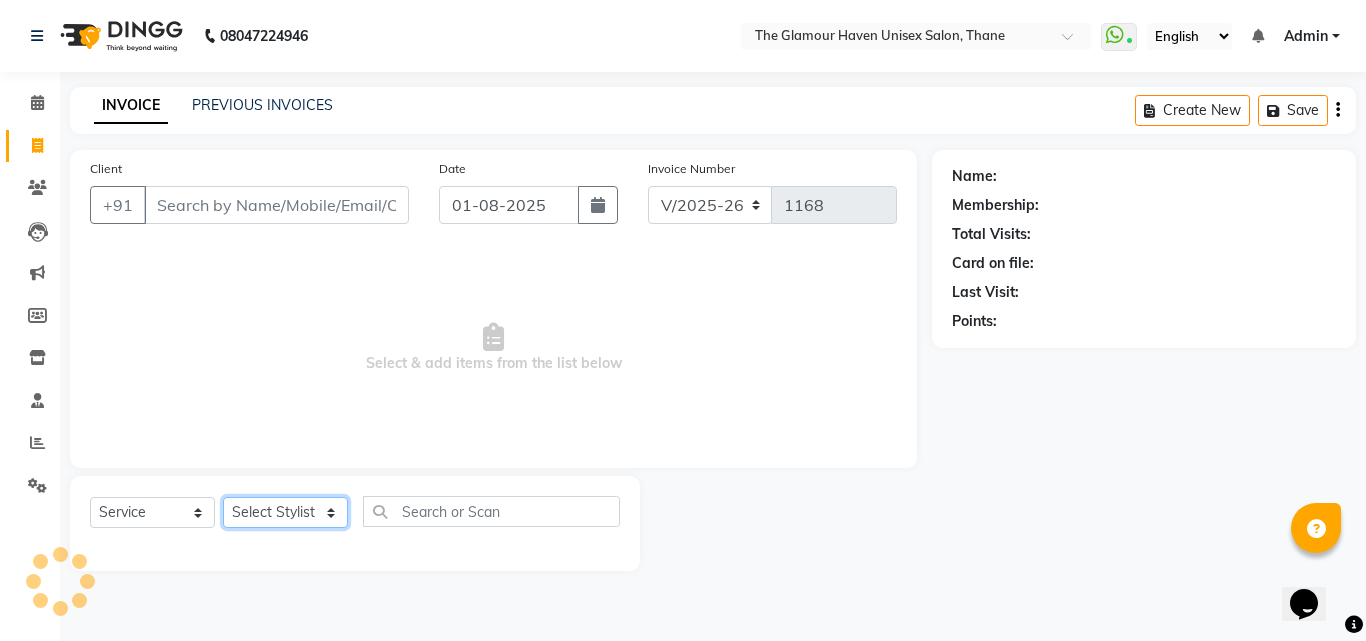 click on "Select Stylist" 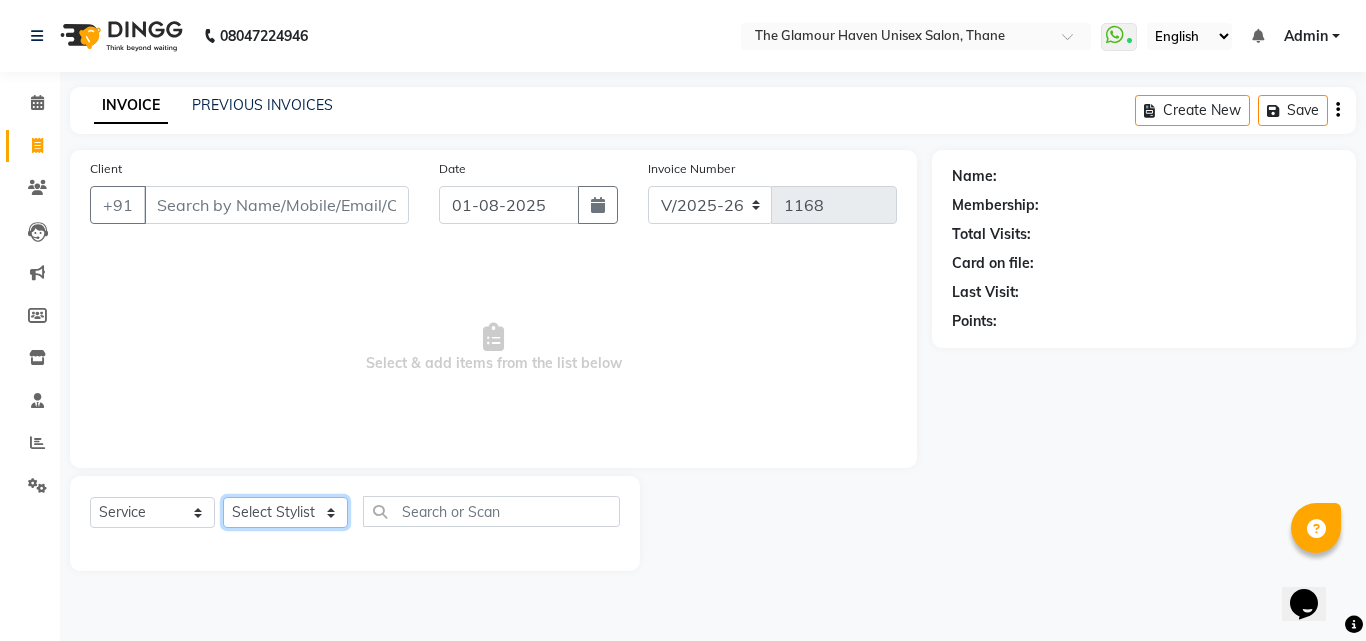 select on "63040" 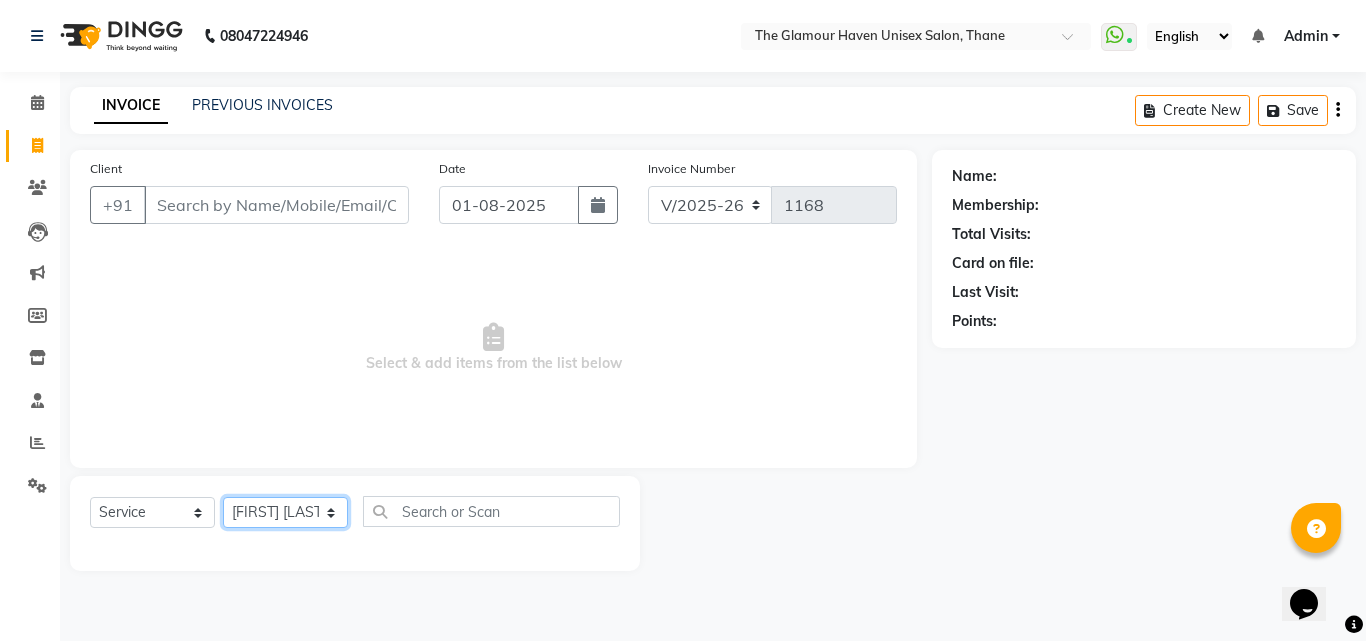 click on "Select Stylist [FIRST] [LAST] [FIRST] [LAST] [FIRST] [LAST] [FIRST] [LAST] [FIRST] [LAST] [FIRST] [LAST] [FIRST] [LAST] [FIRST] [LAST]" 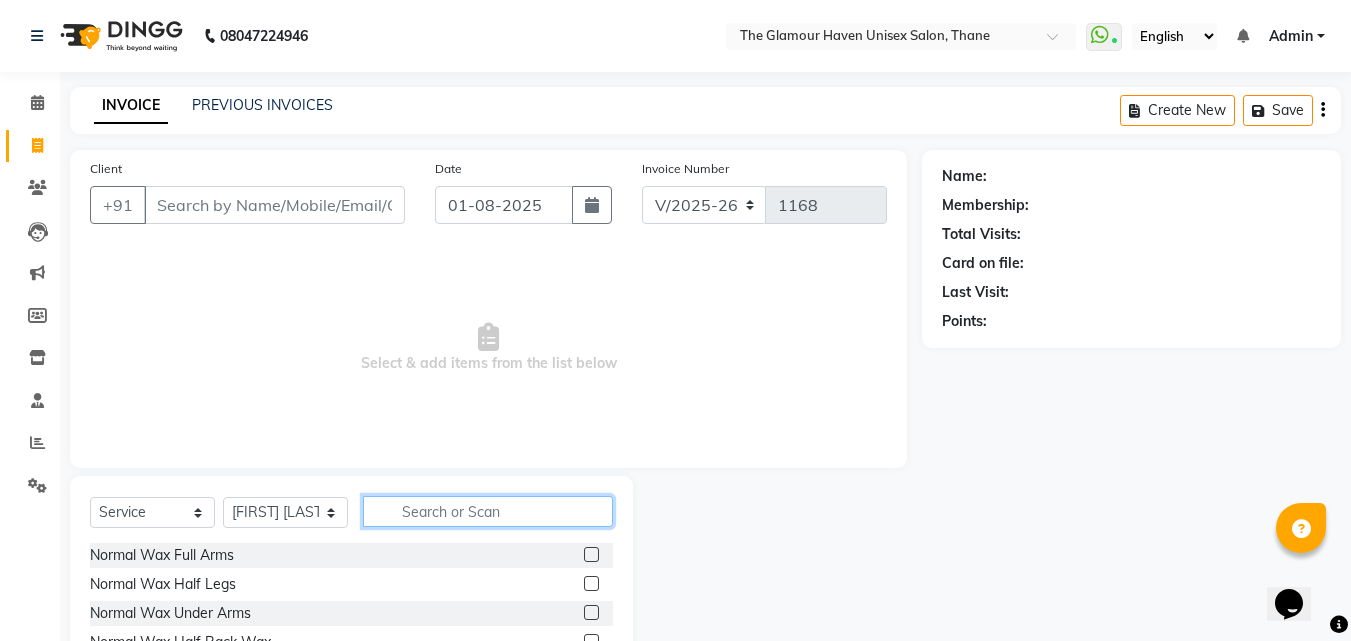 click 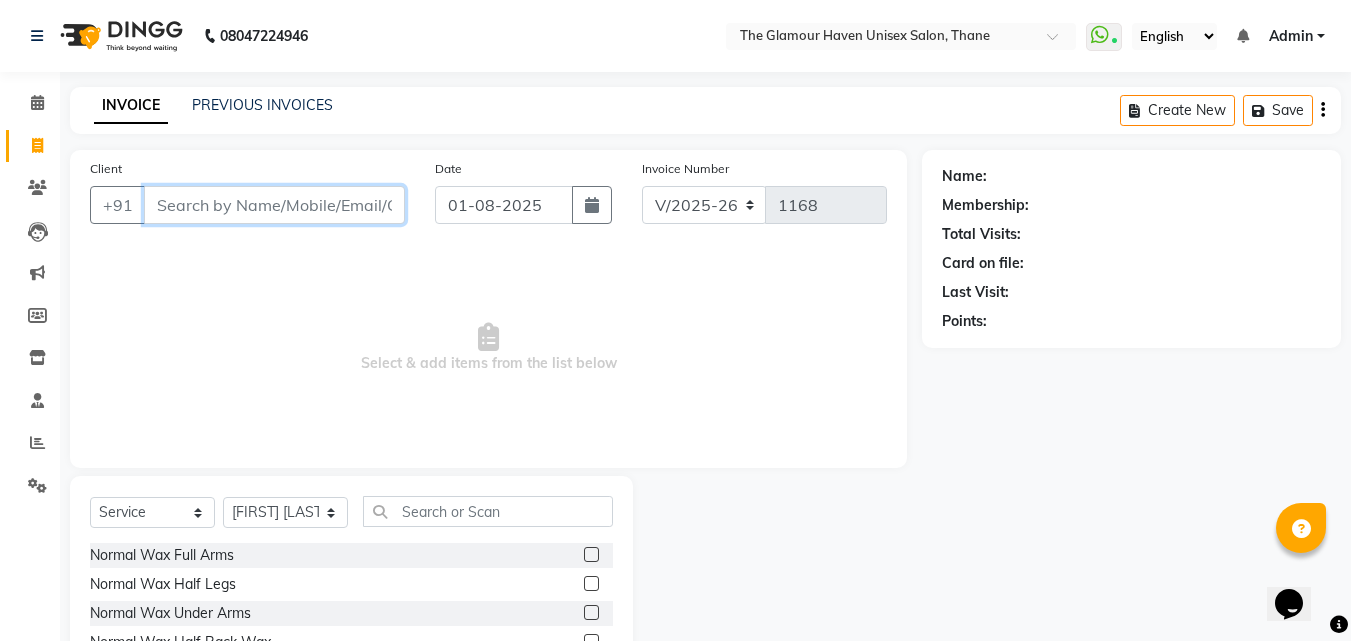 click on "Client" at bounding box center [274, 205] 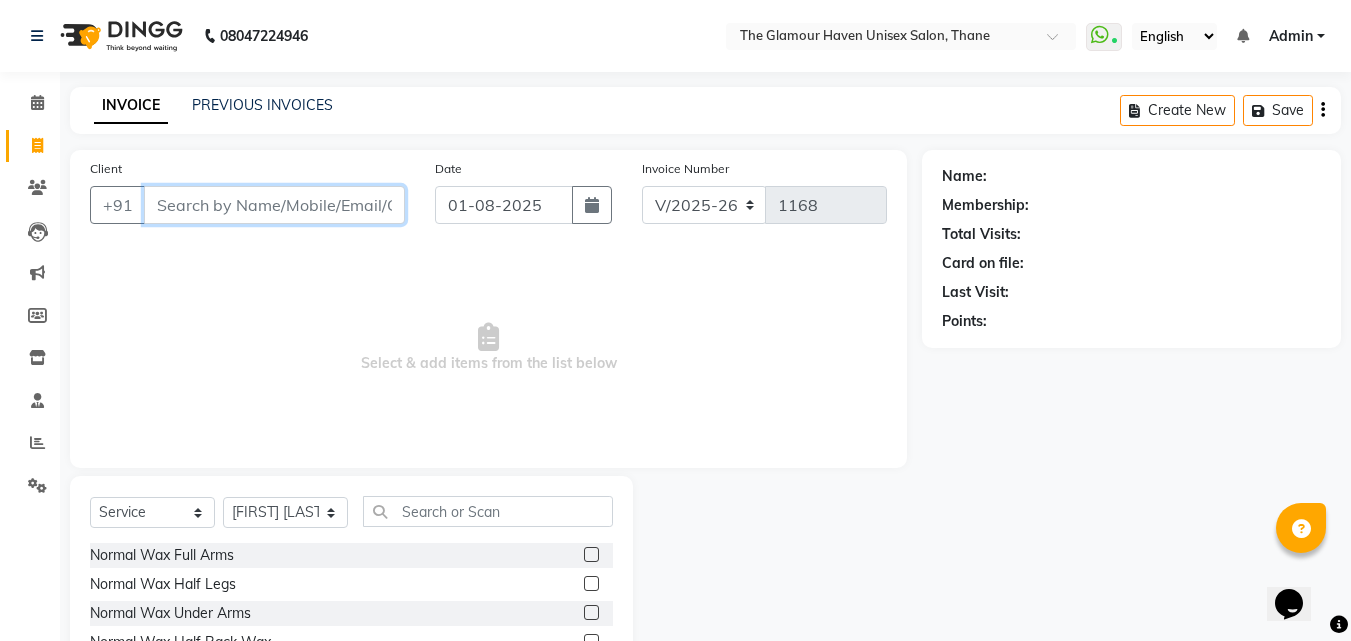 click on "Client" at bounding box center (274, 205) 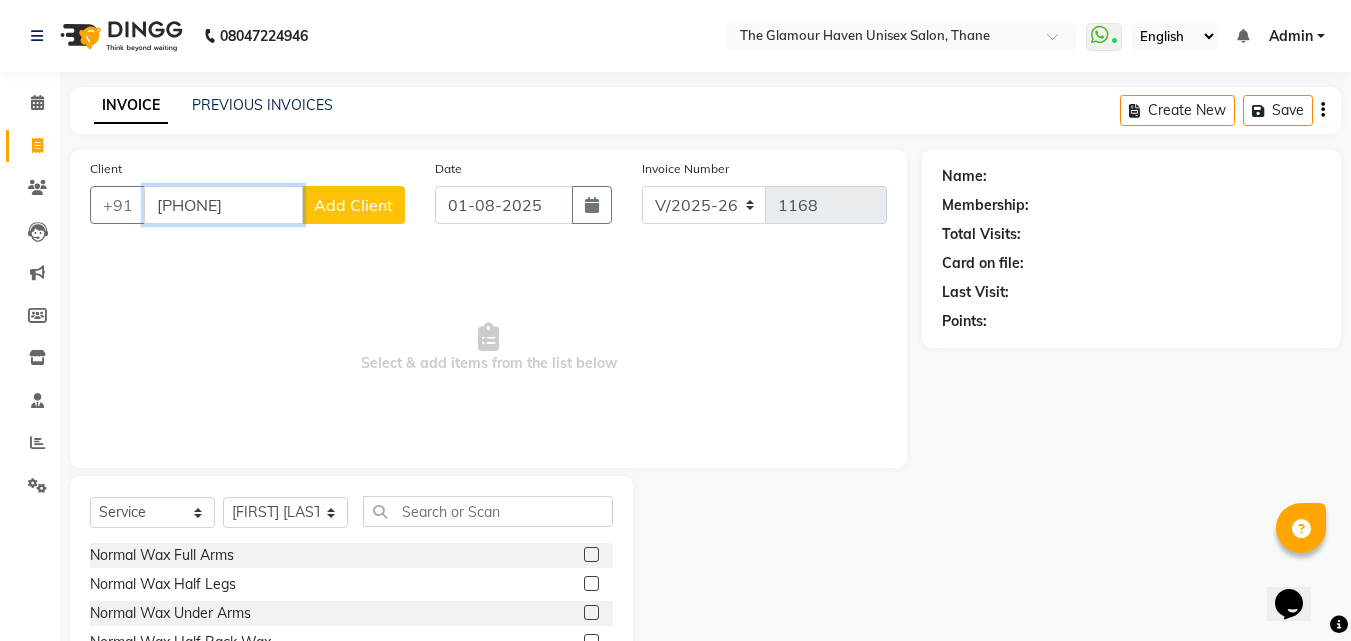type on "[PHONE]" 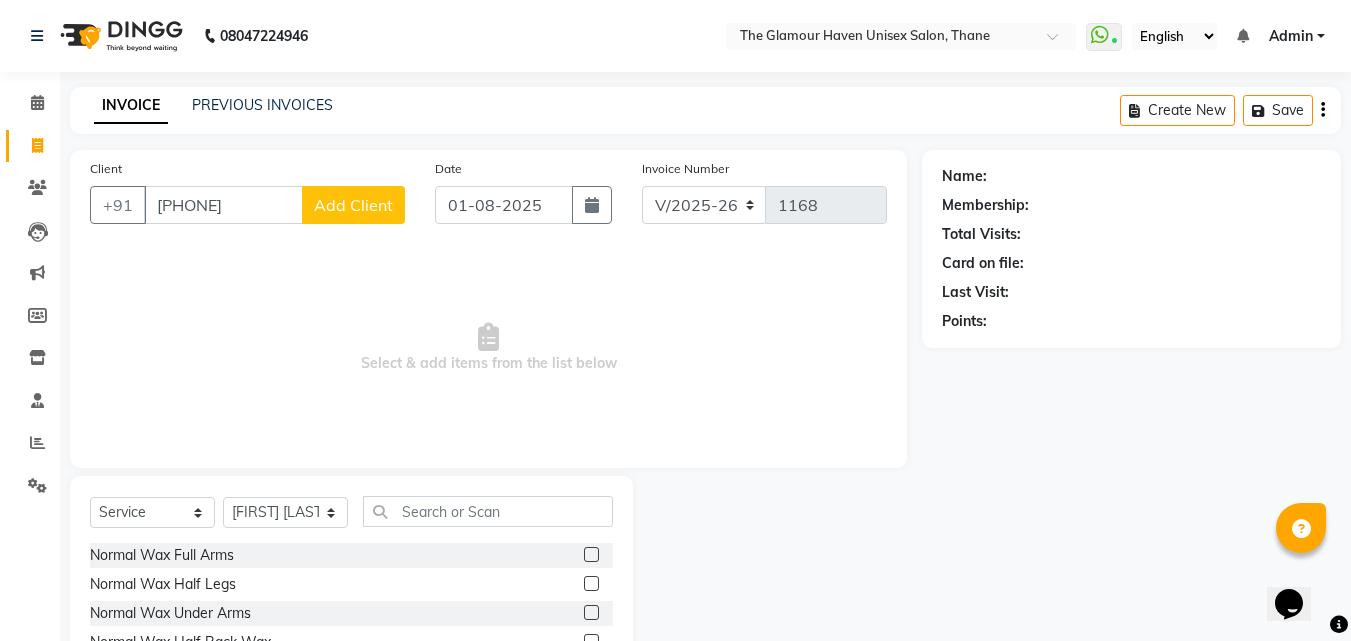 click on "Add Client" 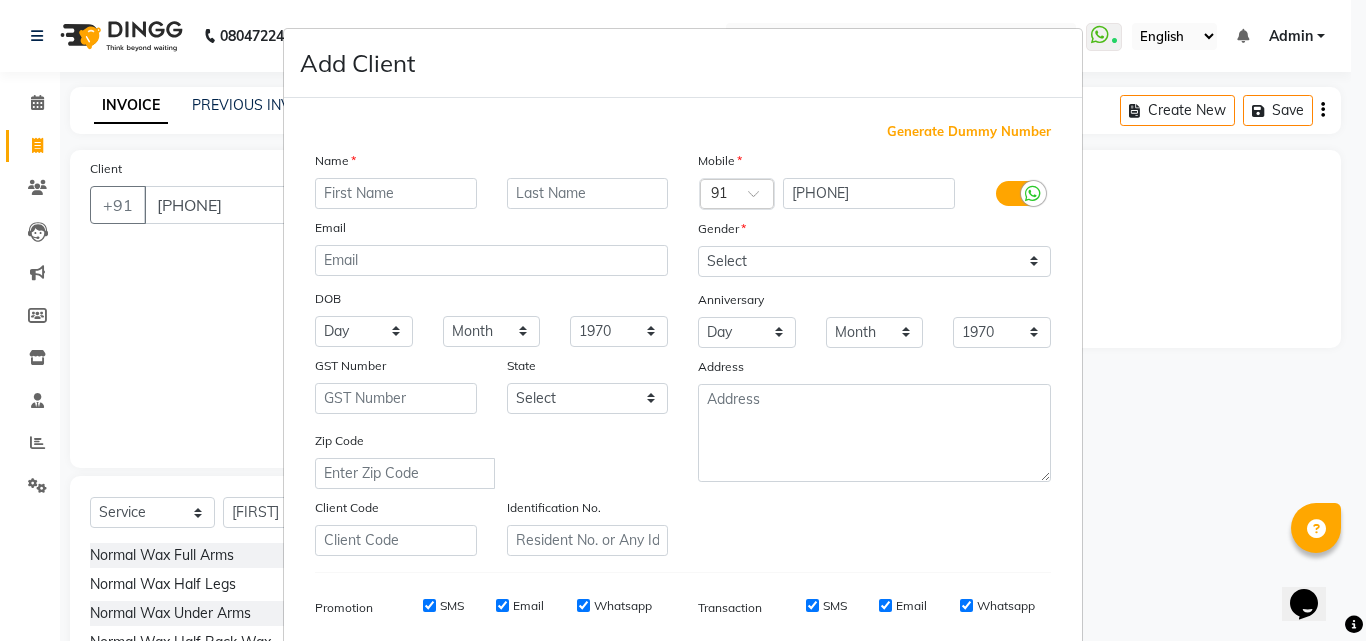 click at bounding box center [396, 193] 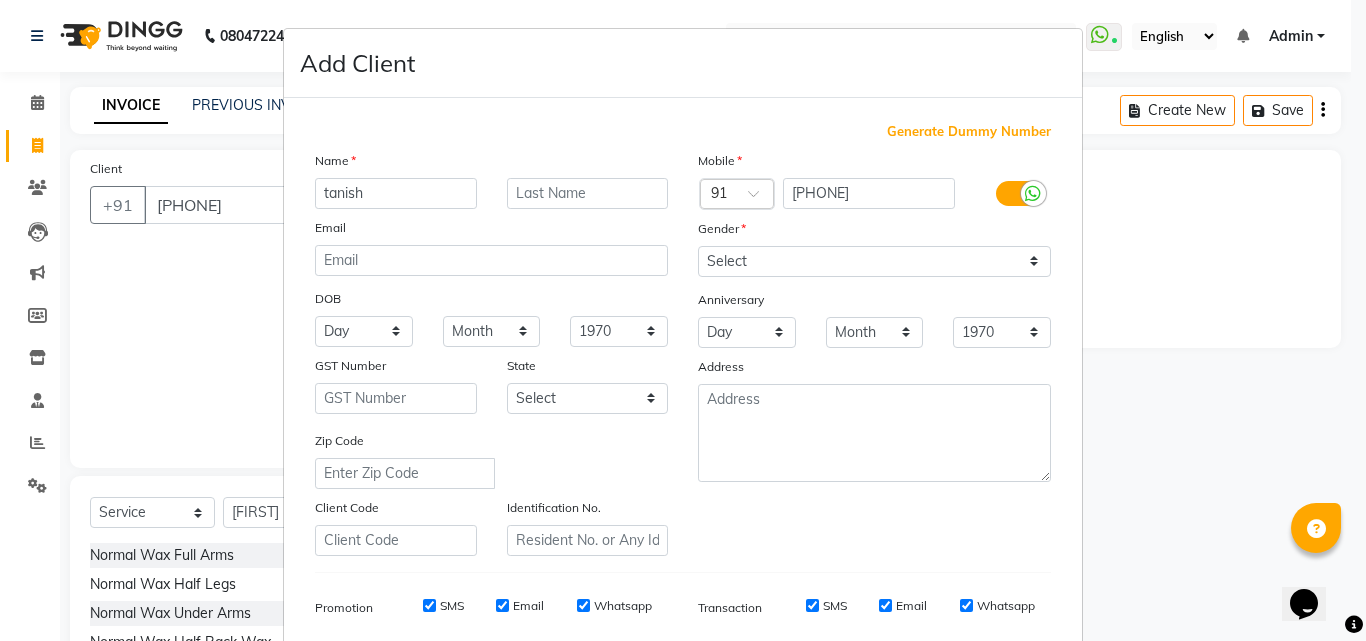 type on "tanish" 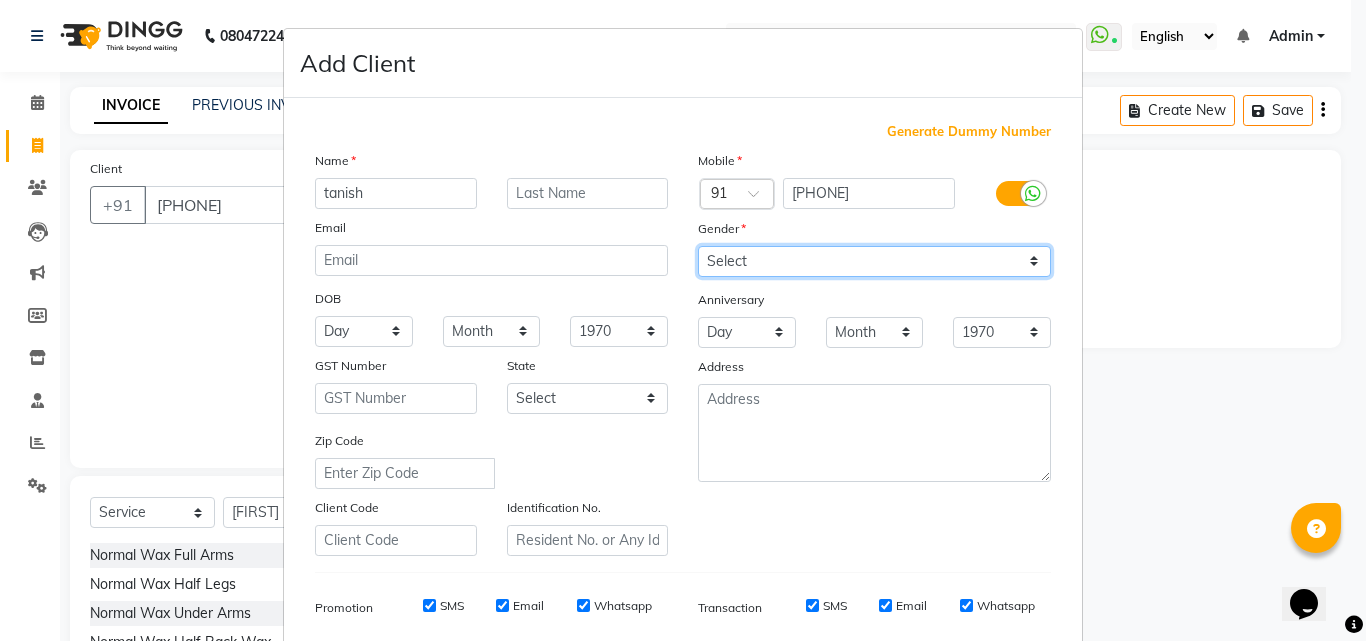 click on "Select Male Female Other Prefer Not To Say" at bounding box center (874, 261) 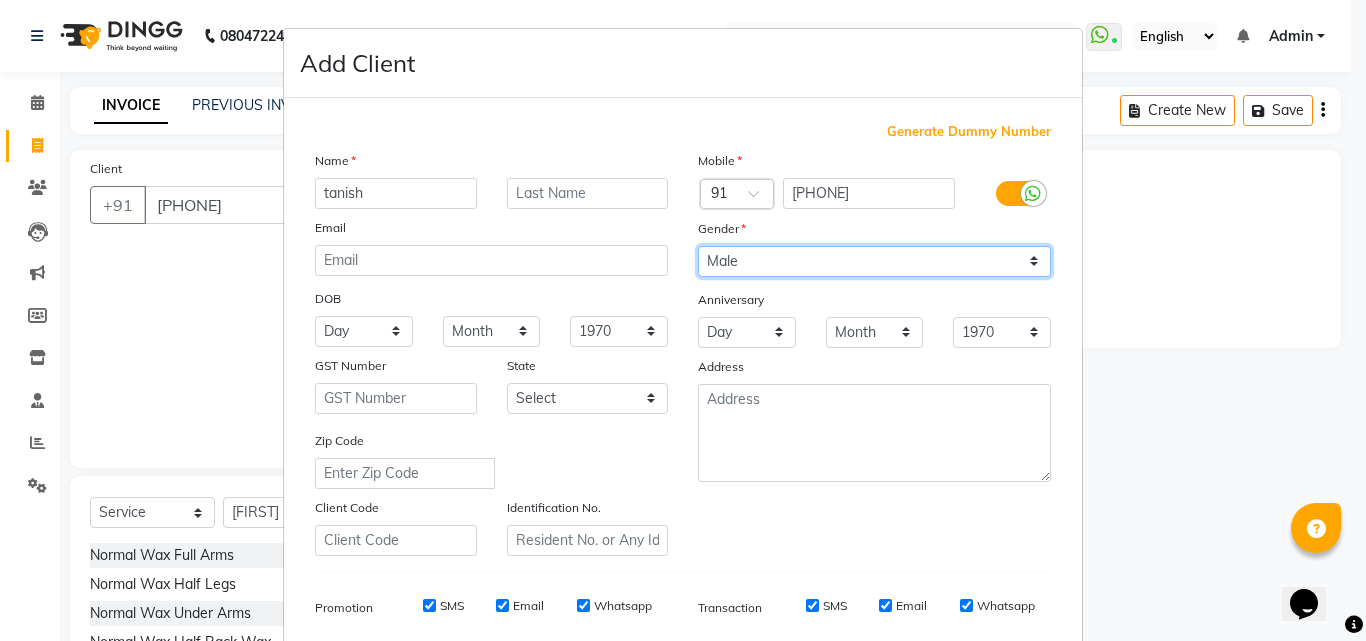 click on "Select Male Female Other Prefer Not To Say" at bounding box center [874, 261] 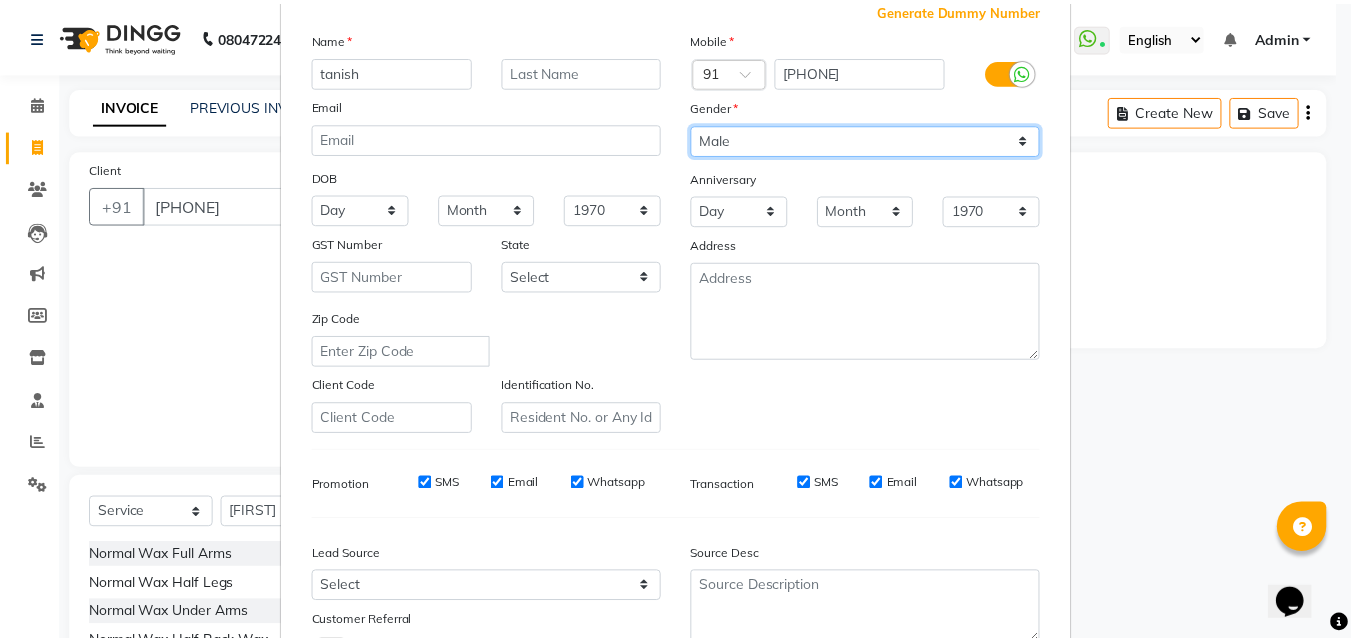 scroll, scrollTop: 282, scrollLeft: 0, axis: vertical 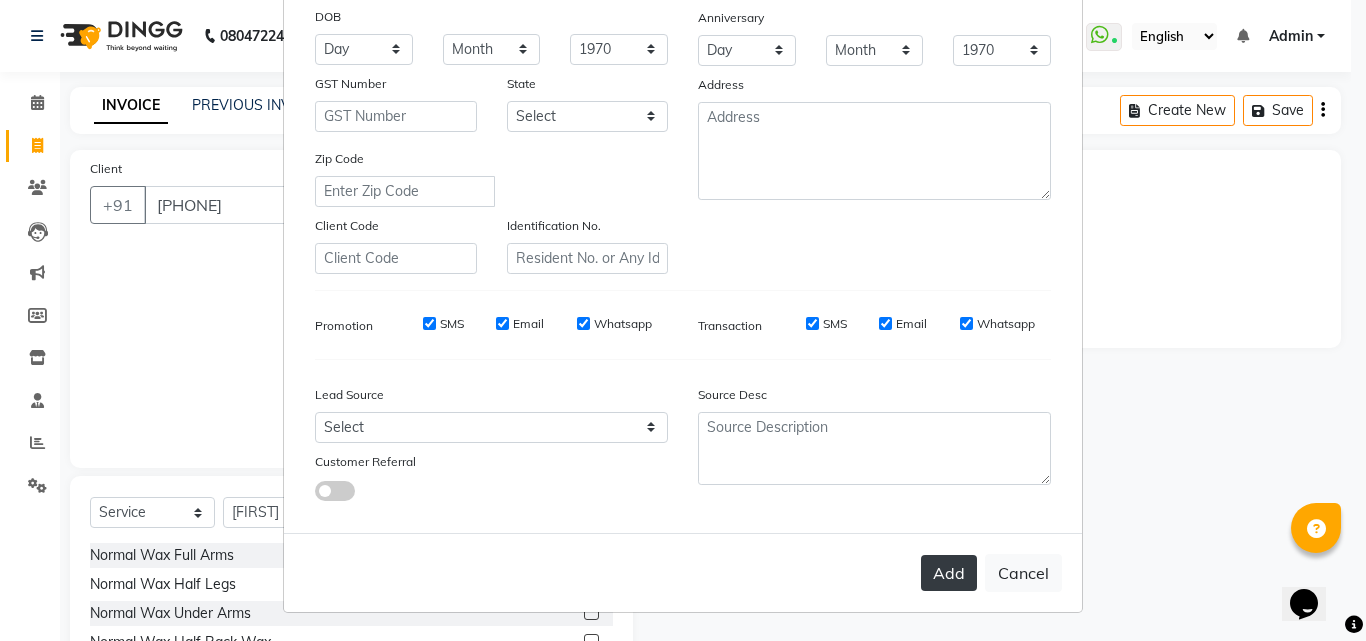 click on "Add" at bounding box center [949, 573] 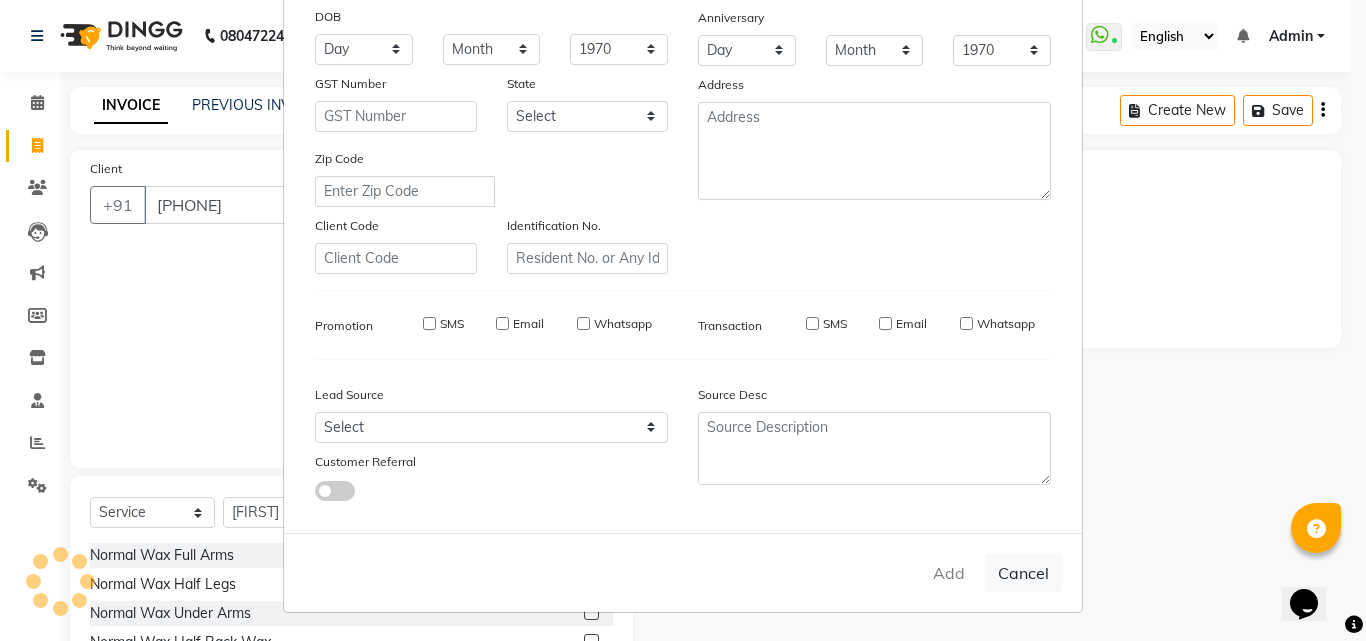 type 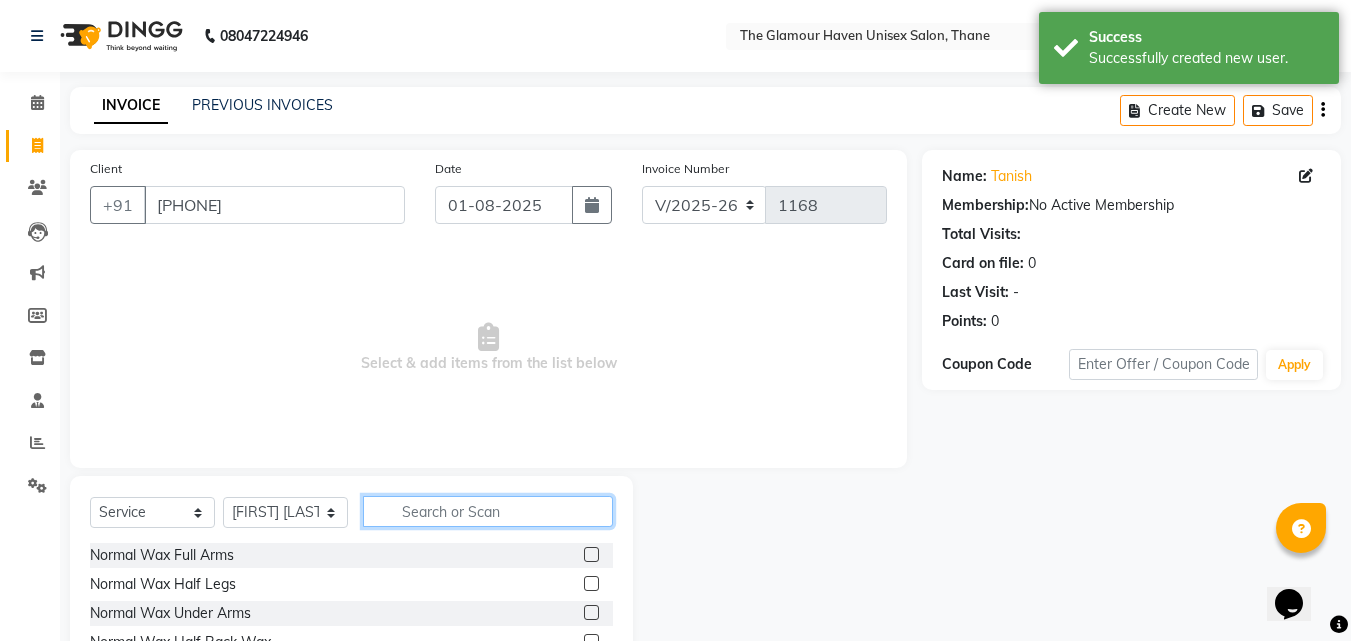 click 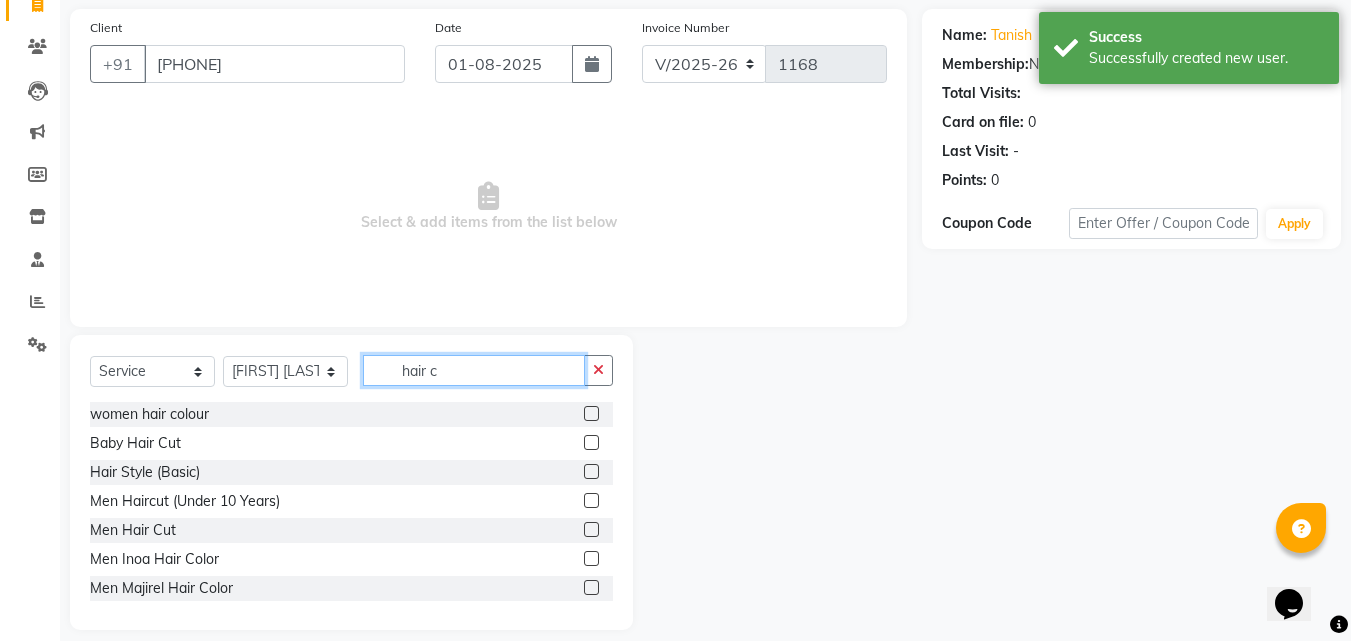 scroll, scrollTop: 160, scrollLeft: 0, axis: vertical 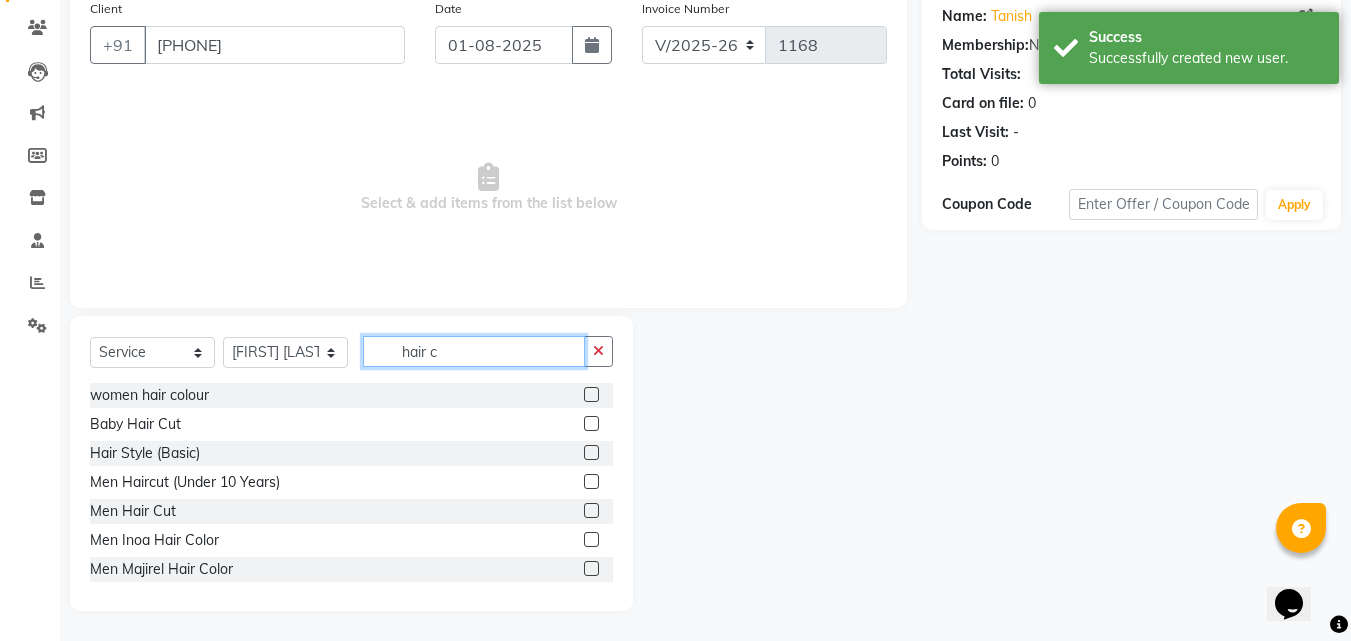 type on "hair c" 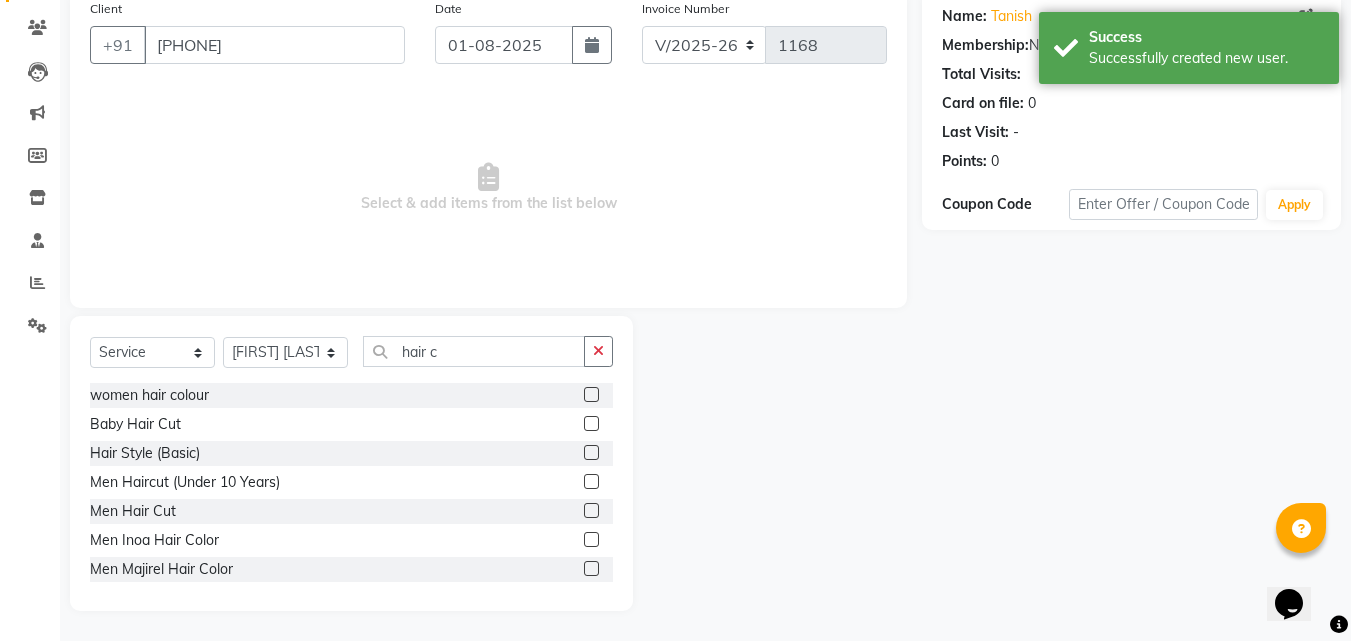 click 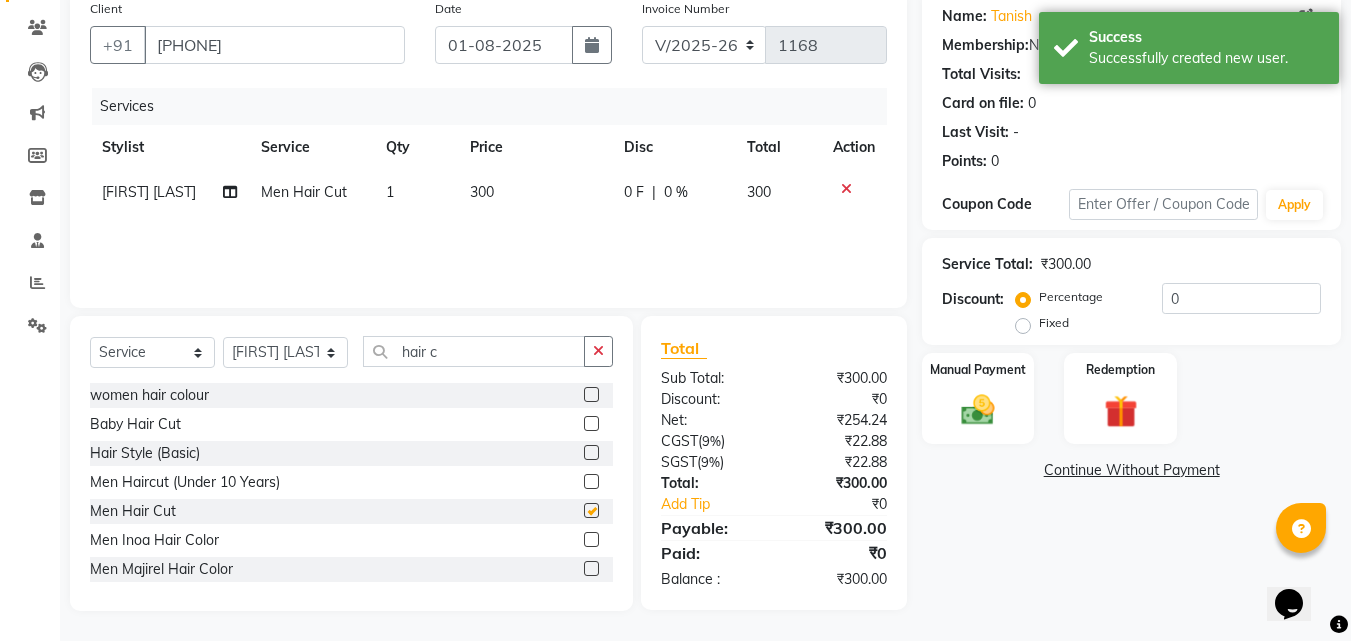 checkbox on "false" 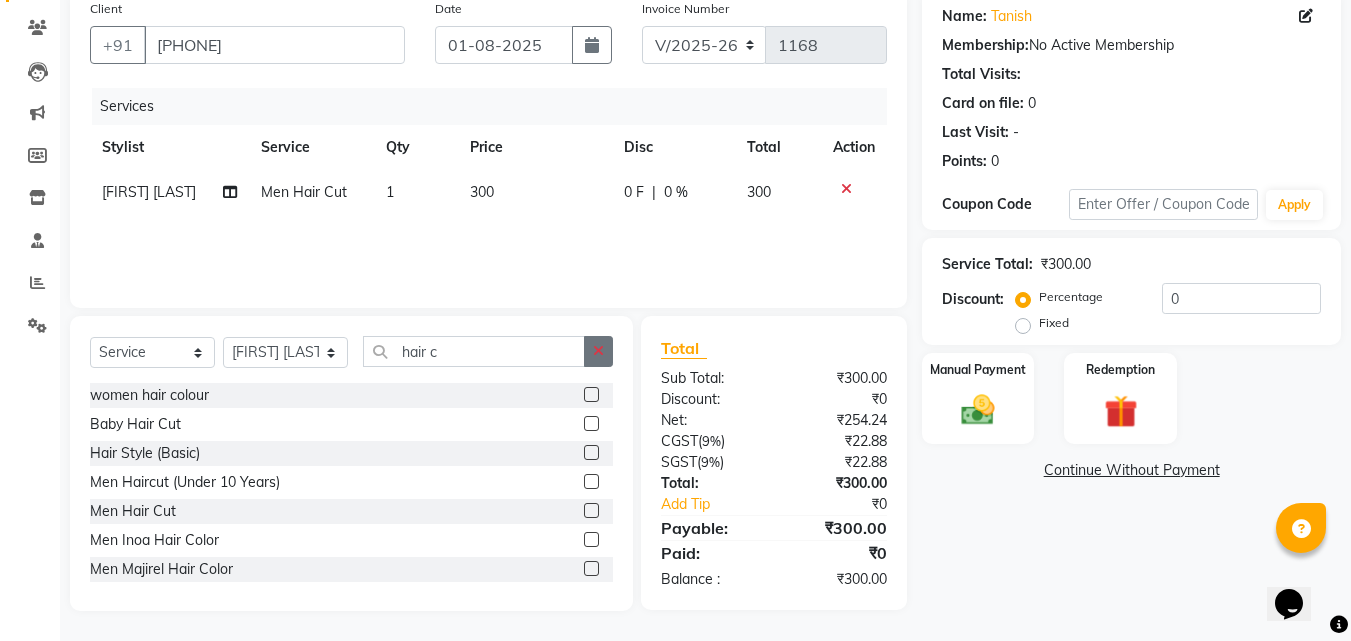 click 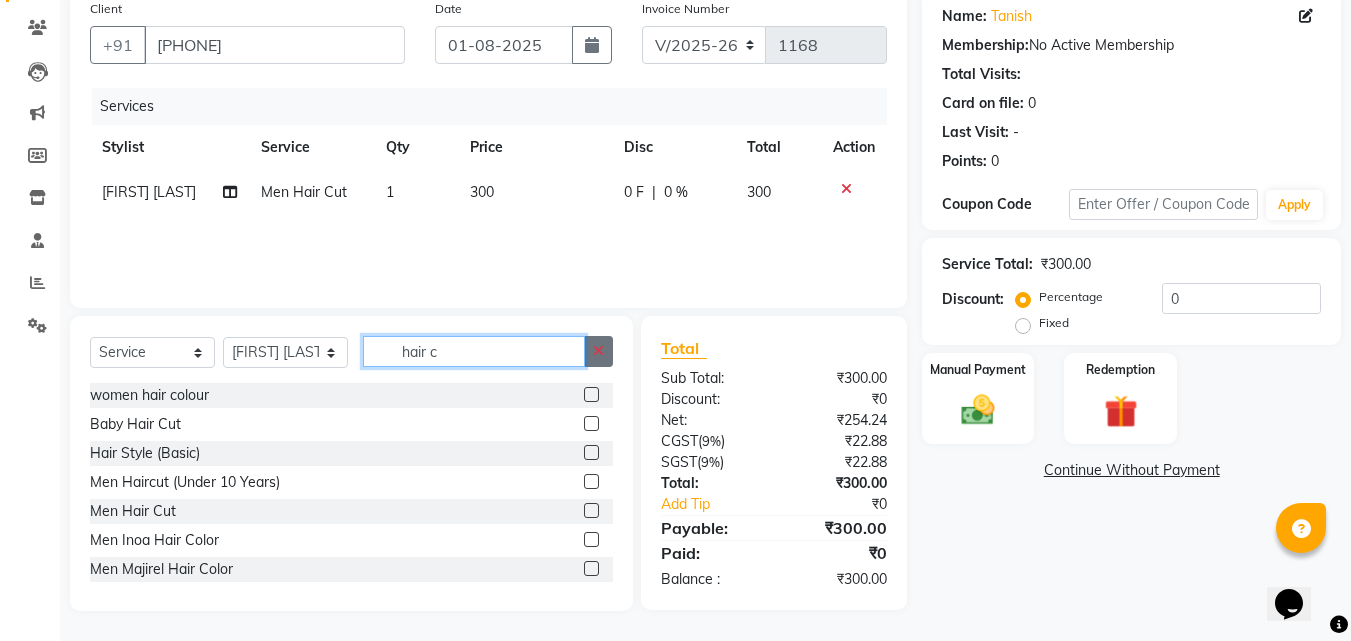 type 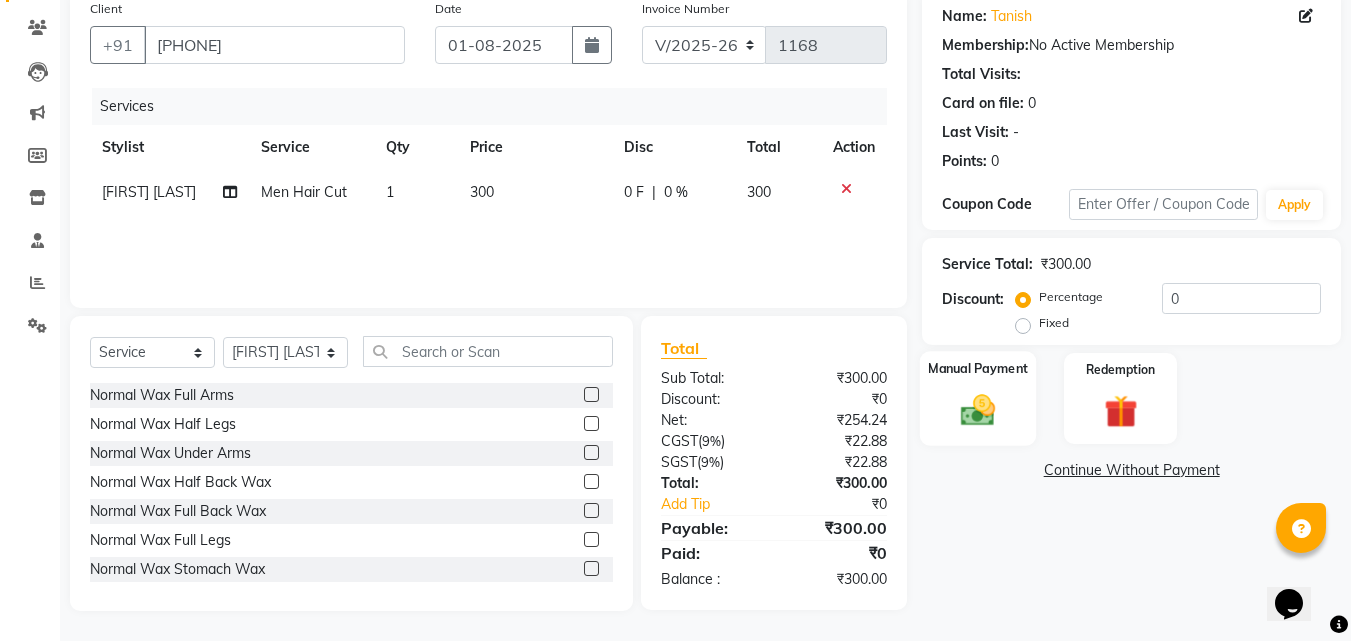 click 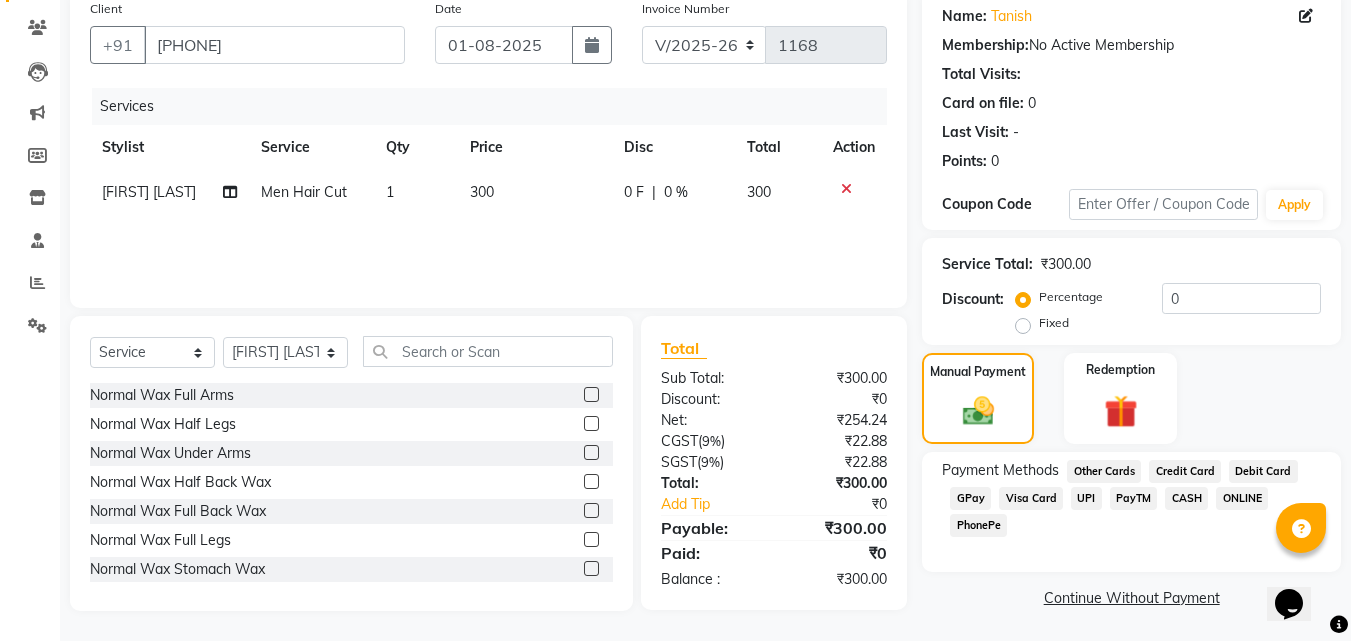 click on "CASH" 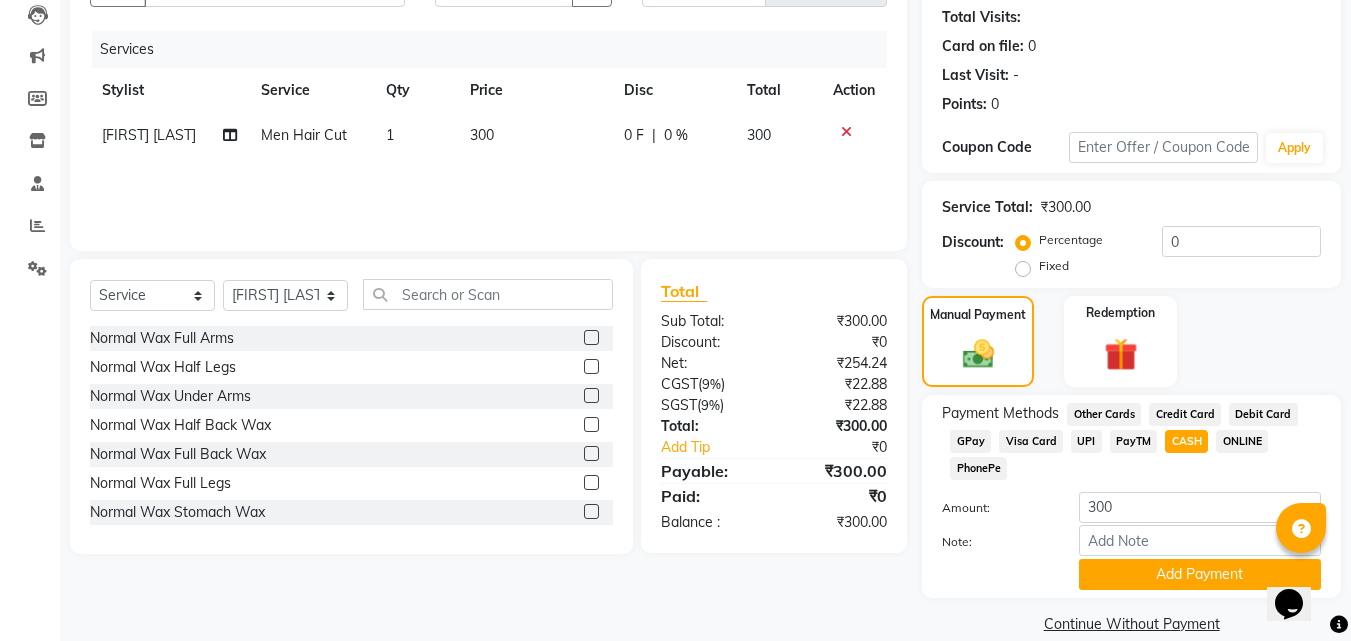 scroll, scrollTop: 245, scrollLeft: 0, axis: vertical 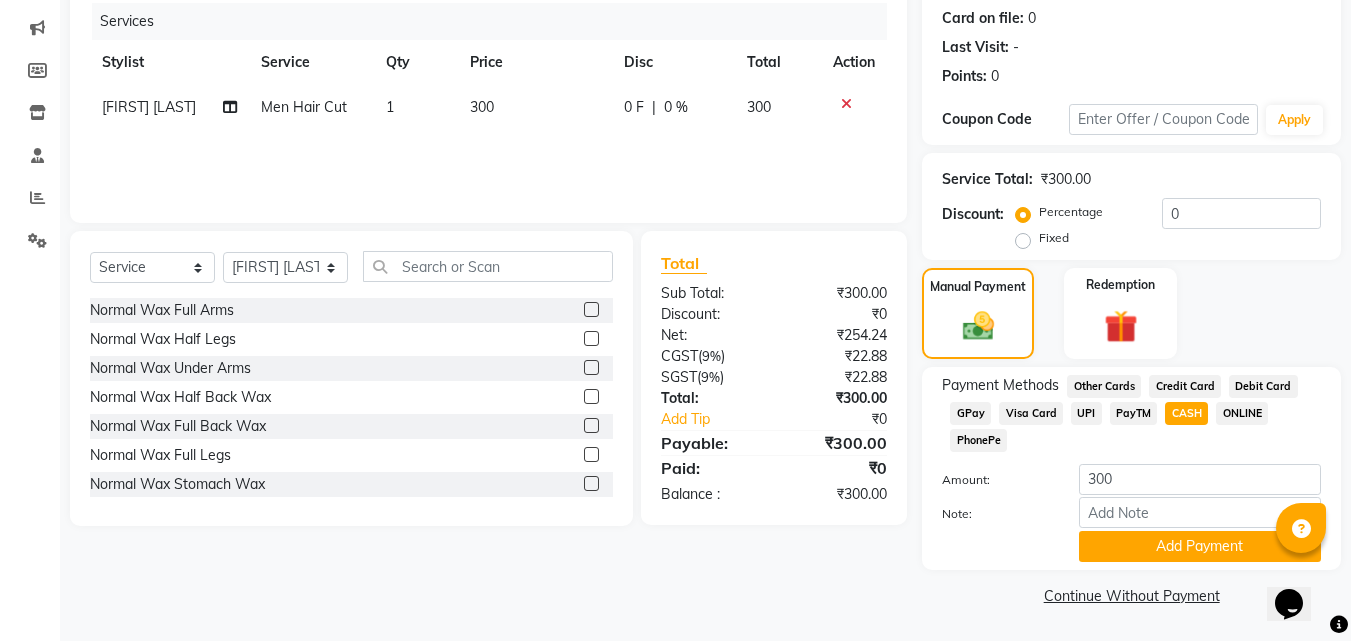 click on "Payment Methods Other Cards Credit Card Debit Card GPay Visa Card UPI PayTM CASH ONLINE PhonePe Amount: 300 Note: Add Payment" 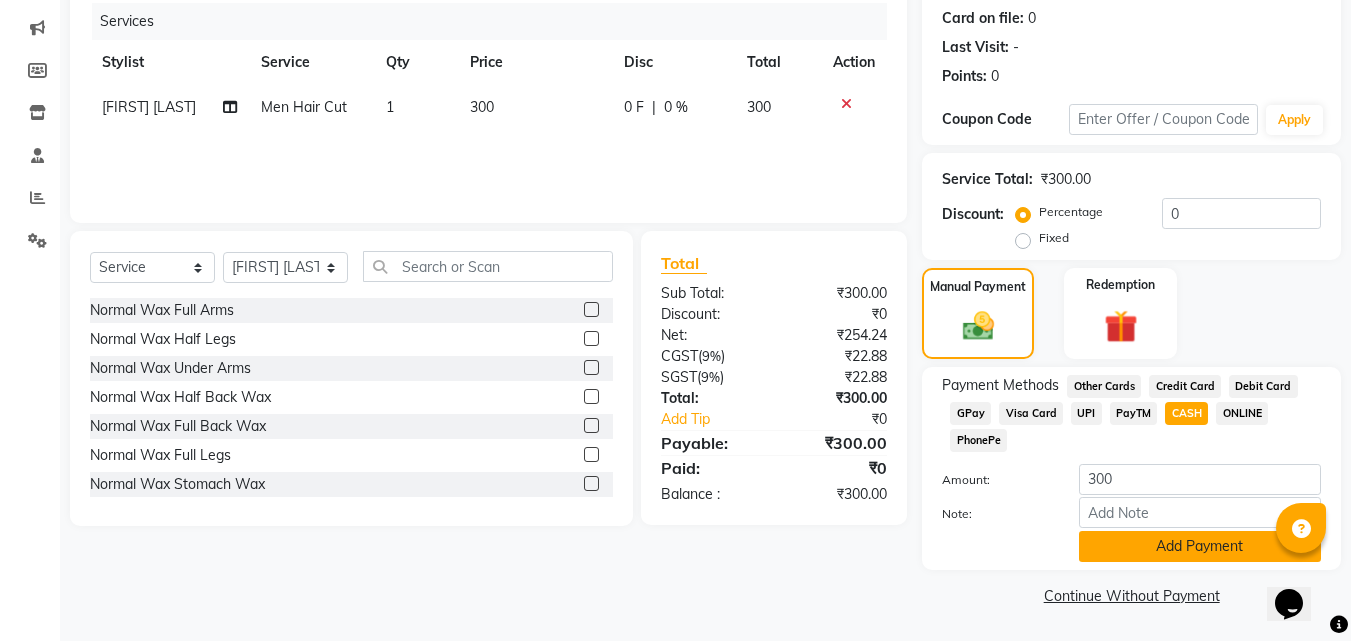 click on "Add Payment" 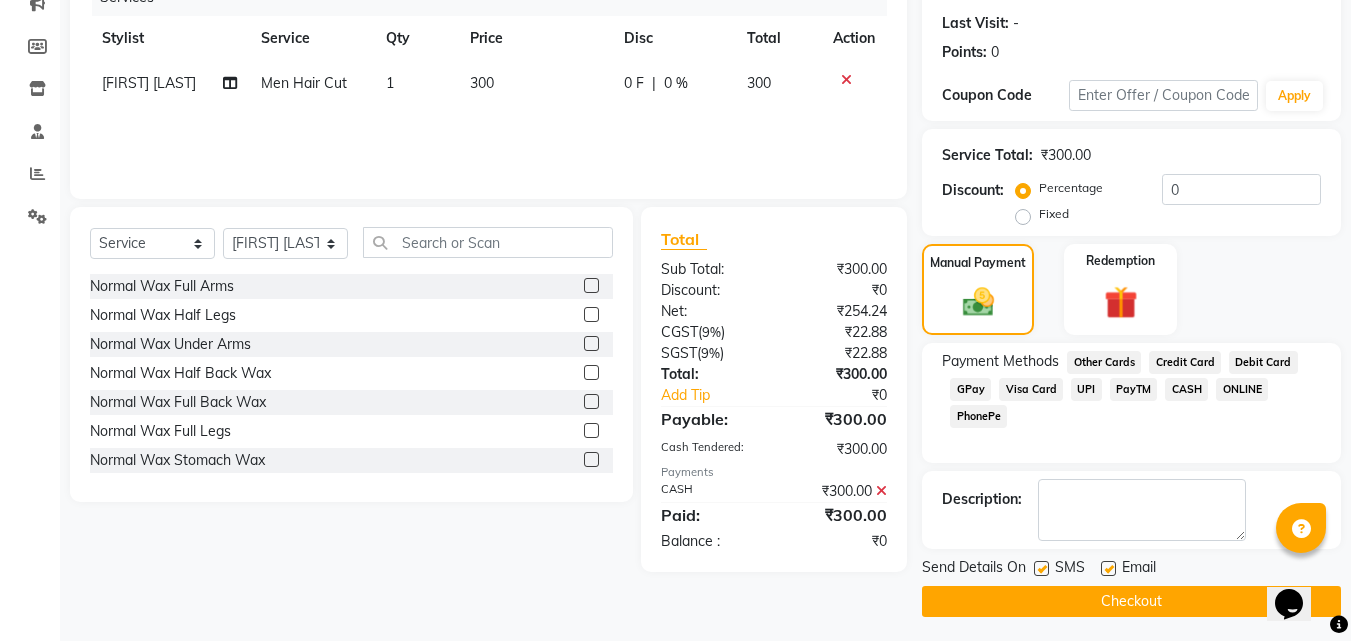 scroll, scrollTop: 275, scrollLeft: 0, axis: vertical 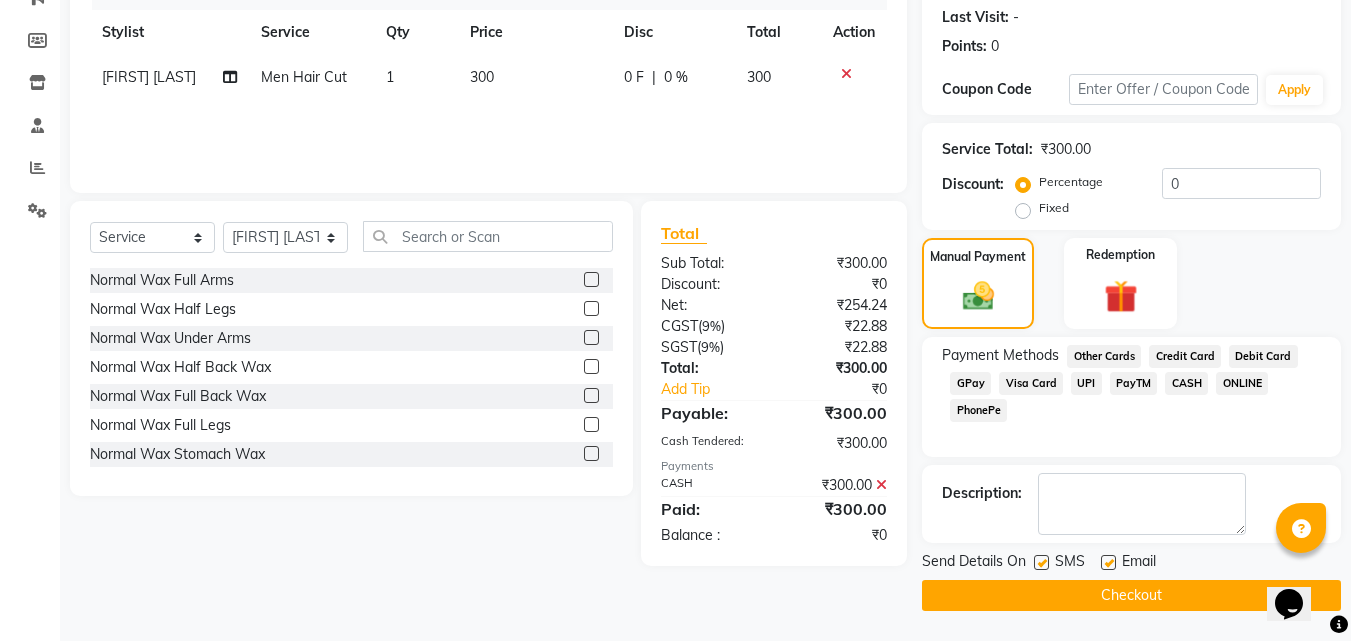 click on "Checkout" 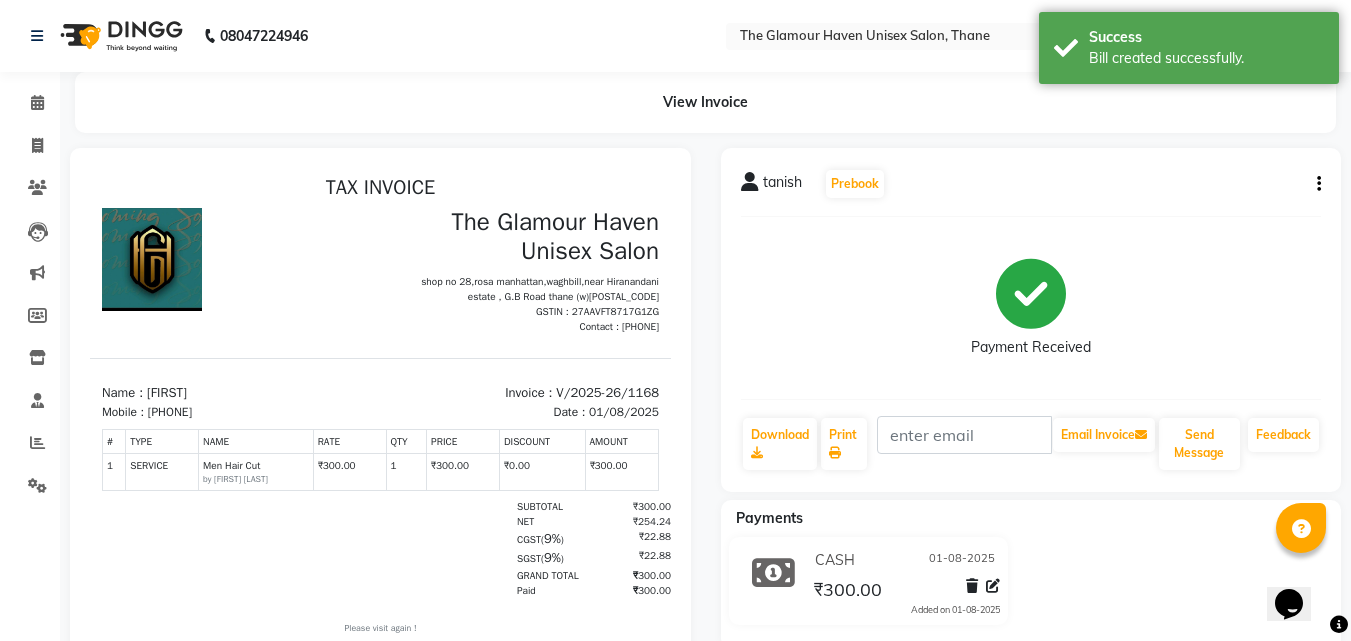 scroll, scrollTop: 0, scrollLeft: 0, axis: both 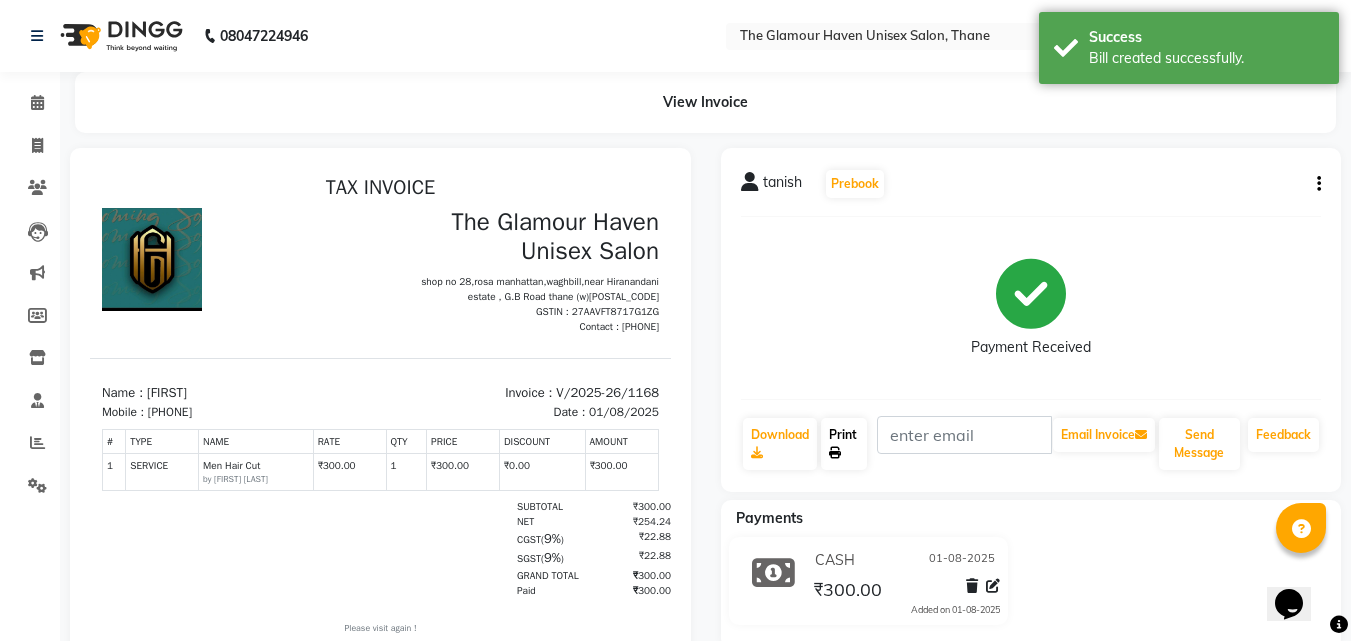 click 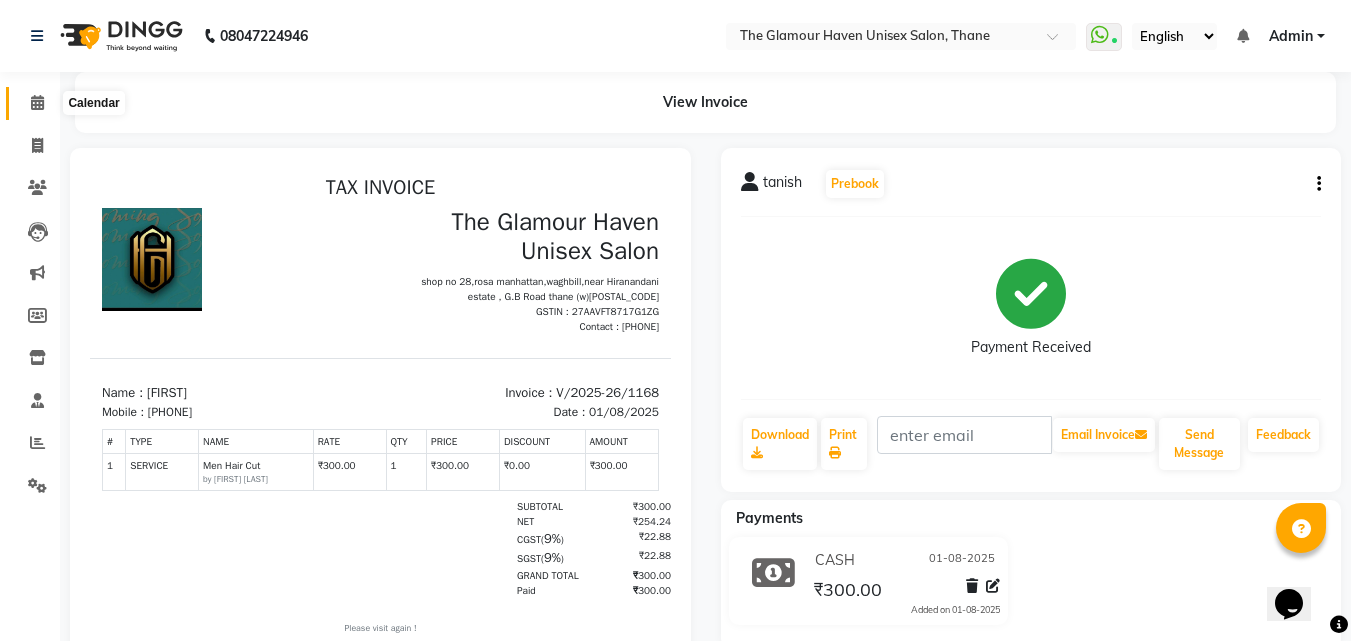 click 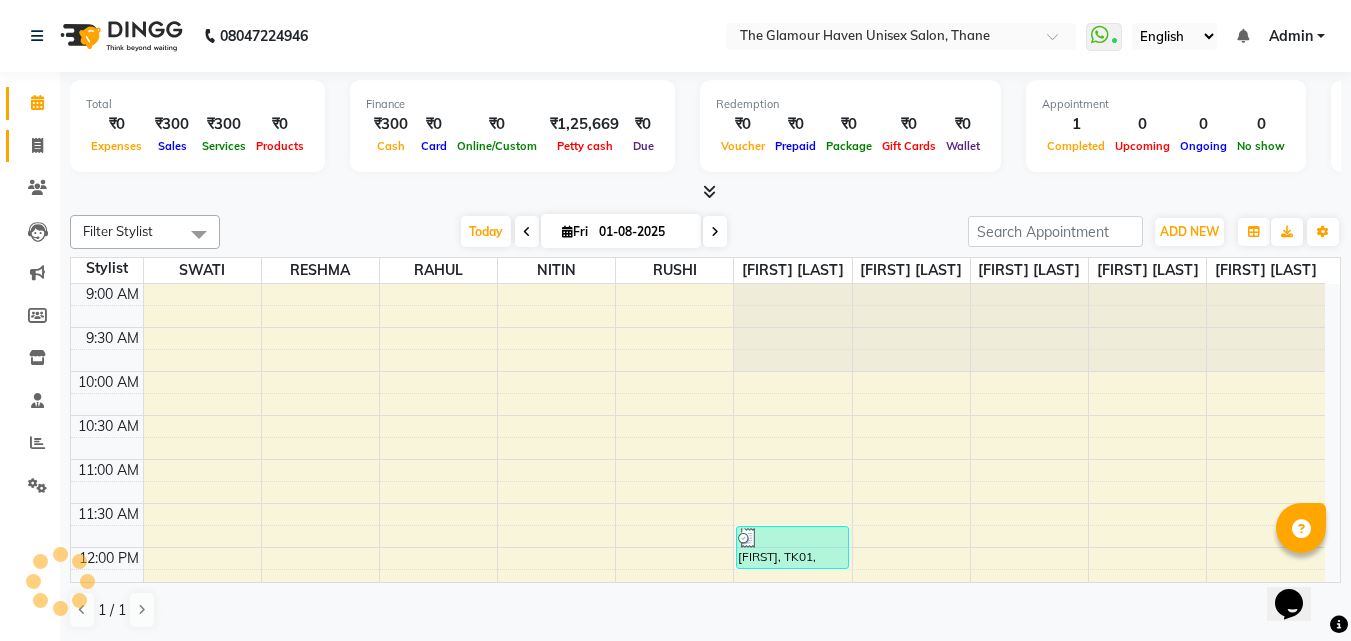 click on "Invoice" 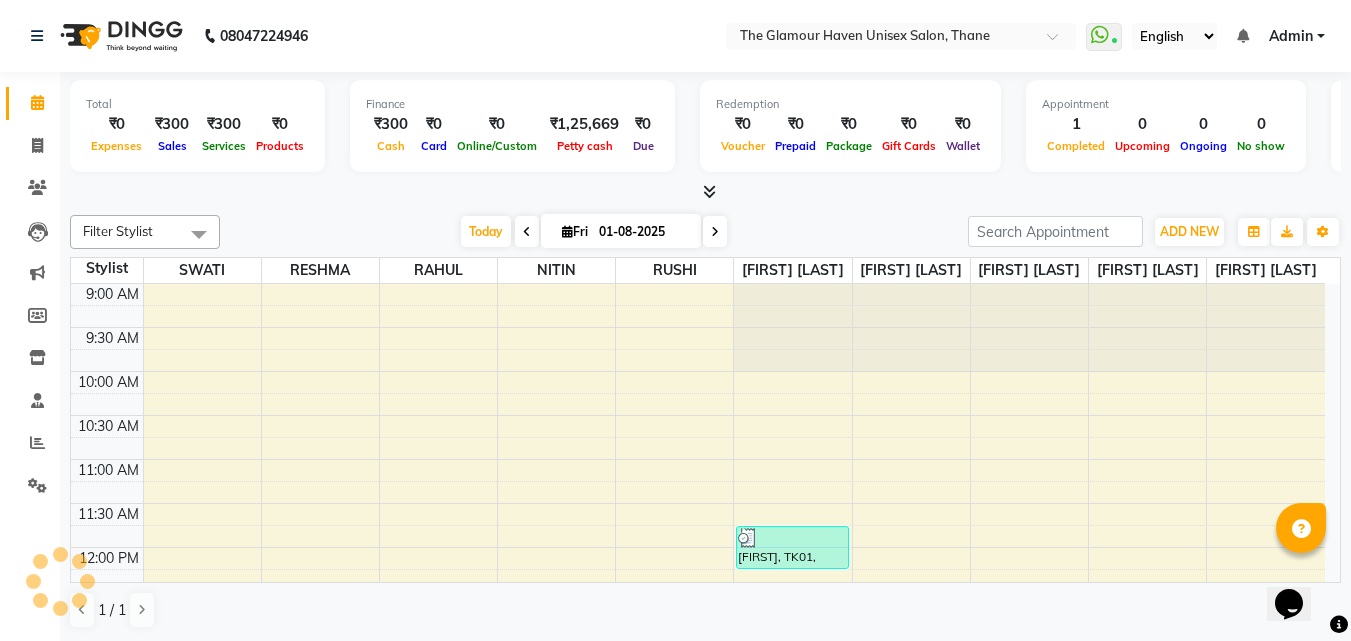 select on "7124" 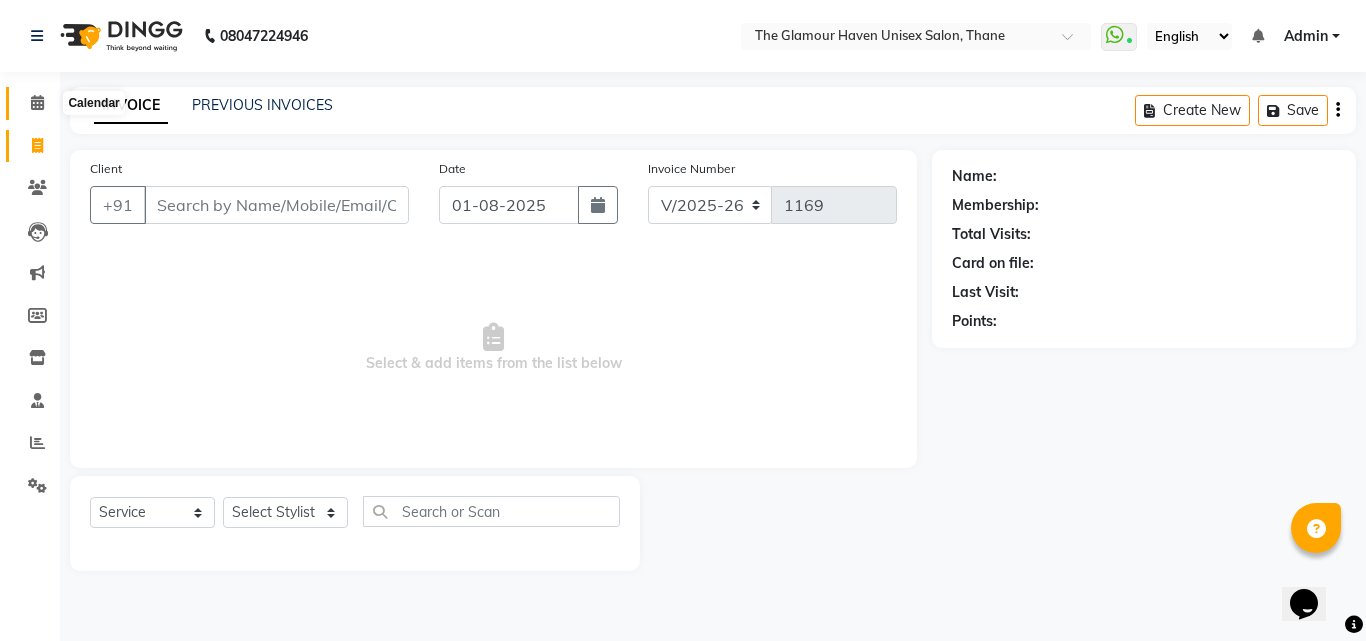 click 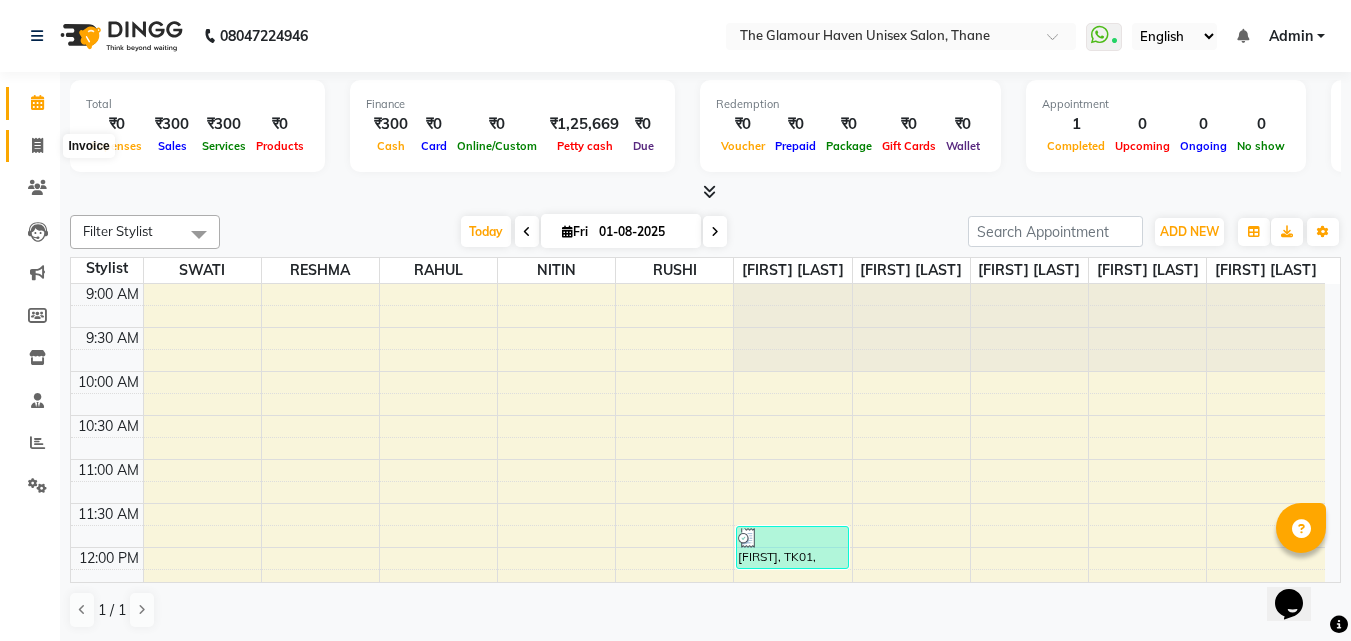 click 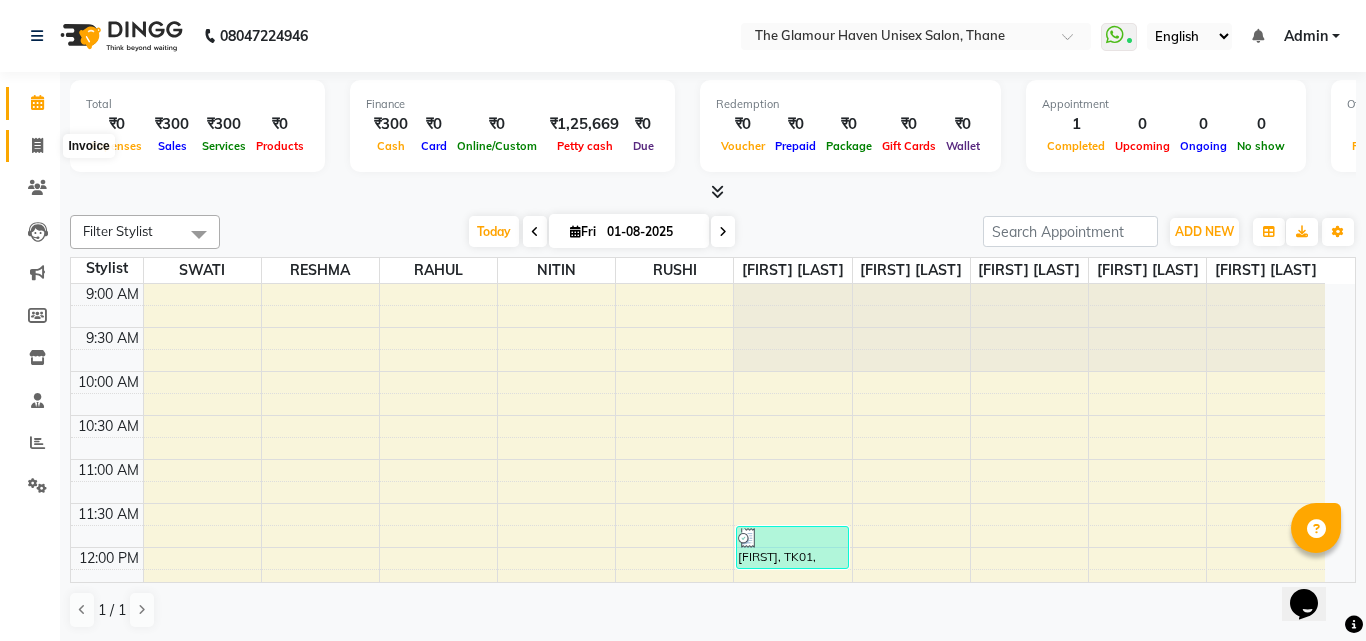 select on "7124" 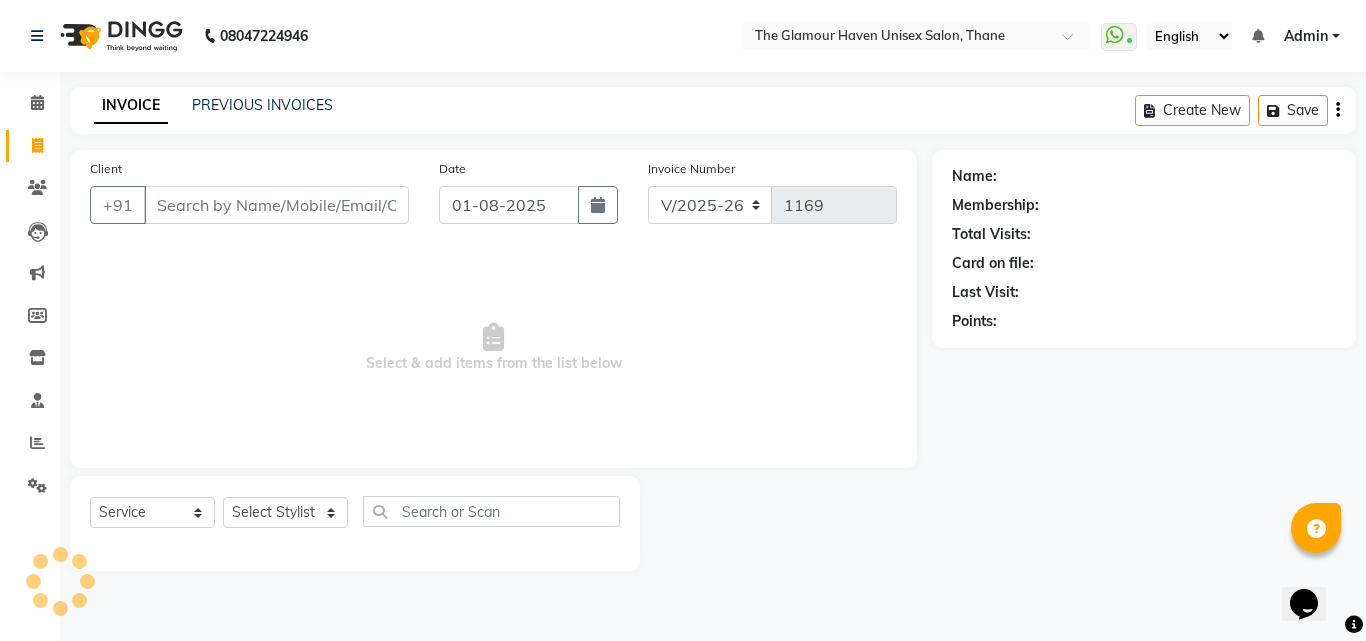 click on "Client" at bounding box center (276, 205) 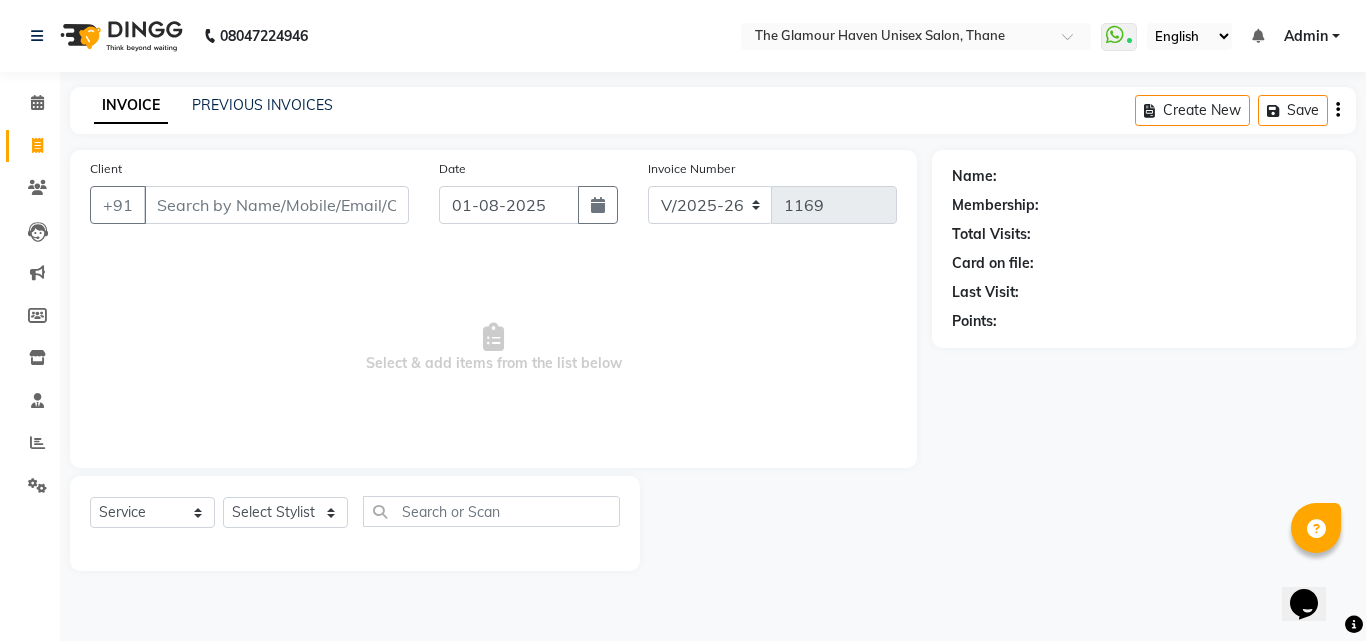 click on "Client" at bounding box center (276, 205) 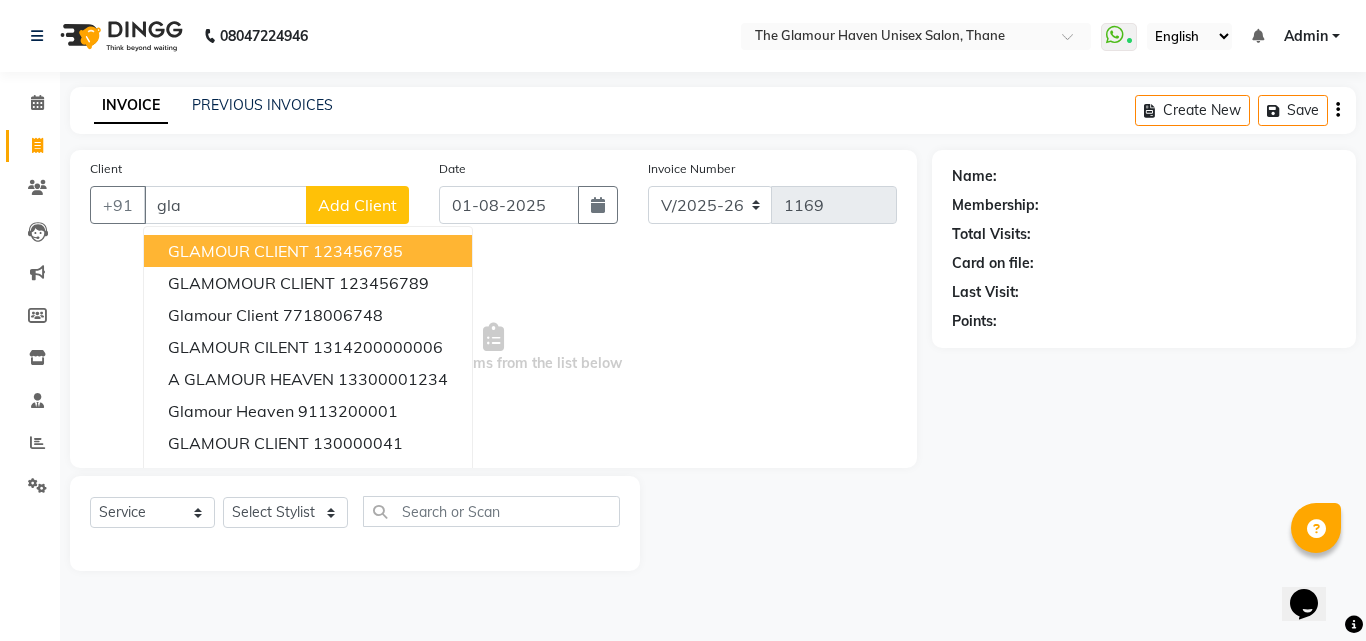 click on "GLAMOUR CLIENT" at bounding box center [238, 251] 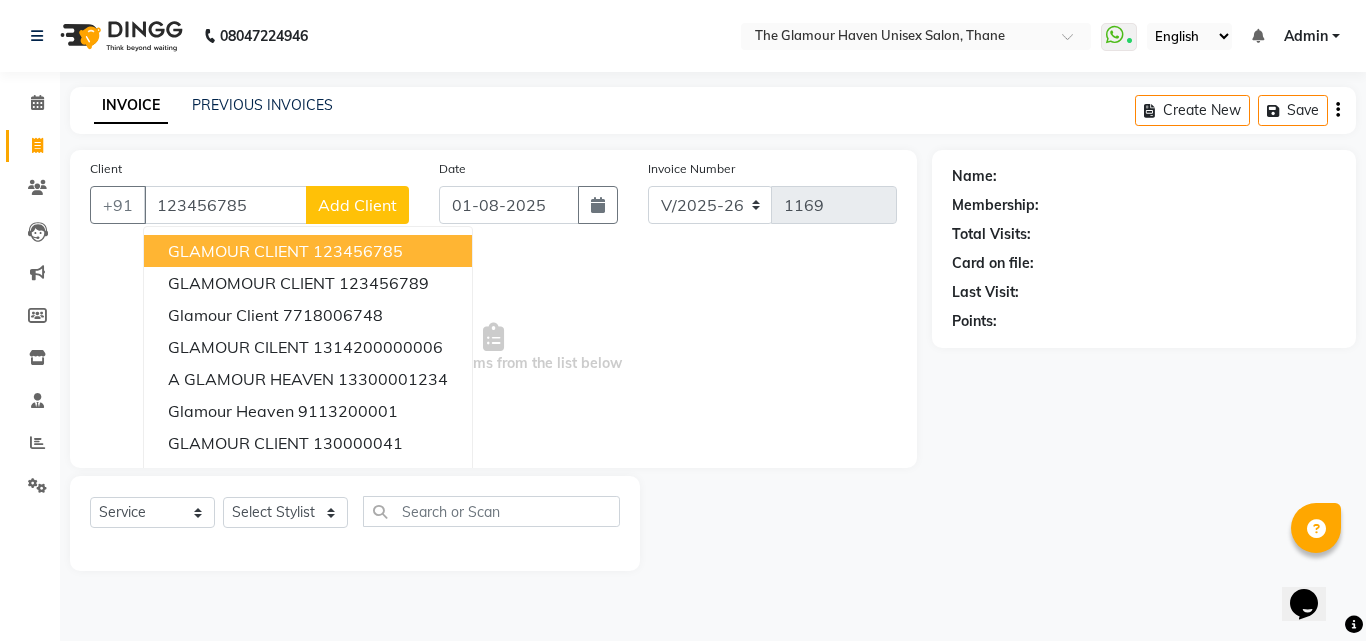 type on "123456785" 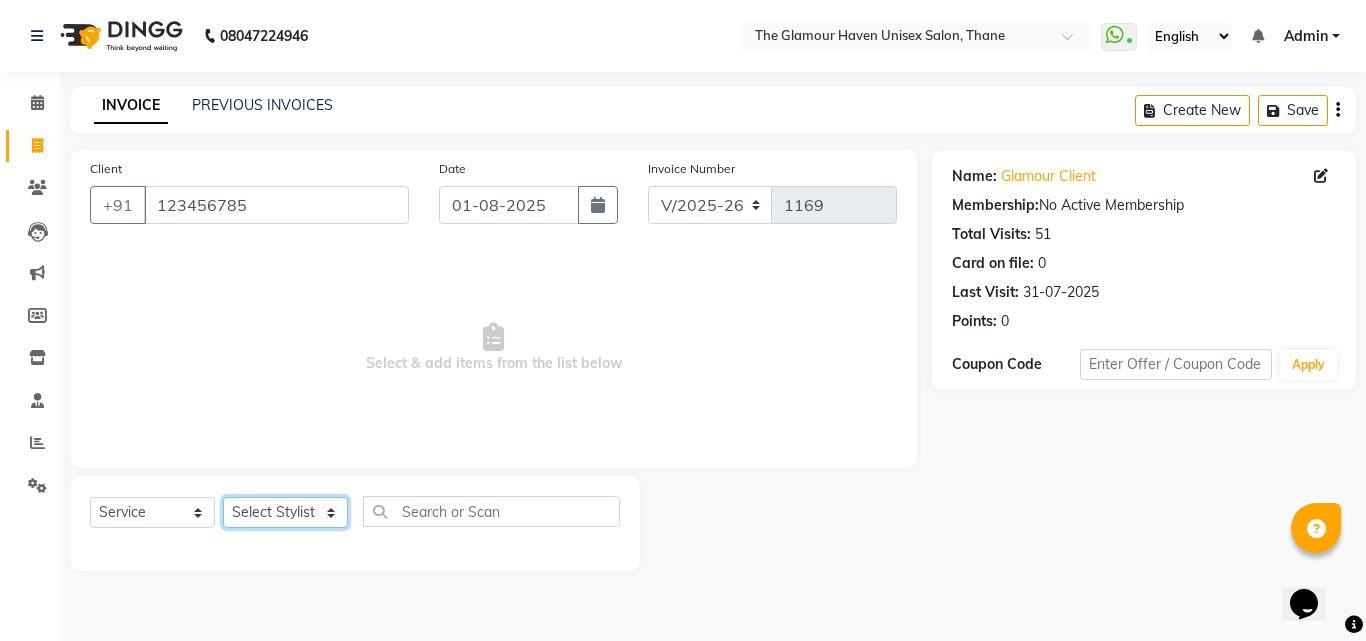 click on "Select Stylist [FIRST] [LAST] [FIRST] [LAST] [FIRST] [LAST] [FIRST] [LAST] [FIRST] [LAST] [FIRST] [LAST] [FIRST] [LAST] [FIRST] [LAST]" 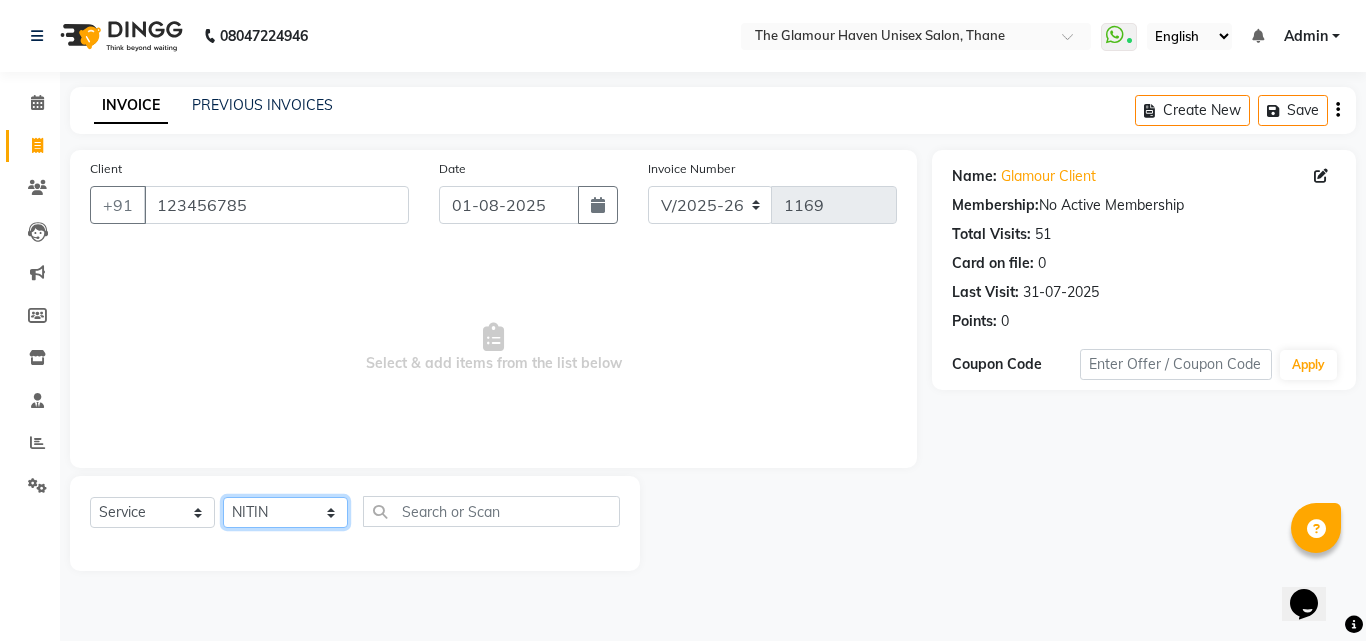 click on "Select Stylist [FIRST] [LAST] [FIRST] [LAST] [FIRST] [LAST] [FIRST] [LAST] [FIRST] [LAST] [FIRST] [LAST] [FIRST] [LAST] [FIRST] [LAST]" 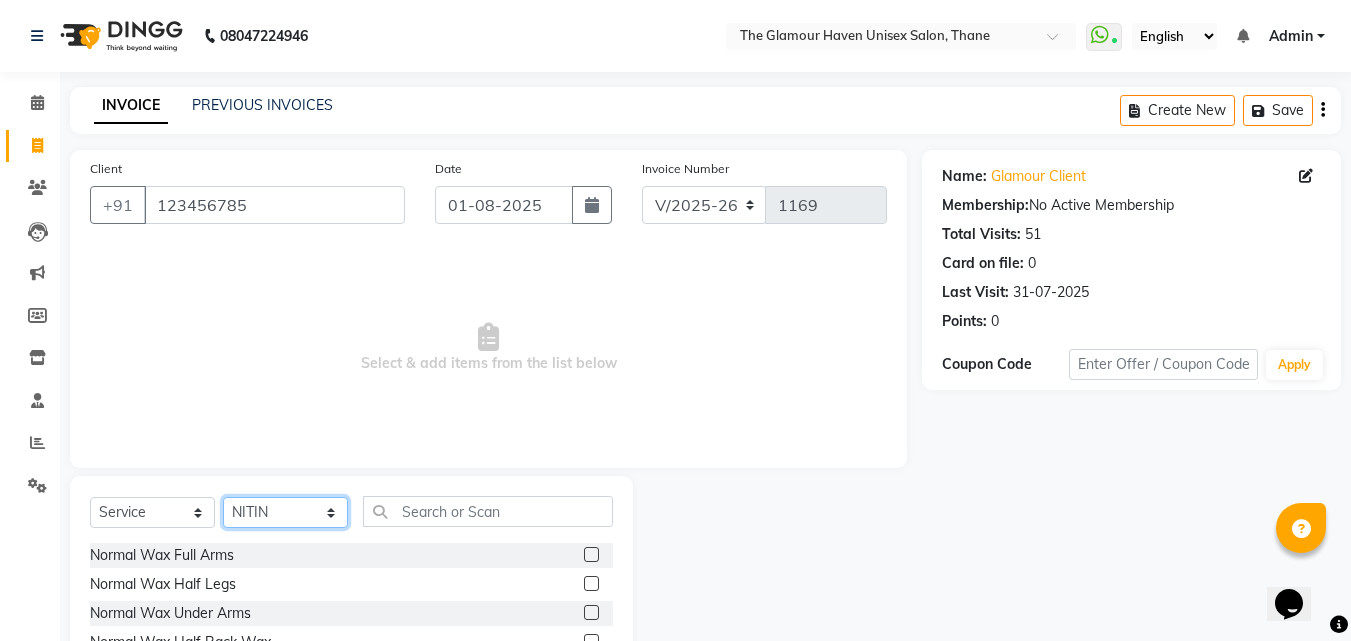 click on "Select Stylist [FIRST] [LAST] [FIRST] [LAST] [FIRST] [LAST] [FIRST] [LAST] [FIRST] [LAST] [FIRST] [LAST] [FIRST] [LAST] [FIRST] [LAST]" 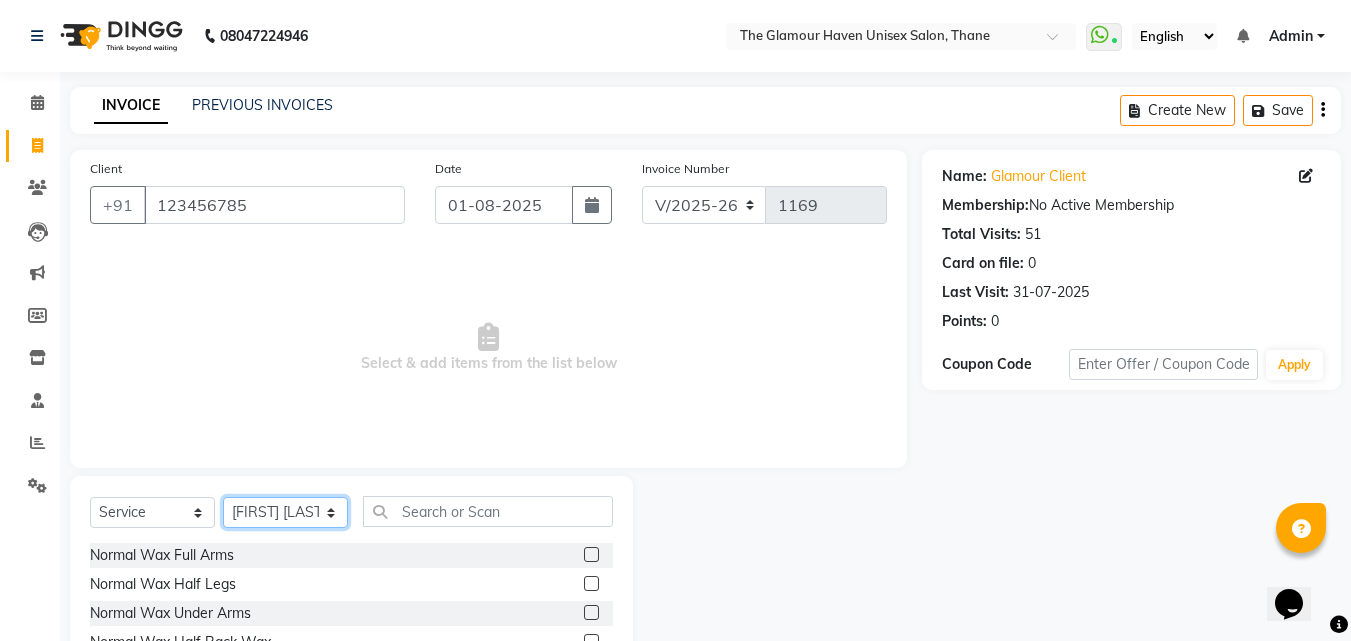 click on "Select Stylist [FIRST] [LAST] [FIRST] [LAST] [FIRST] [LAST] [FIRST] [LAST] [FIRST] [LAST] [FIRST] [LAST] [FIRST] [LAST] [FIRST] [LAST]" 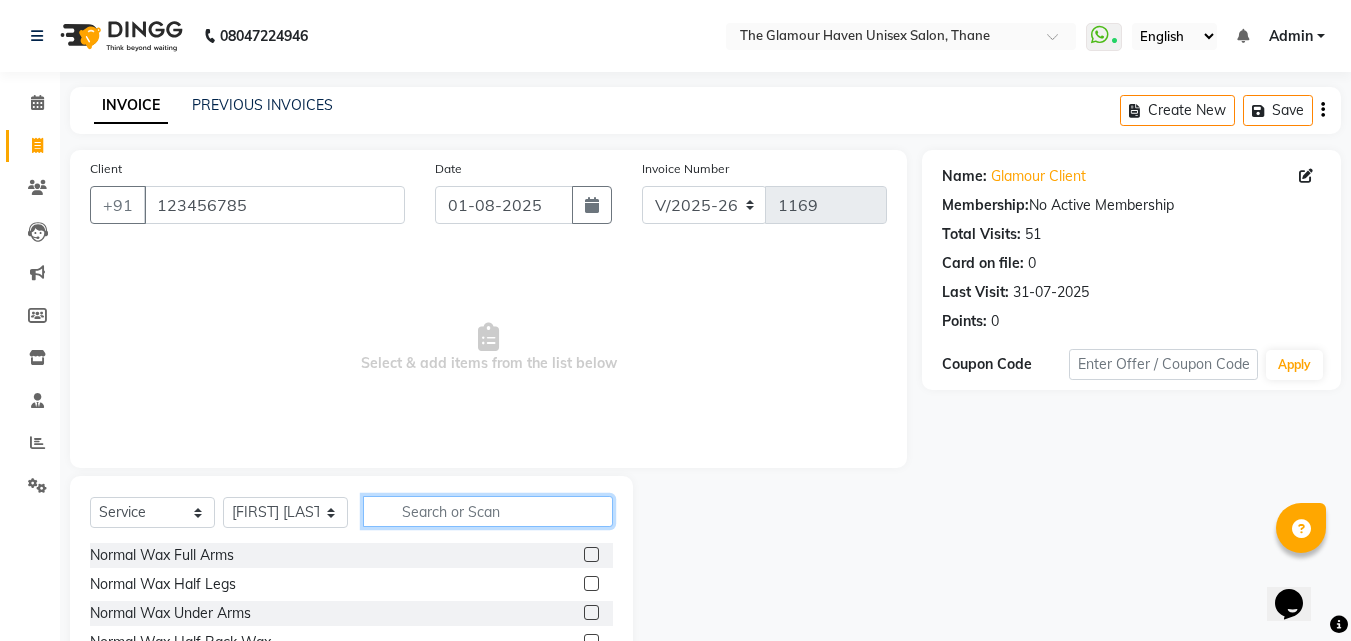 click 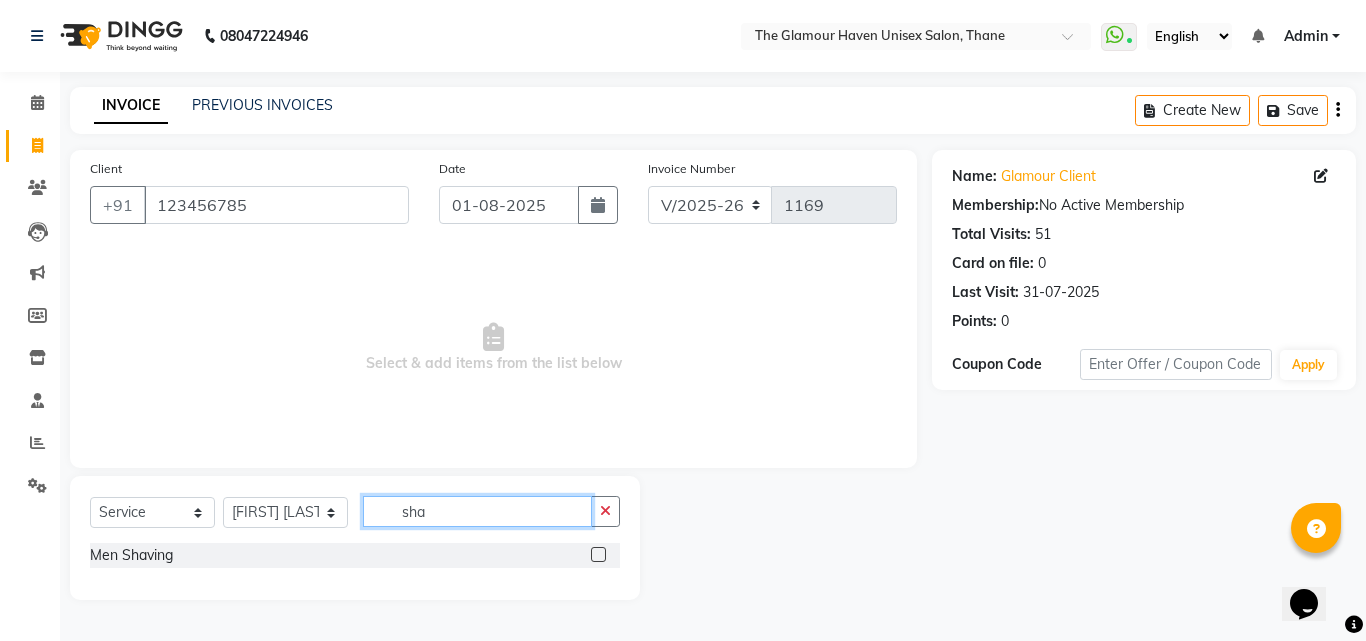 type on "sha" 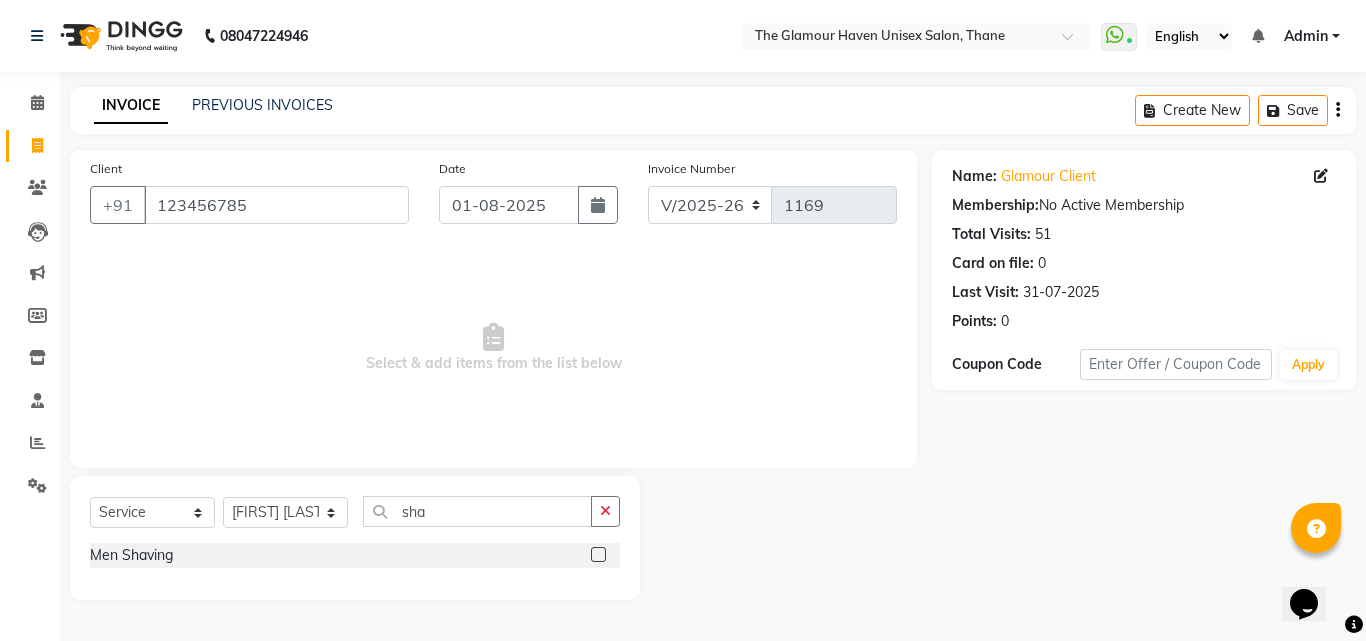 click 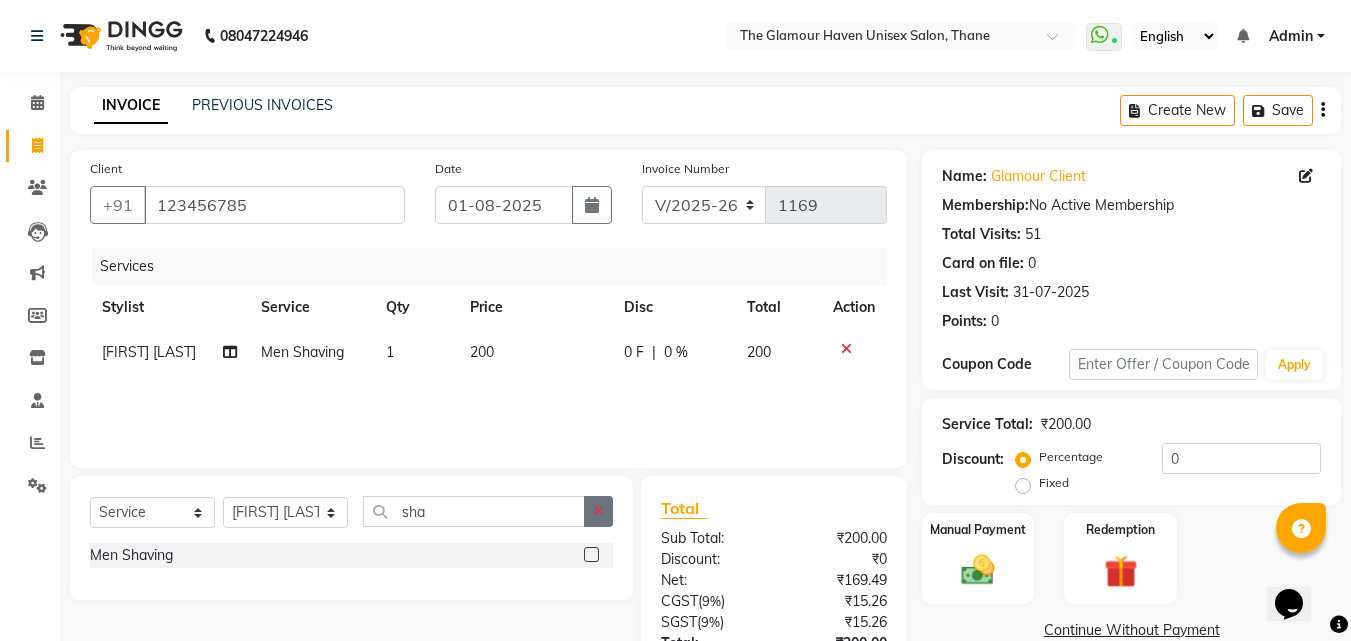 checkbox on "false" 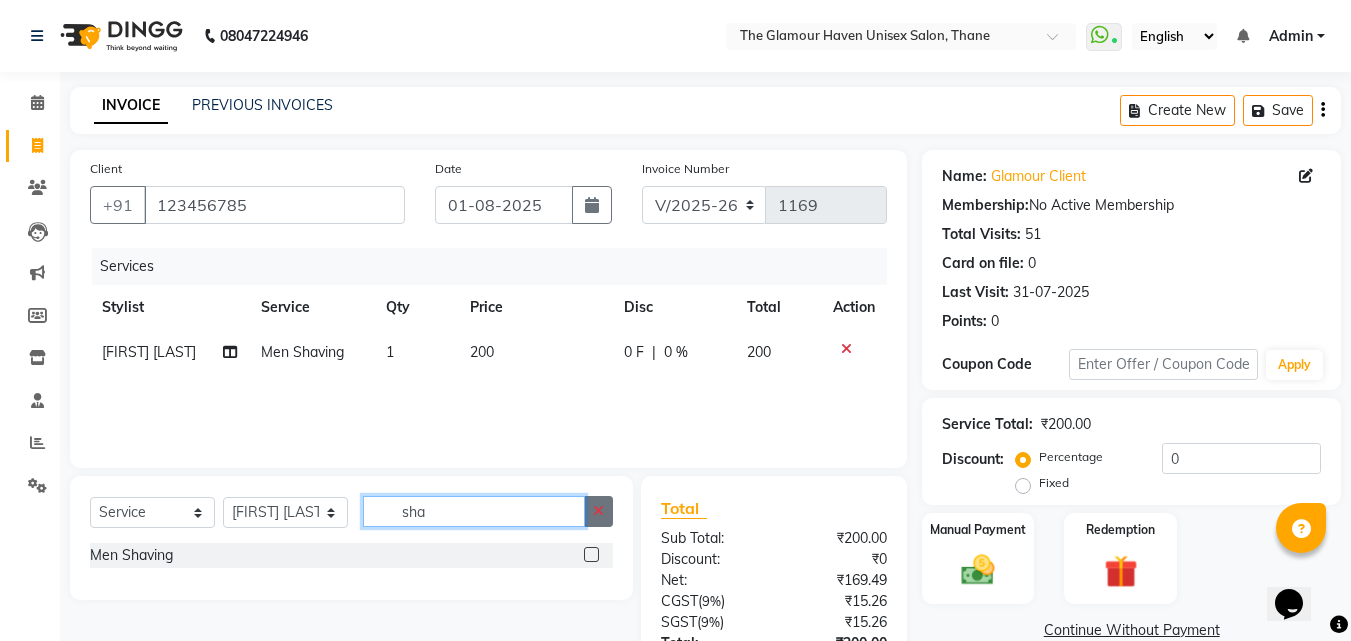 type 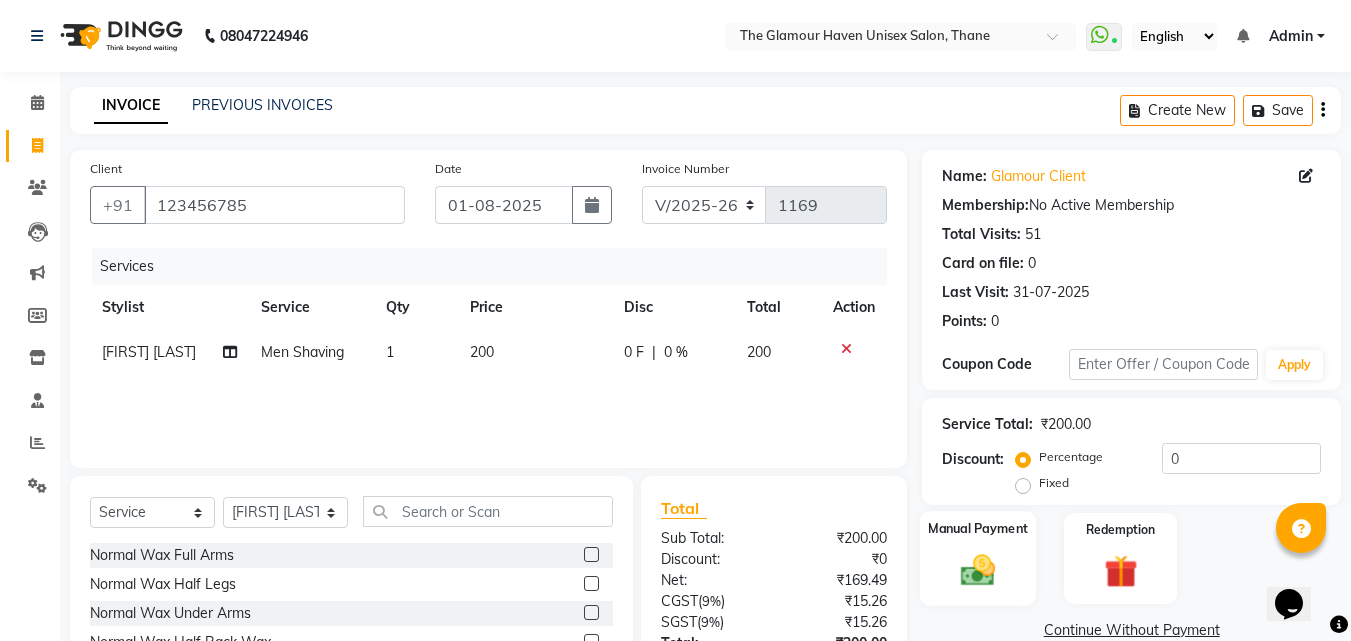 click 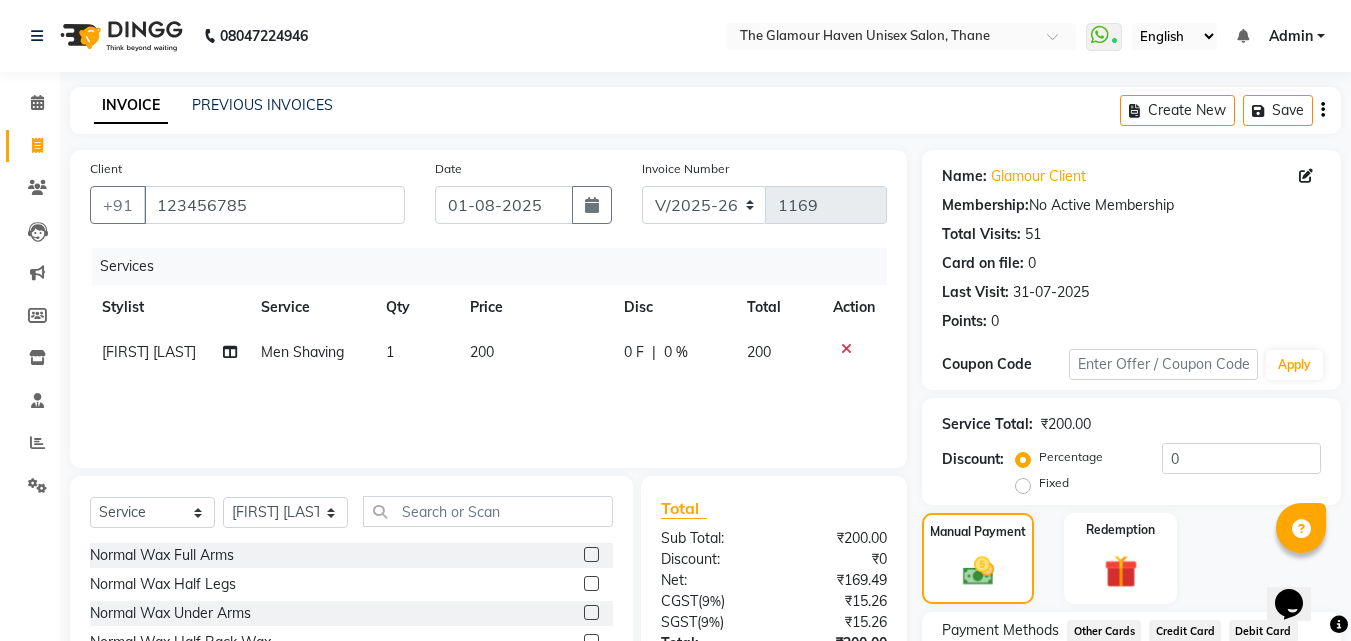 scroll, scrollTop: 162, scrollLeft: 0, axis: vertical 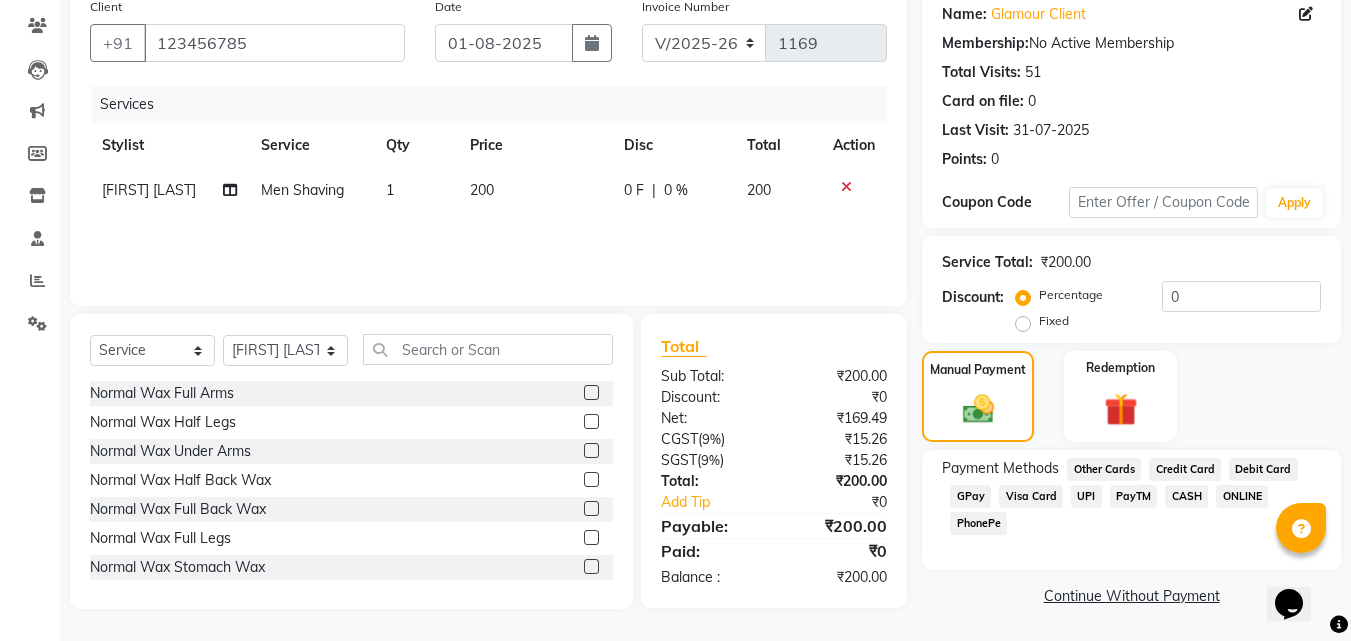 click on "GPay" 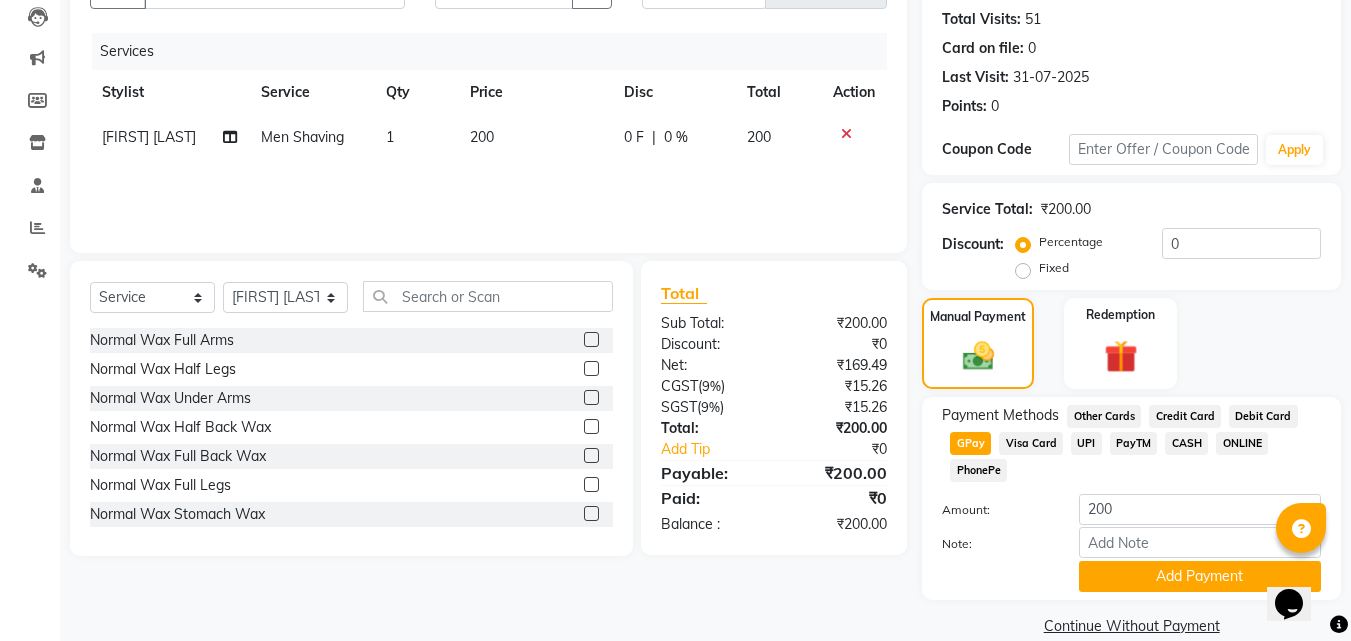 scroll, scrollTop: 245, scrollLeft: 0, axis: vertical 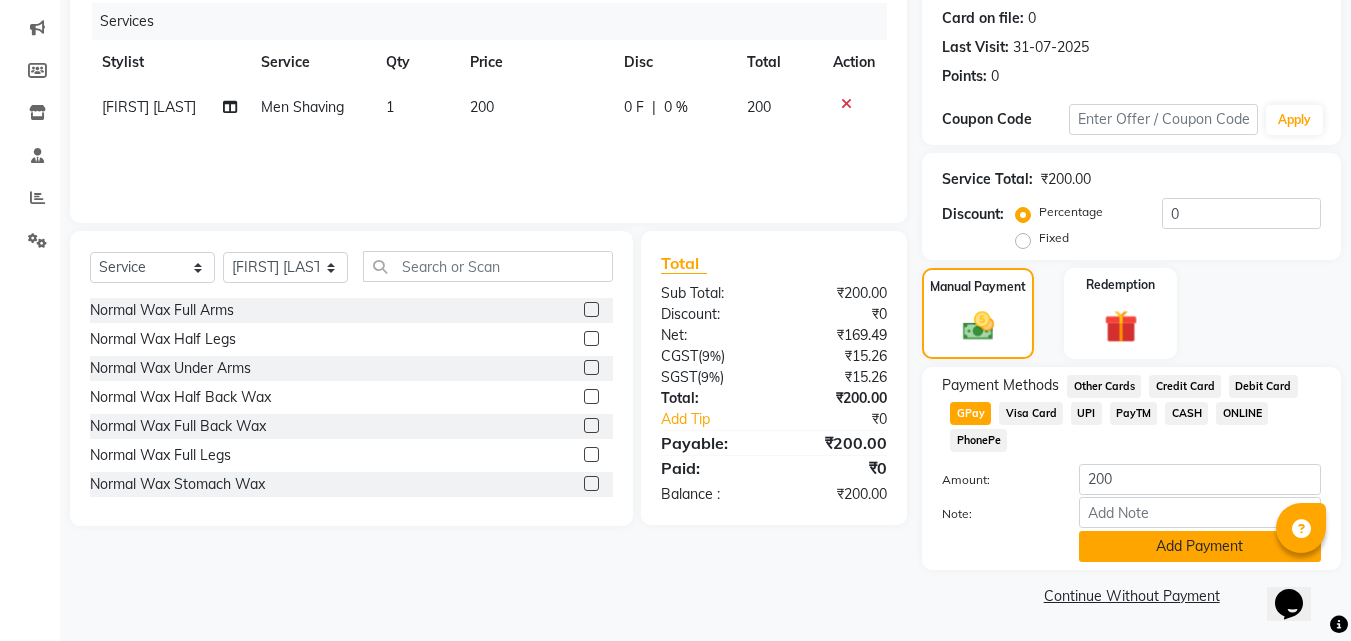 click on "Add Payment" 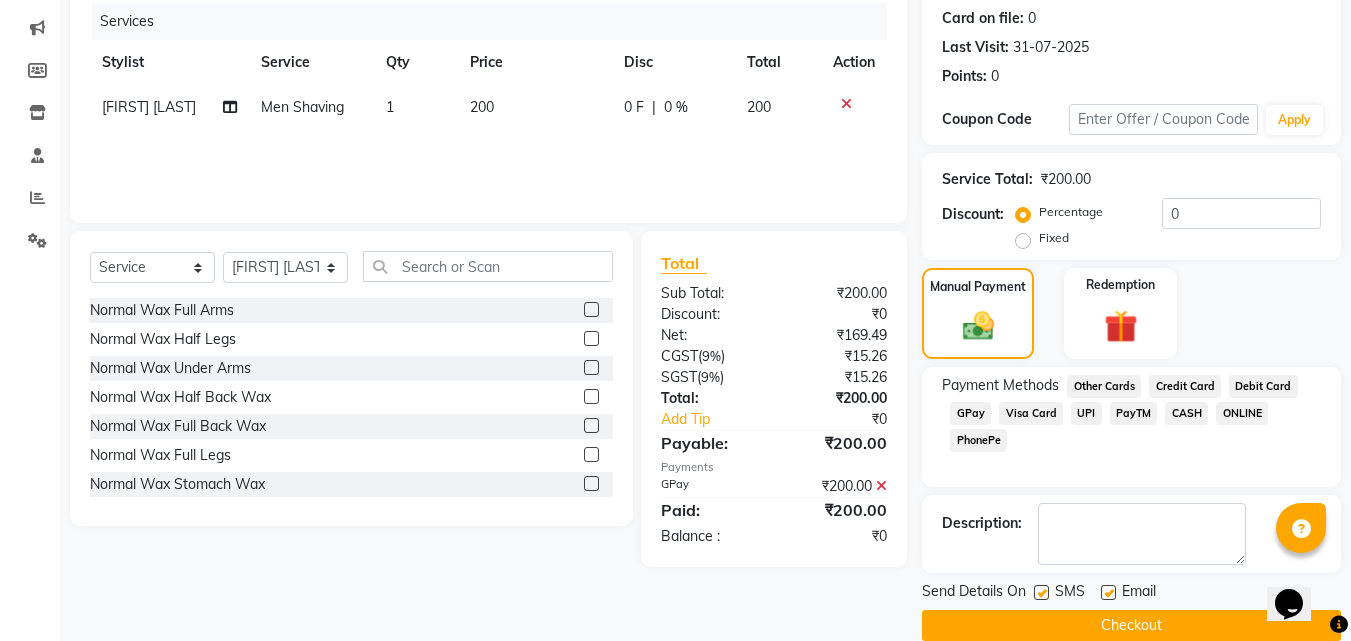 click on "Checkout" 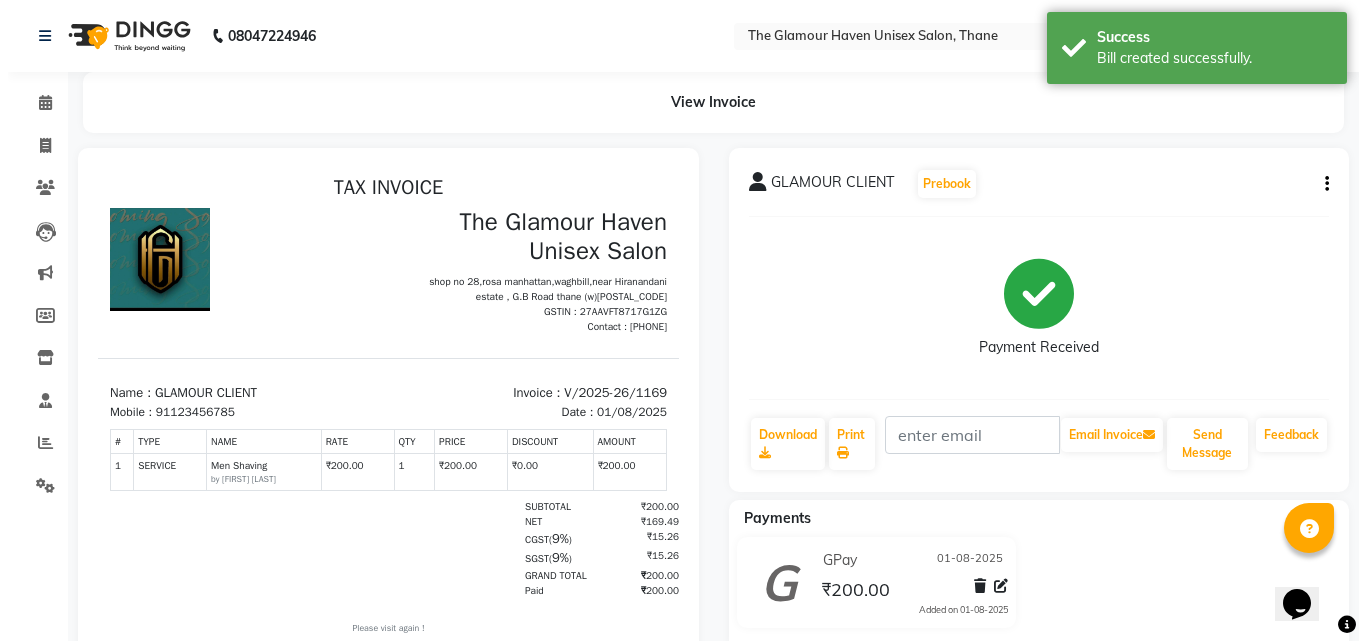 scroll, scrollTop: 0, scrollLeft: 0, axis: both 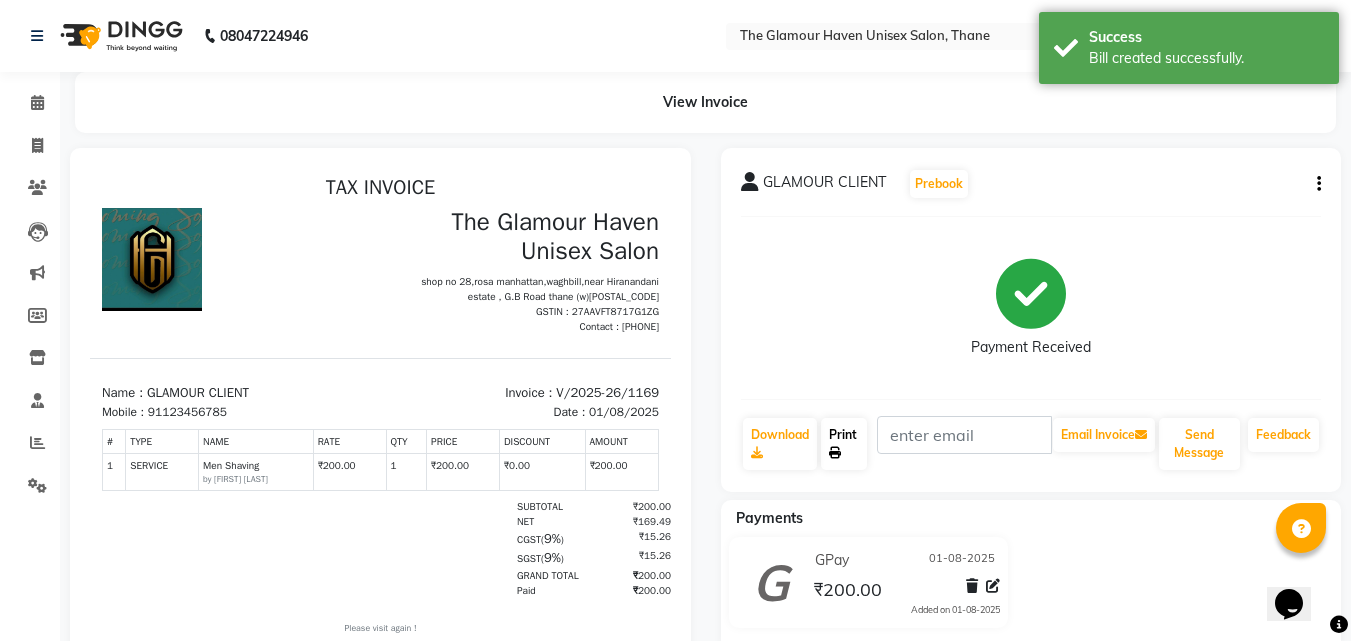 click on "Print" 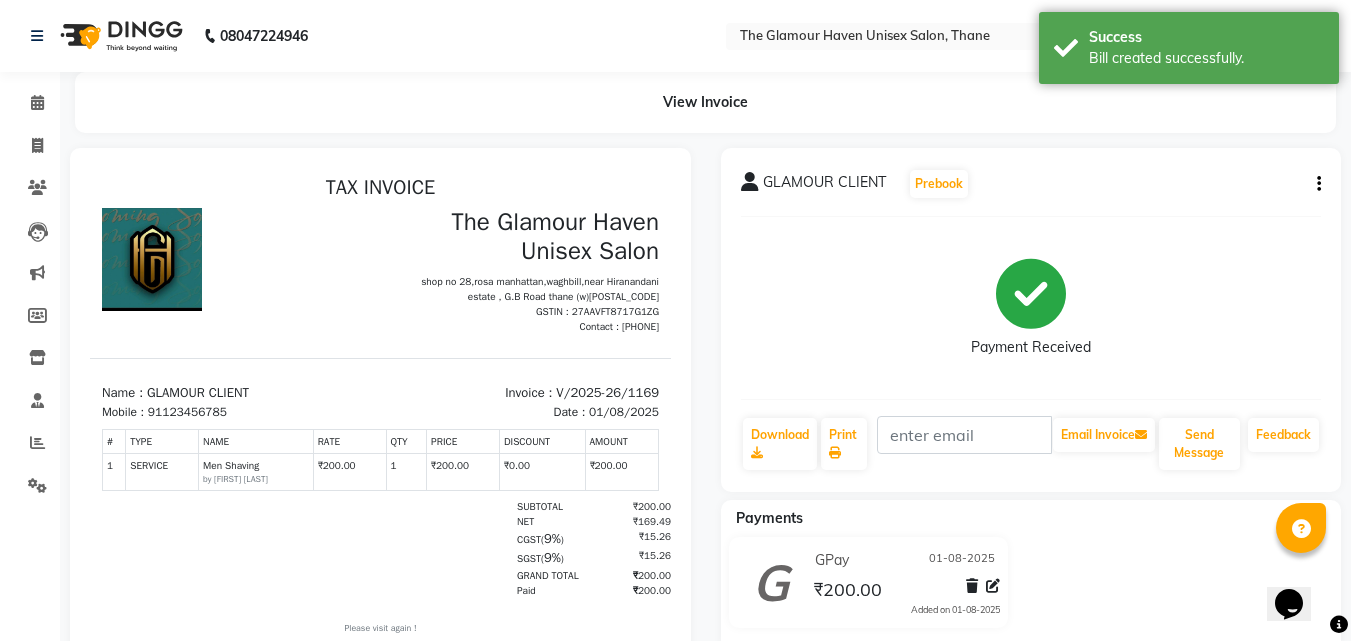 click on "Invoice" 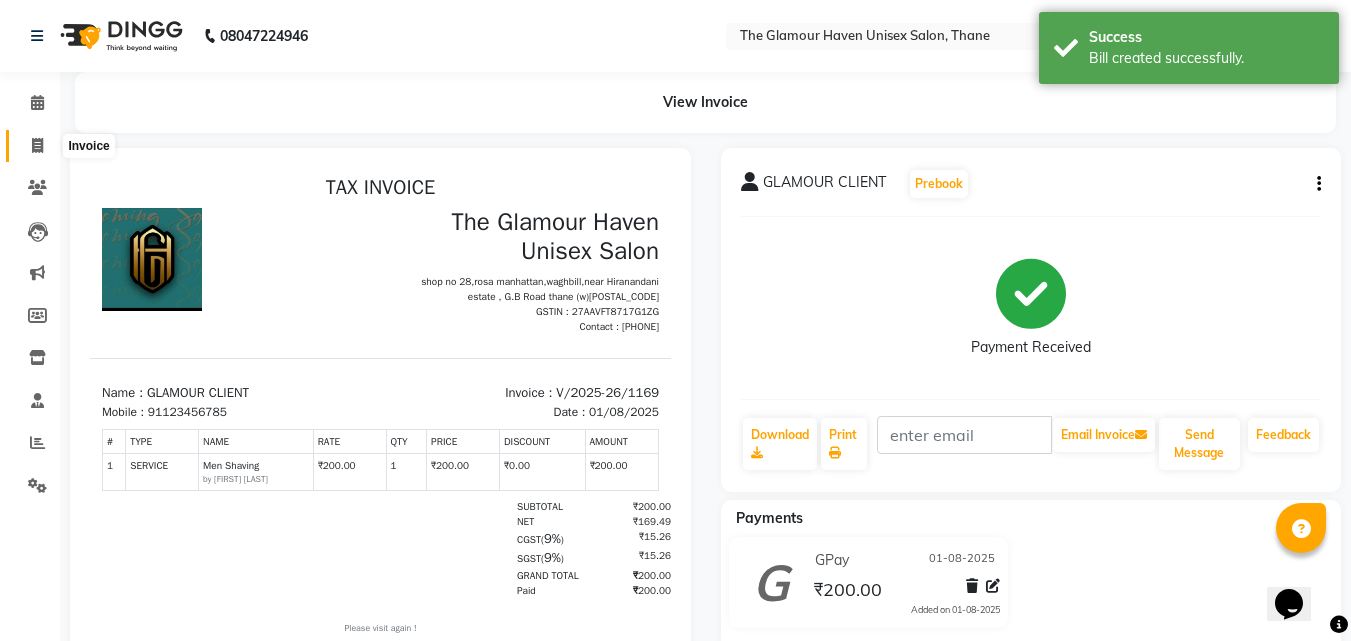 click 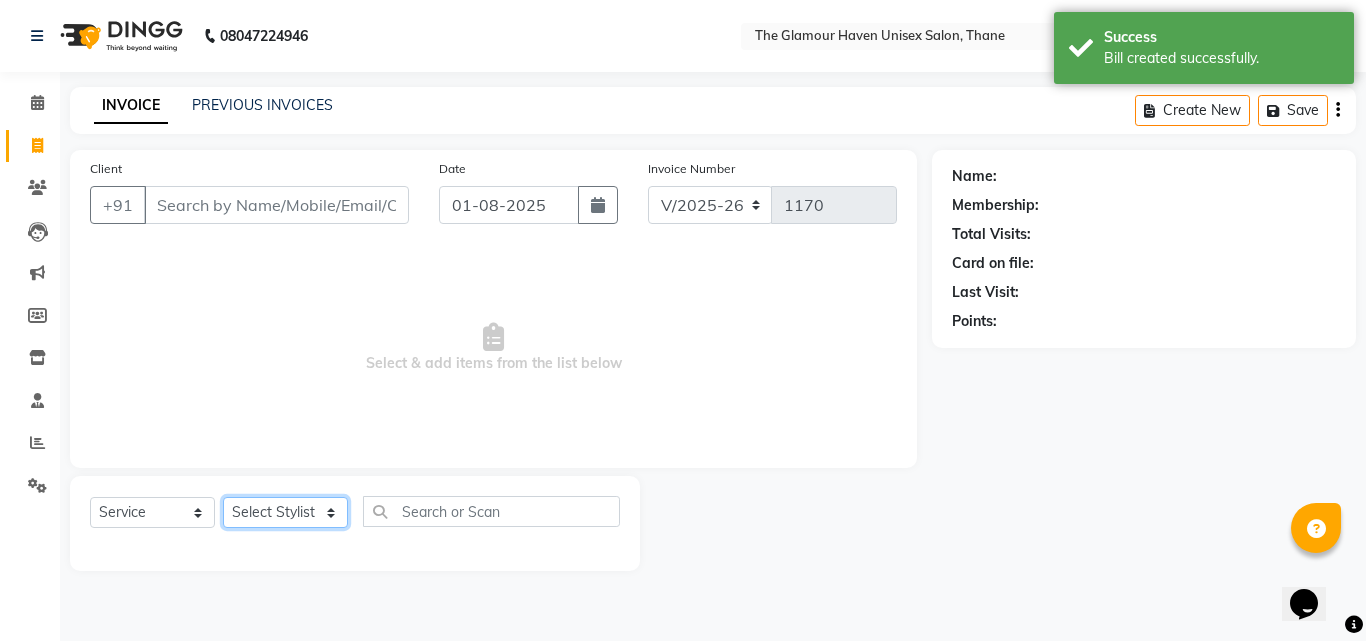 click on "Select Stylist [FIRST] [LAST] [FIRST] [LAST] [FIRST] [LAST] [FIRST] [LAST] [FIRST] [LAST] [FIRST] [LAST] [FIRST] [LAST] [FIRST] [LAST]" 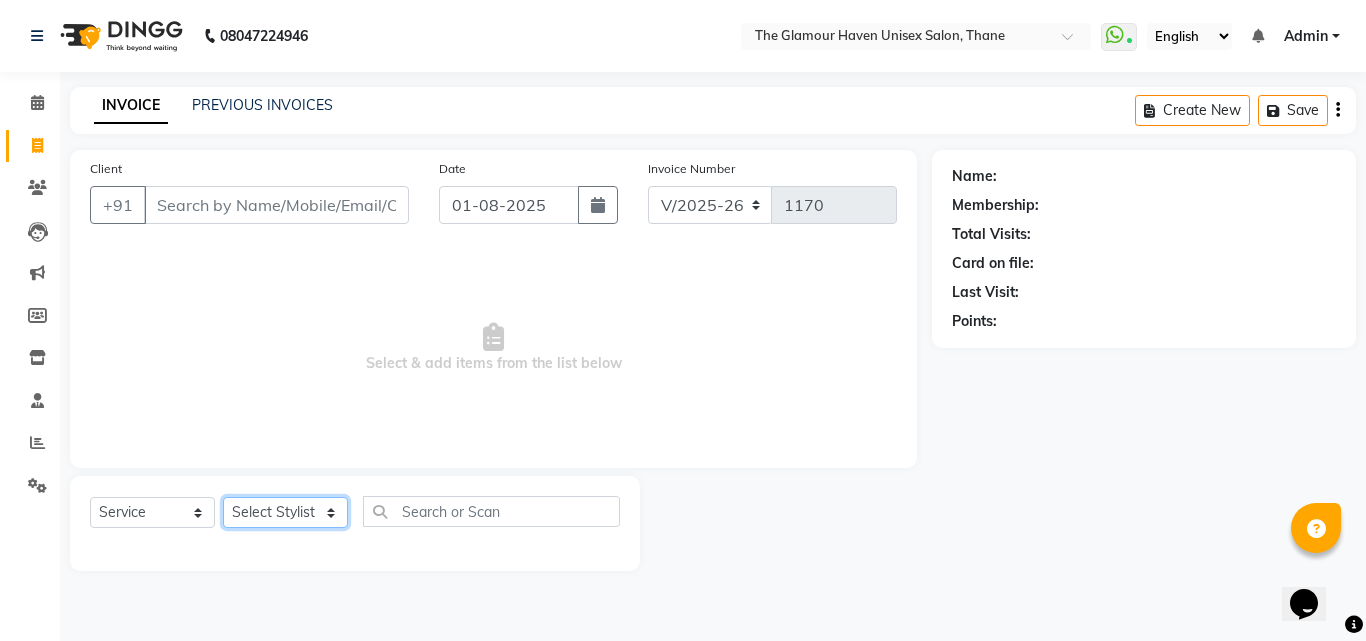 select on "59913" 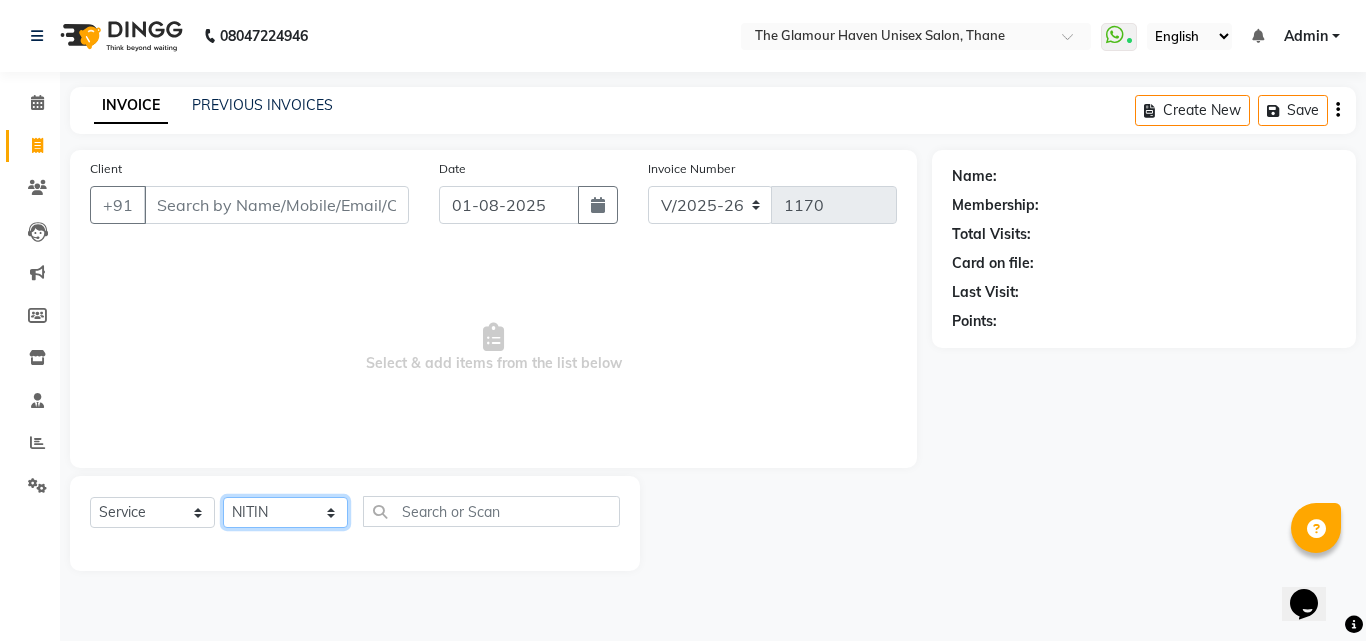 click on "Select Stylist [FIRST] [LAST] [FIRST] [LAST] [FIRST] [LAST] [FIRST] [LAST] [FIRST] [LAST] [FIRST] [LAST] [FIRST] [LAST] [FIRST] [LAST]" 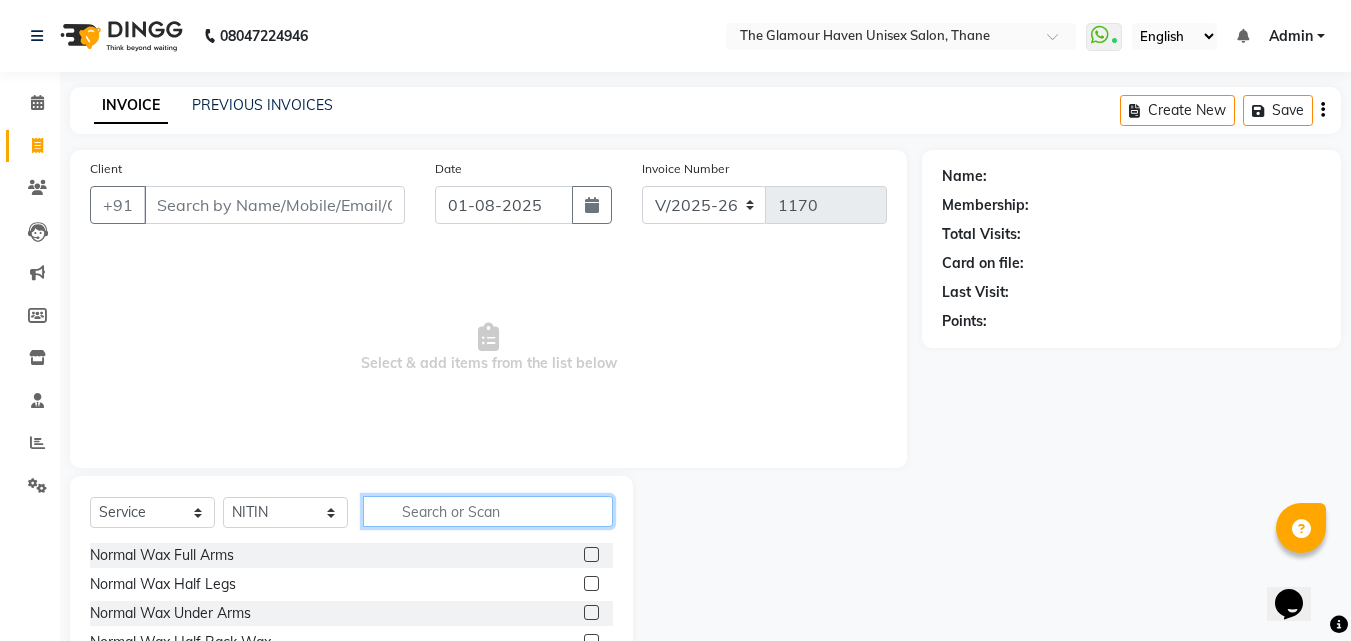 click 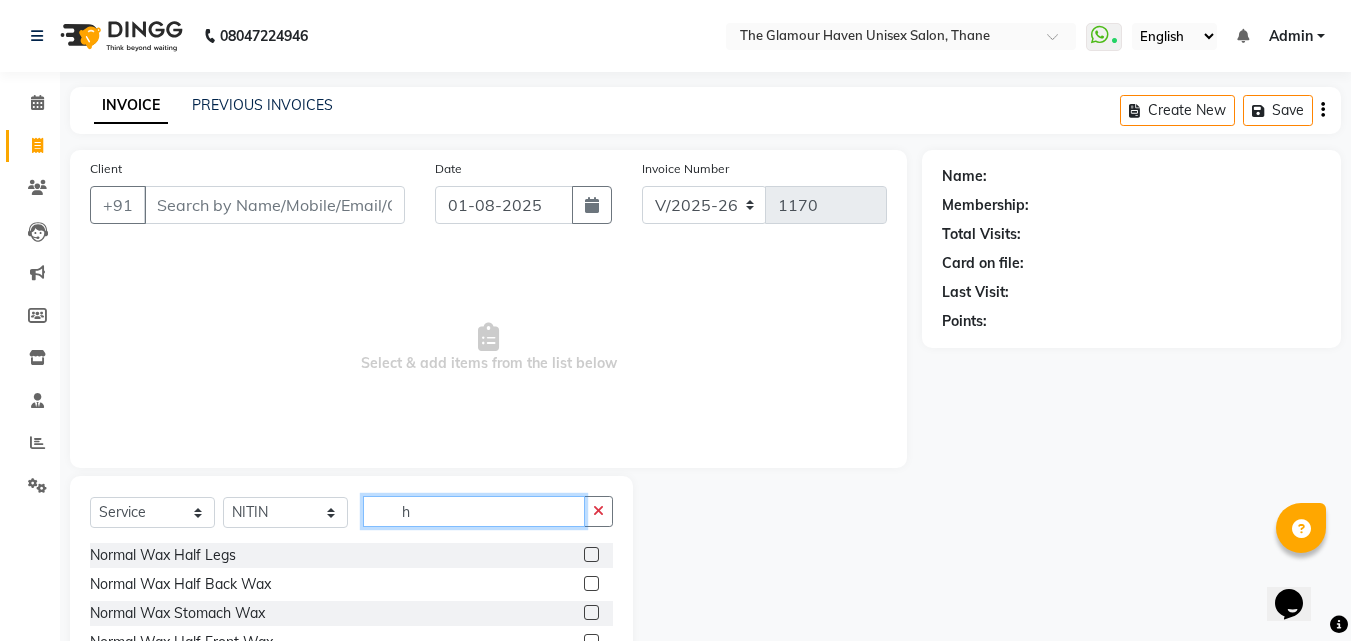 type on "h" 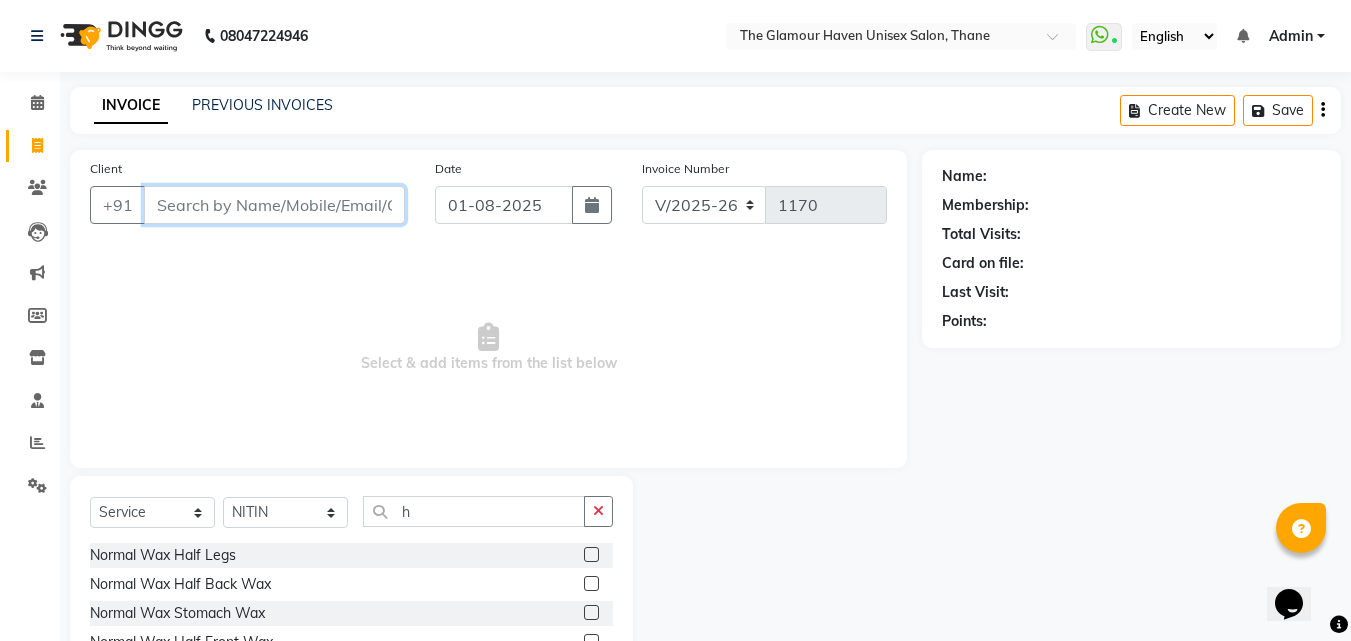 click on "Client" at bounding box center (274, 205) 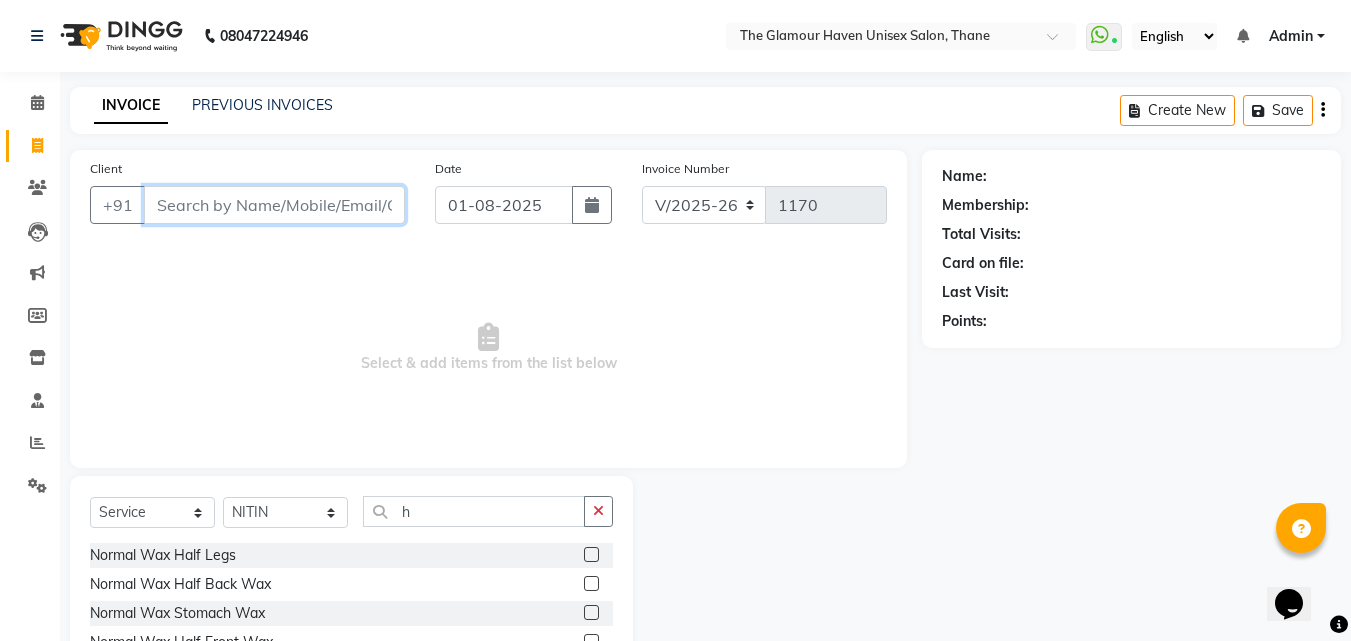click on "Client" at bounding box center (274, 205) 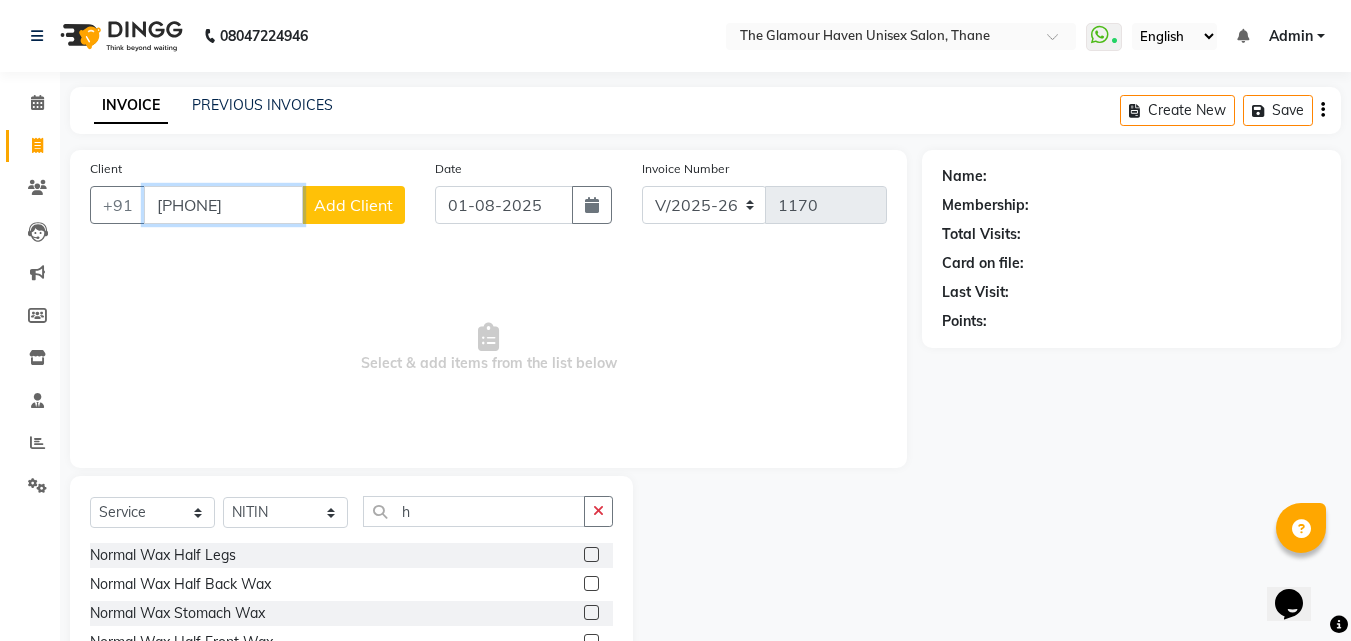 type on "[PHONE]" 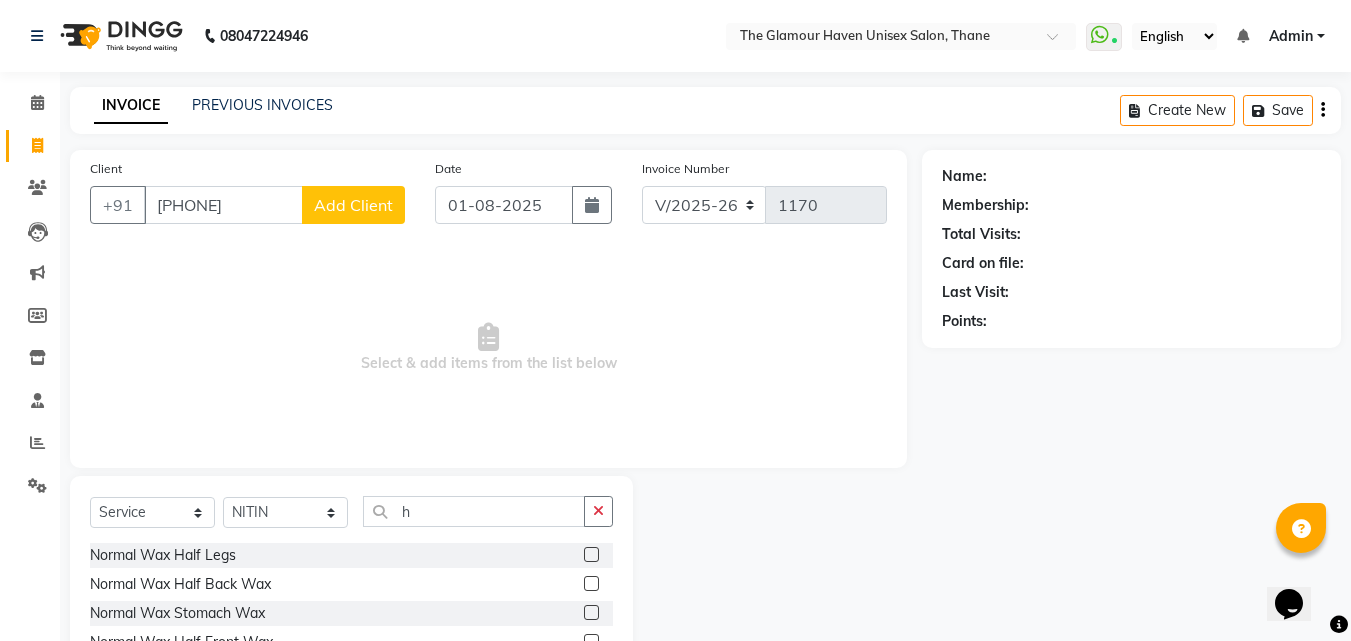 click on "Add Client" 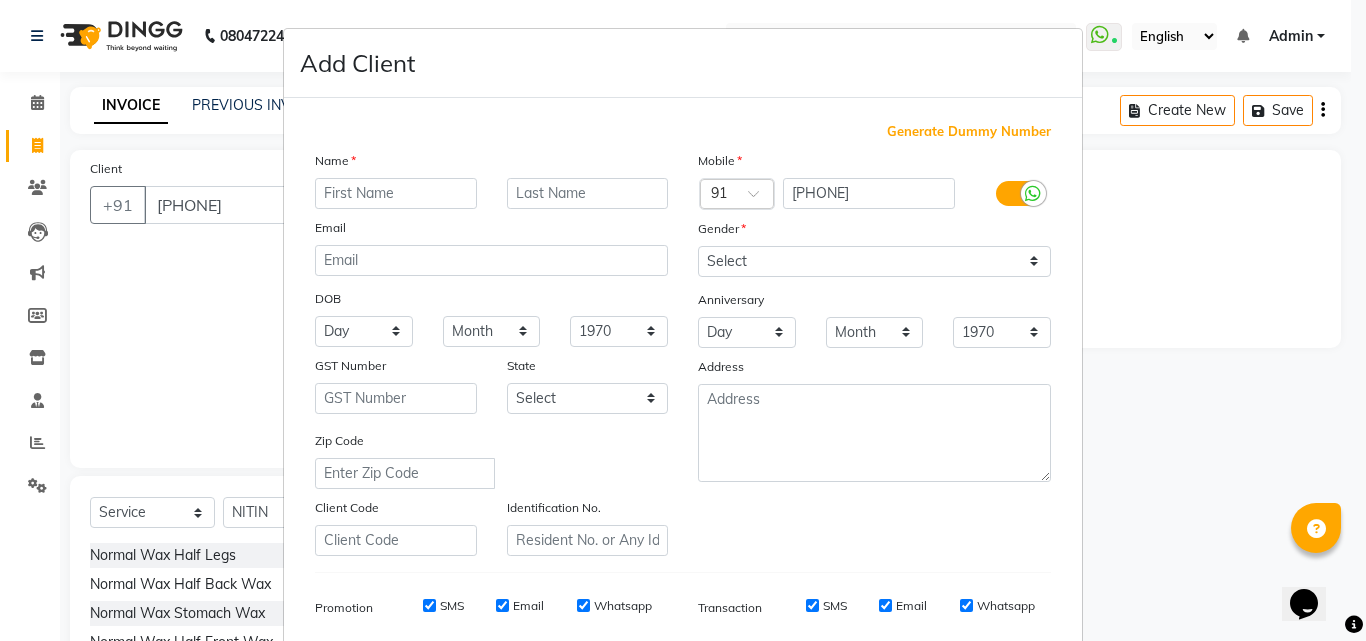 click at bounding box center (396, 193) 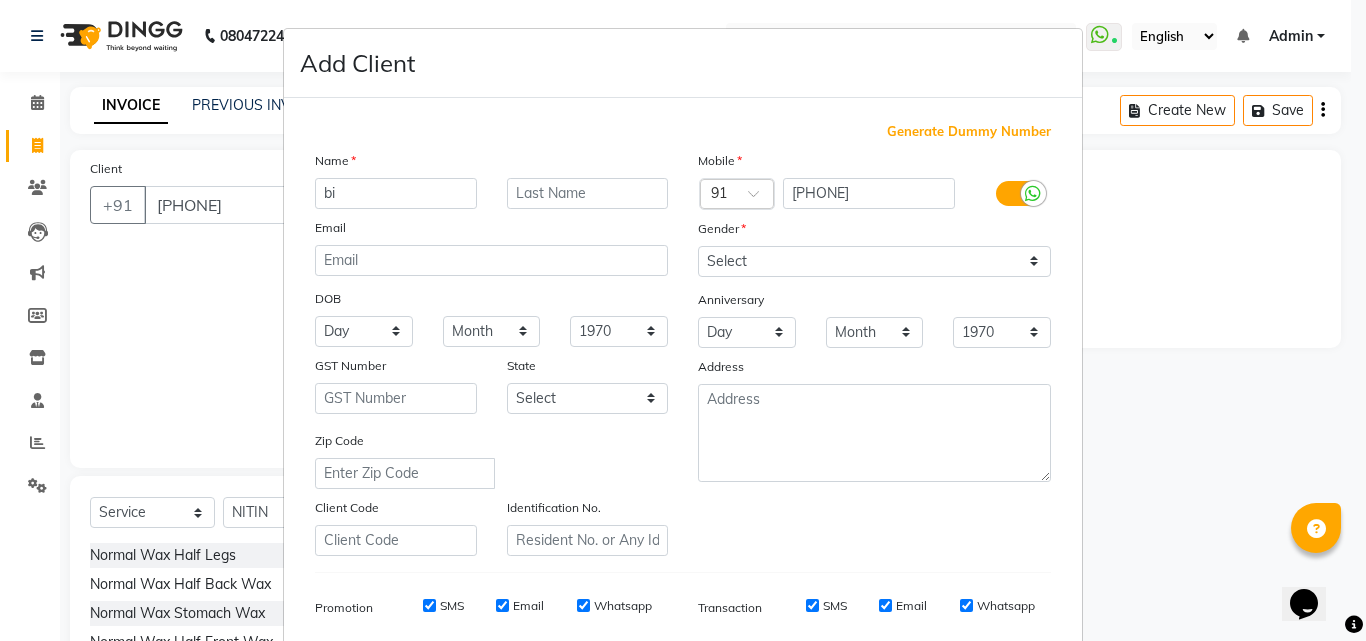 type on "b" 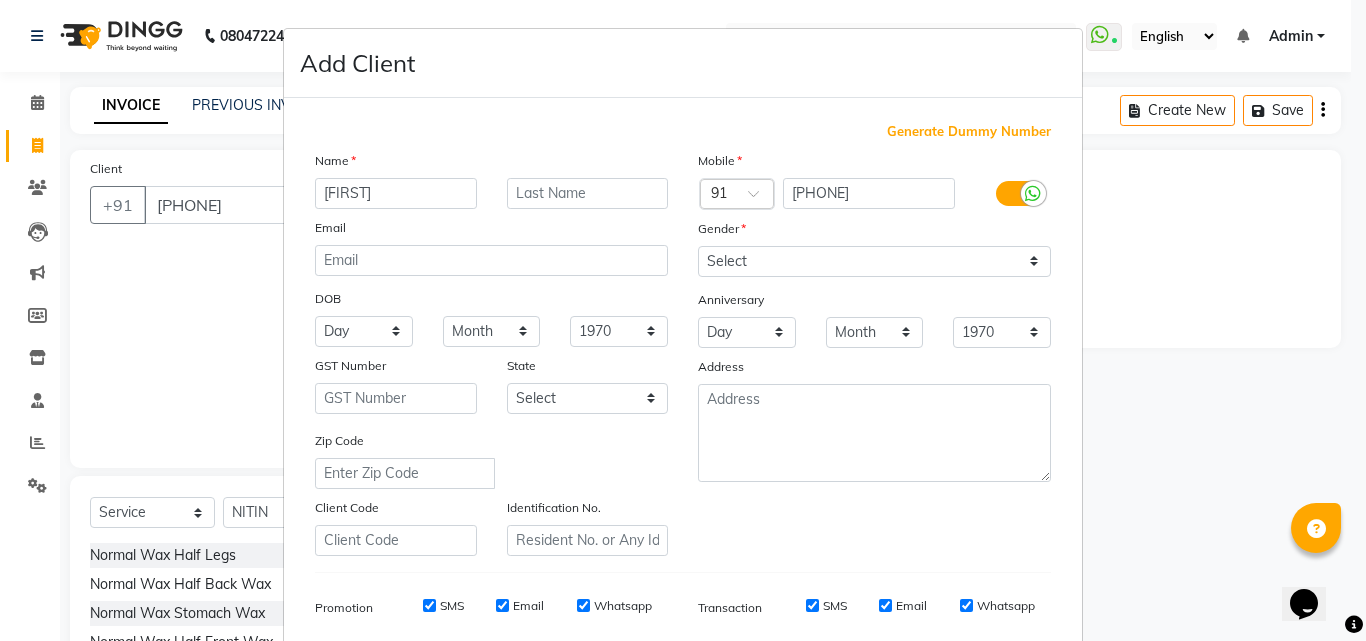 type on "[FIRST]" 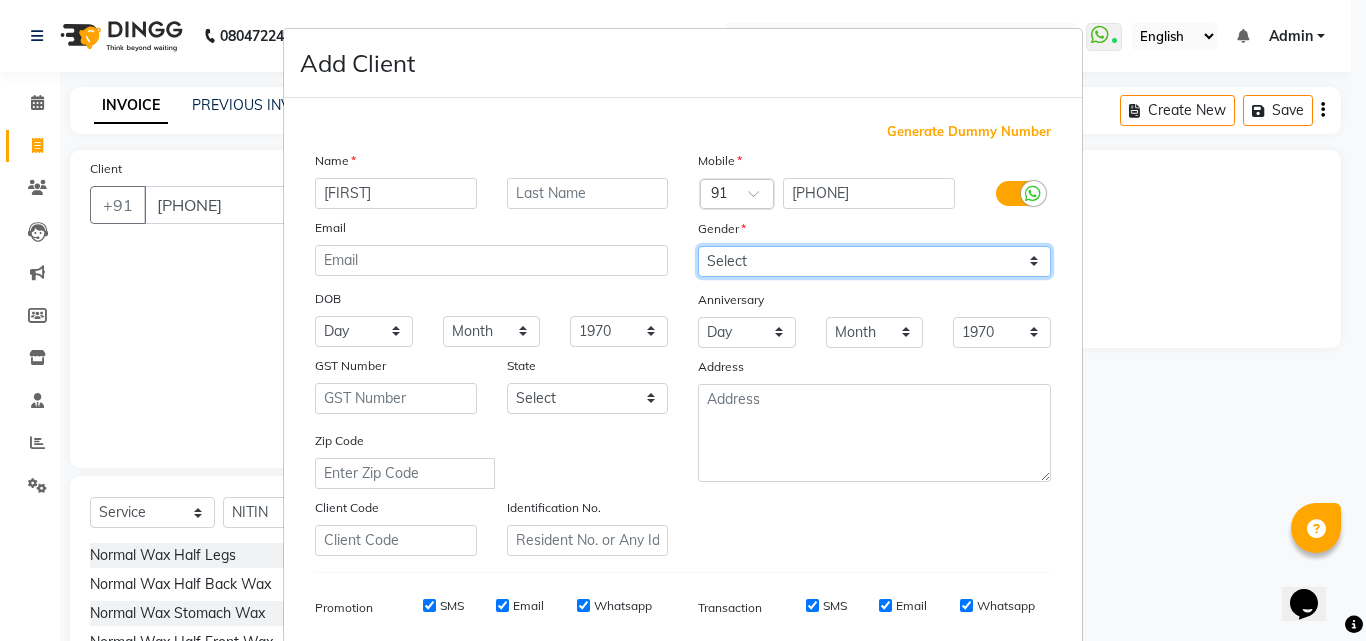 click on "Select Male Female Other Prefer Not To Say" at bounding box center [874, 261] 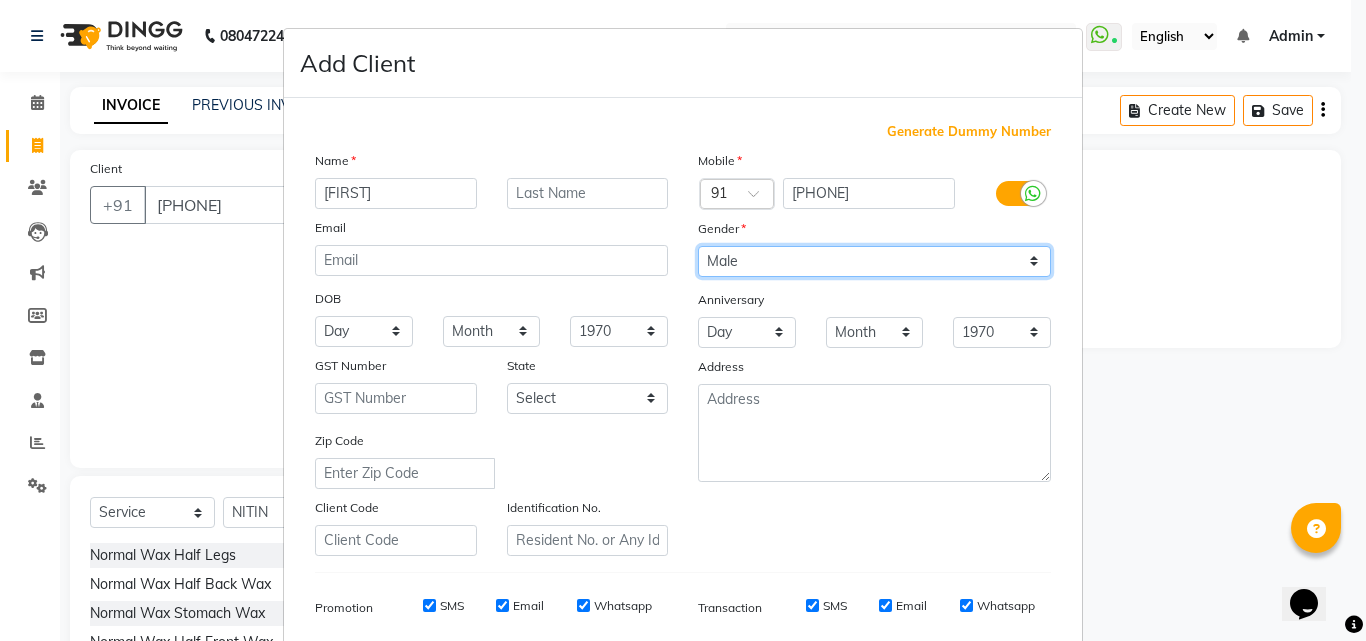 click on "Select Male Female Other Prefer Not To Say" at bounding box center [874, 261] 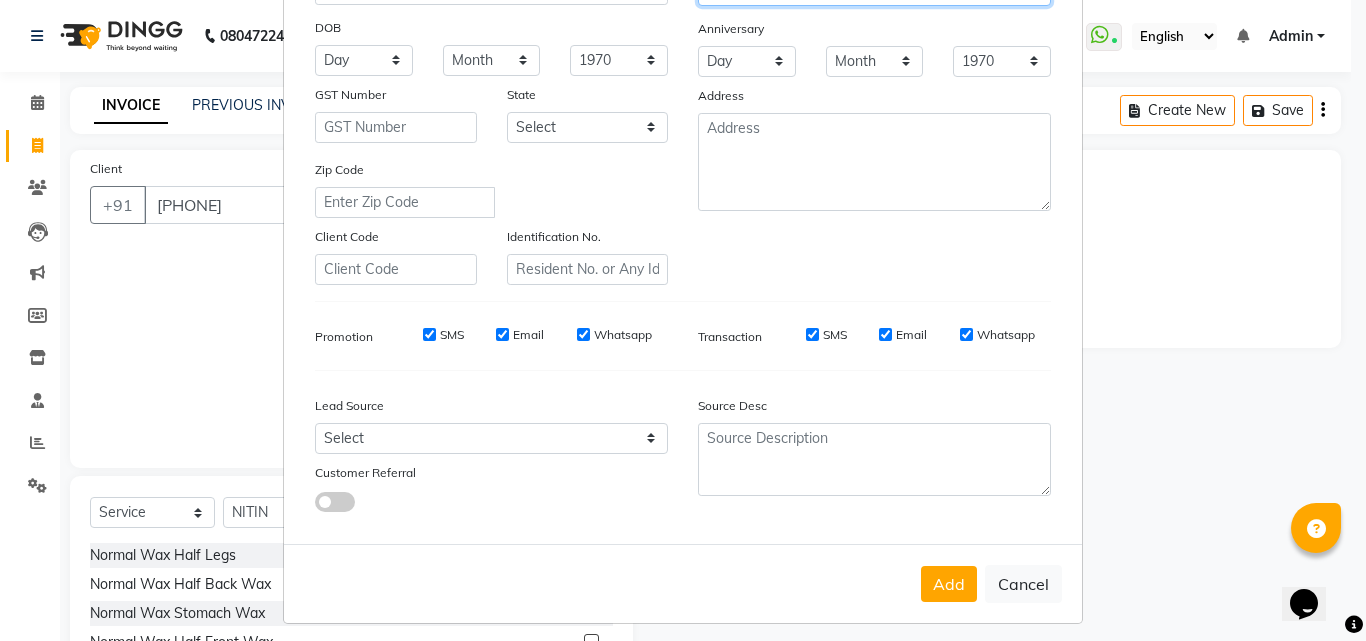 scroll, scrollTop: 282, scrollLeft: 0, axis: vertical 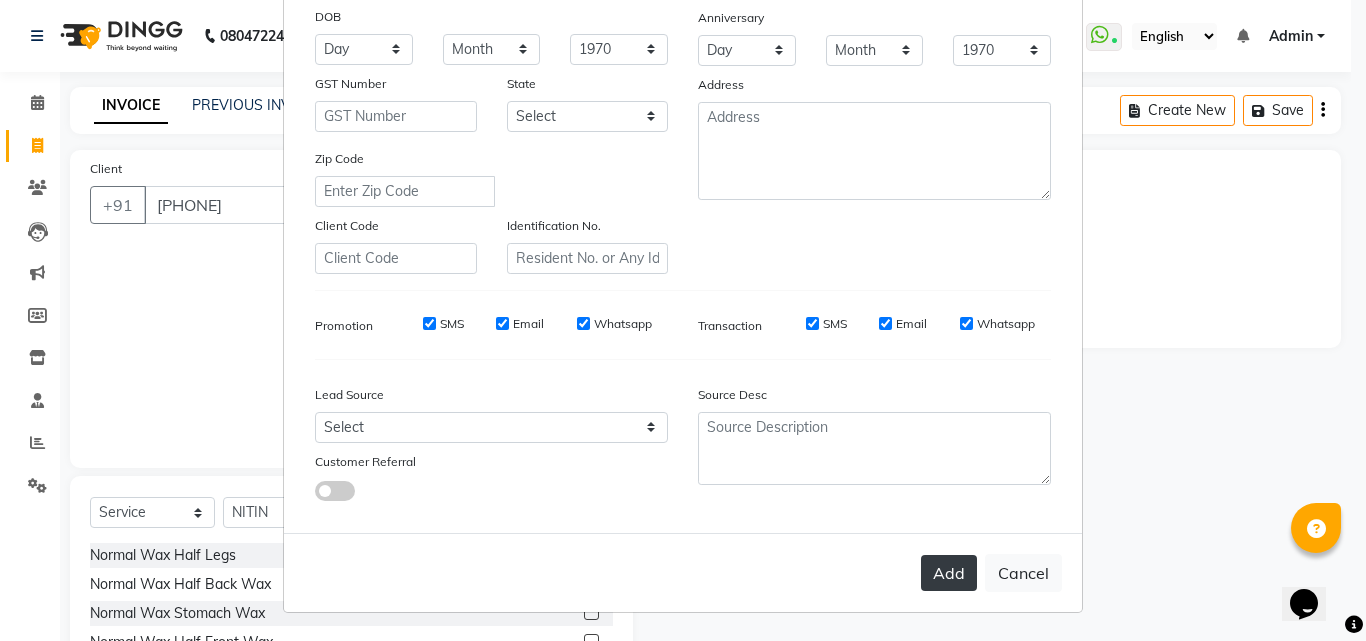 click on "Add" at bounding box center [949, 573] 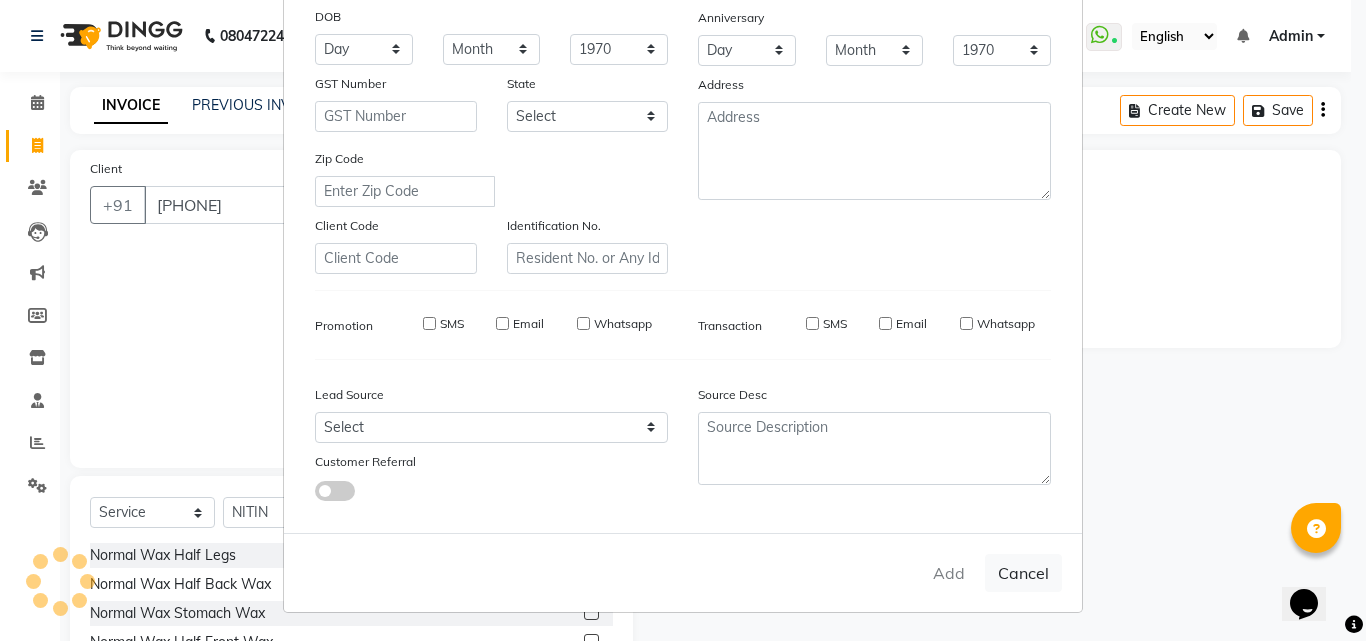 type 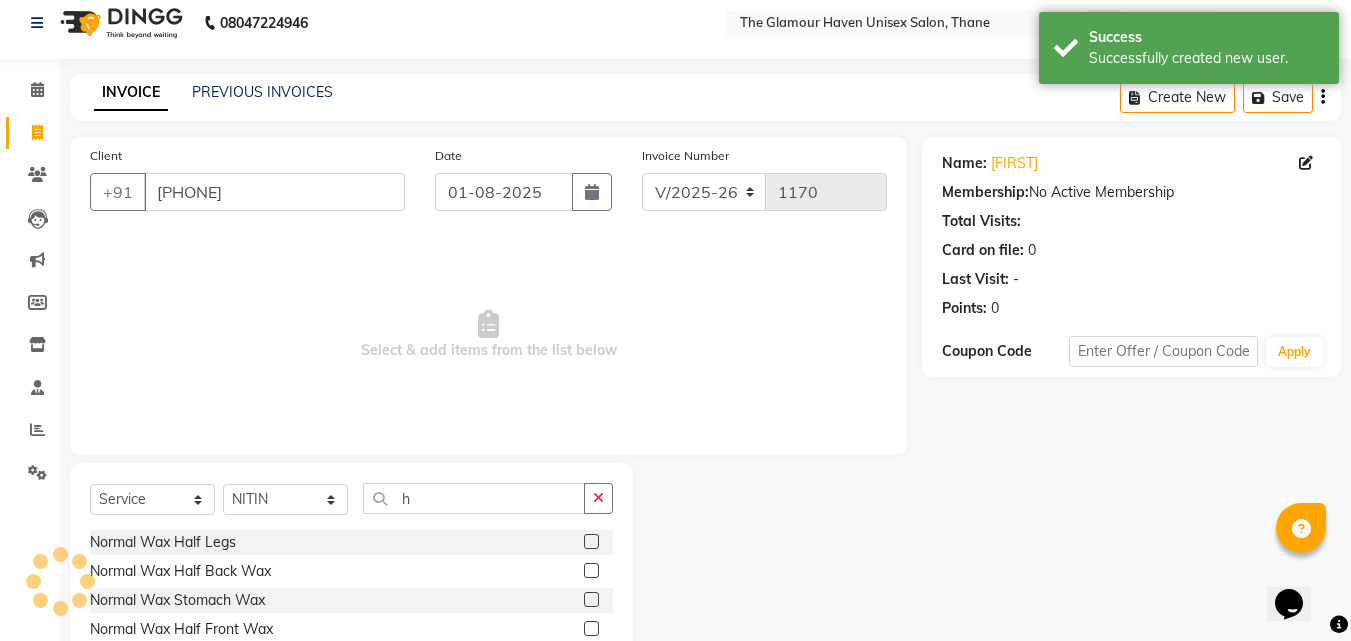 scroll, scrollTop: 100, scrollLeft: 0, axis: vertical 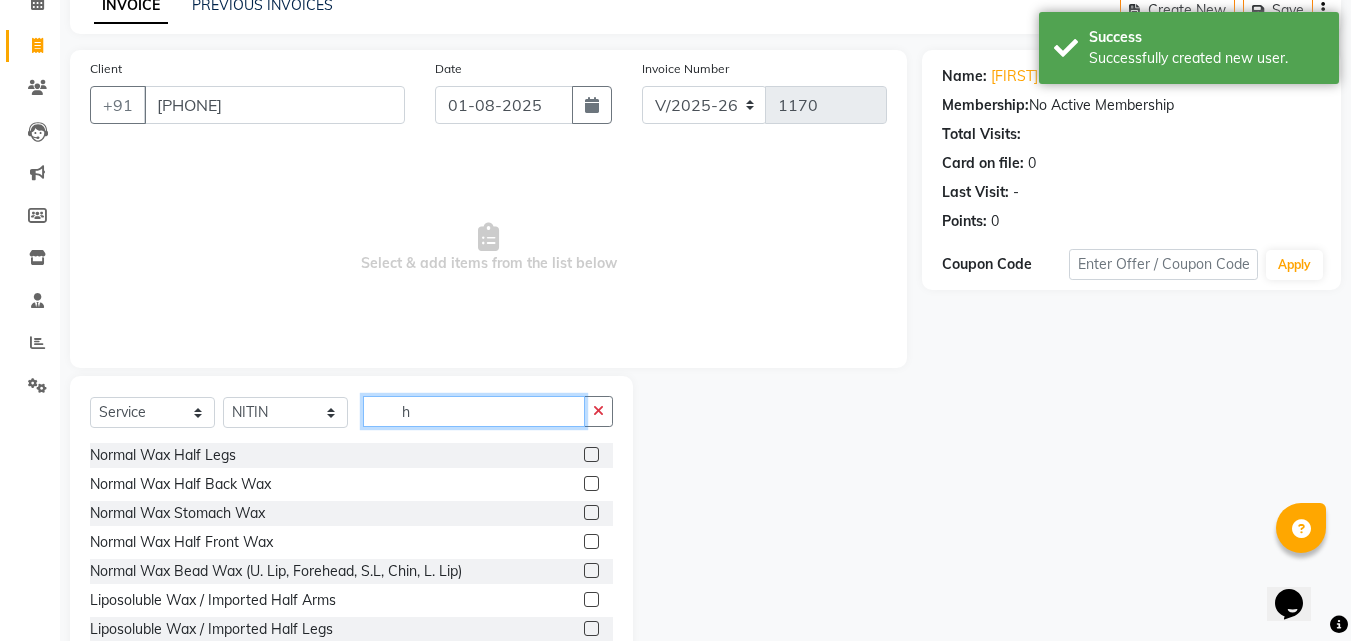 click on "h" 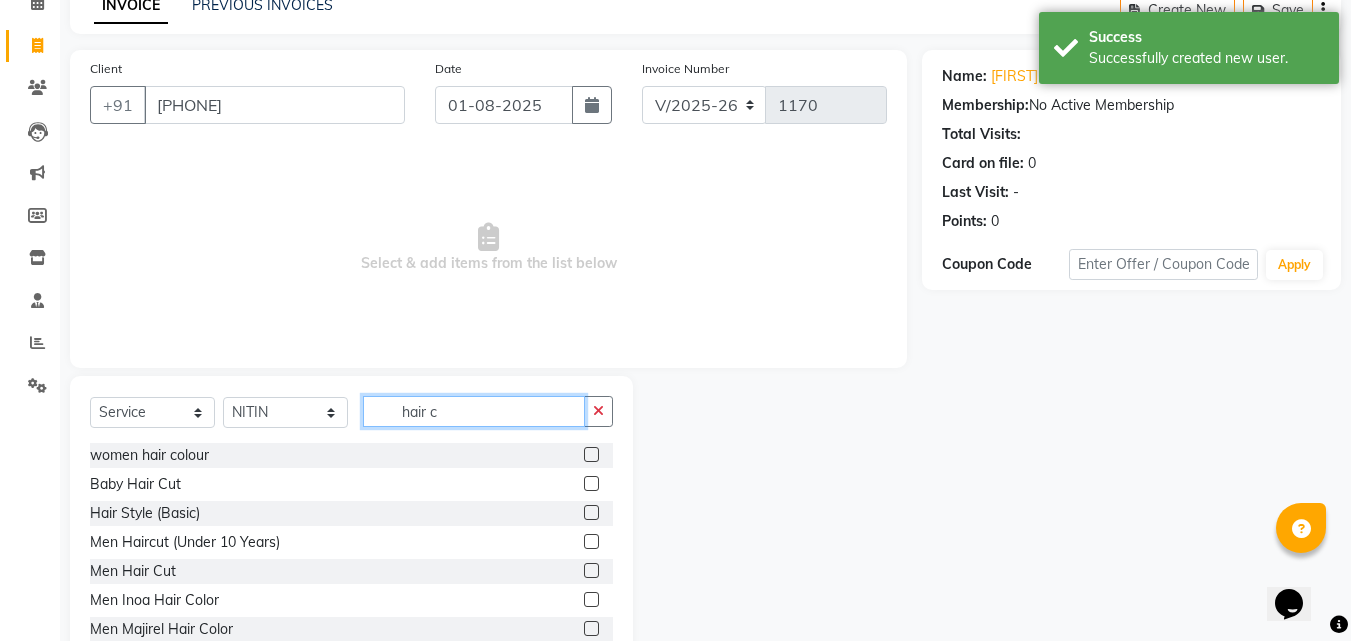 type on "hair c" 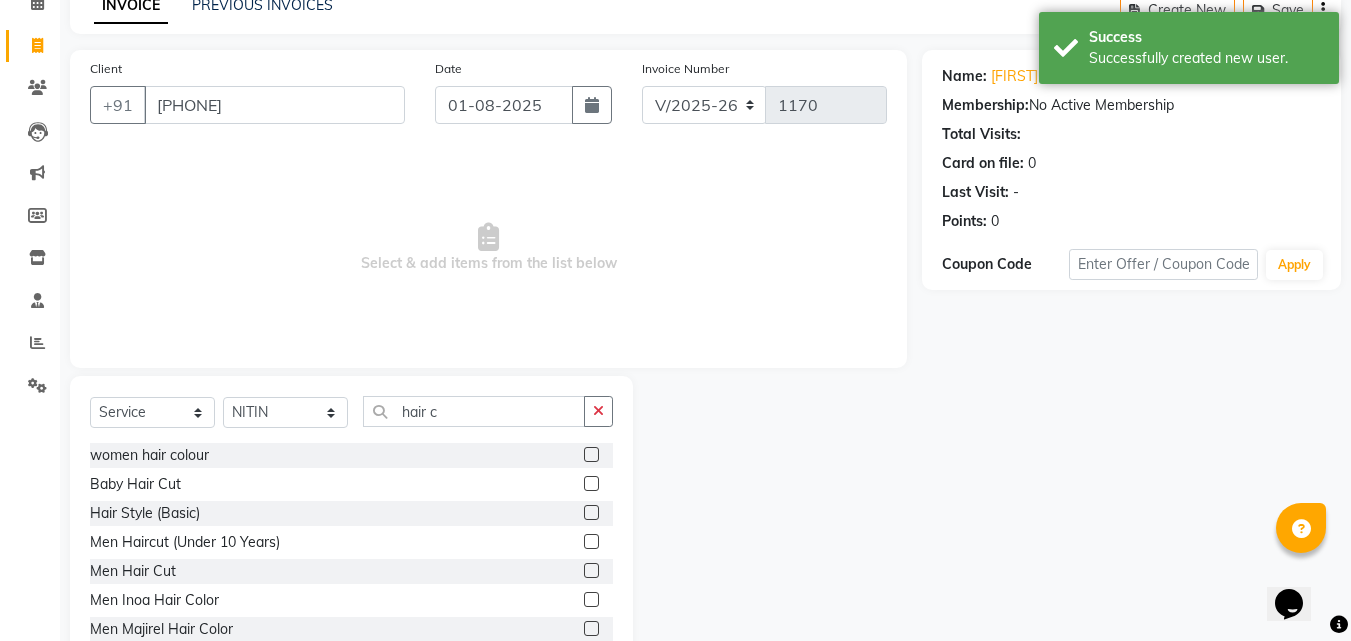 click 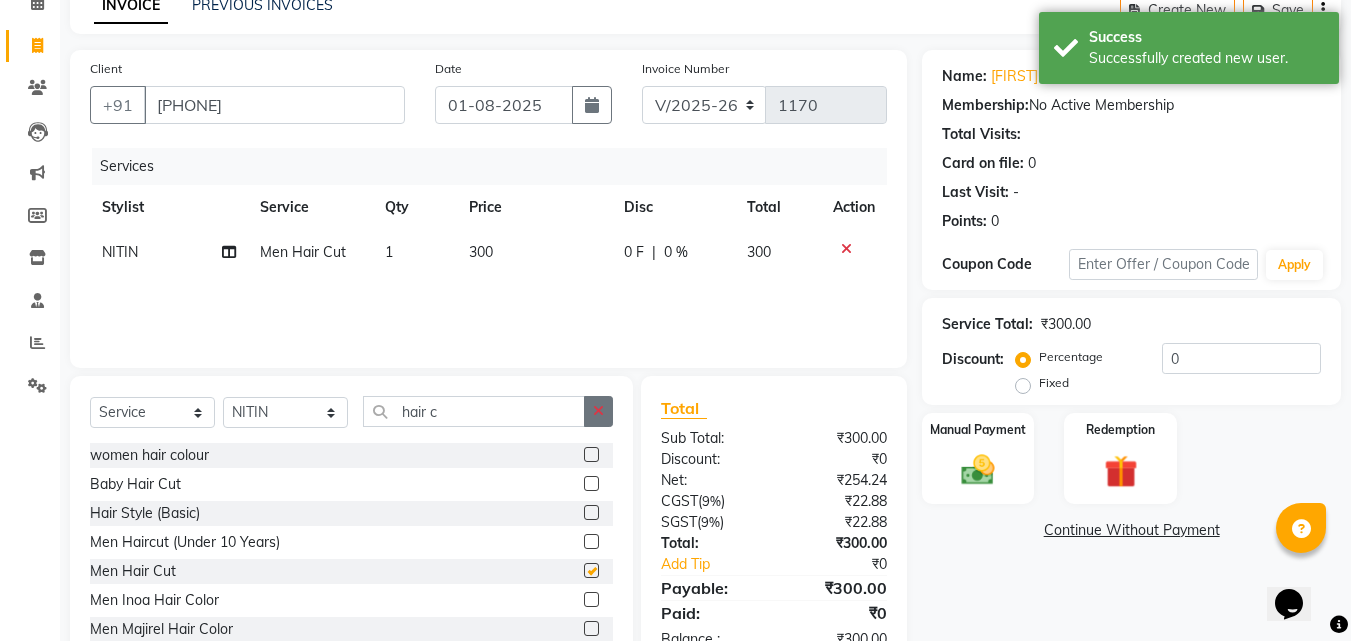 checkbox on "false" 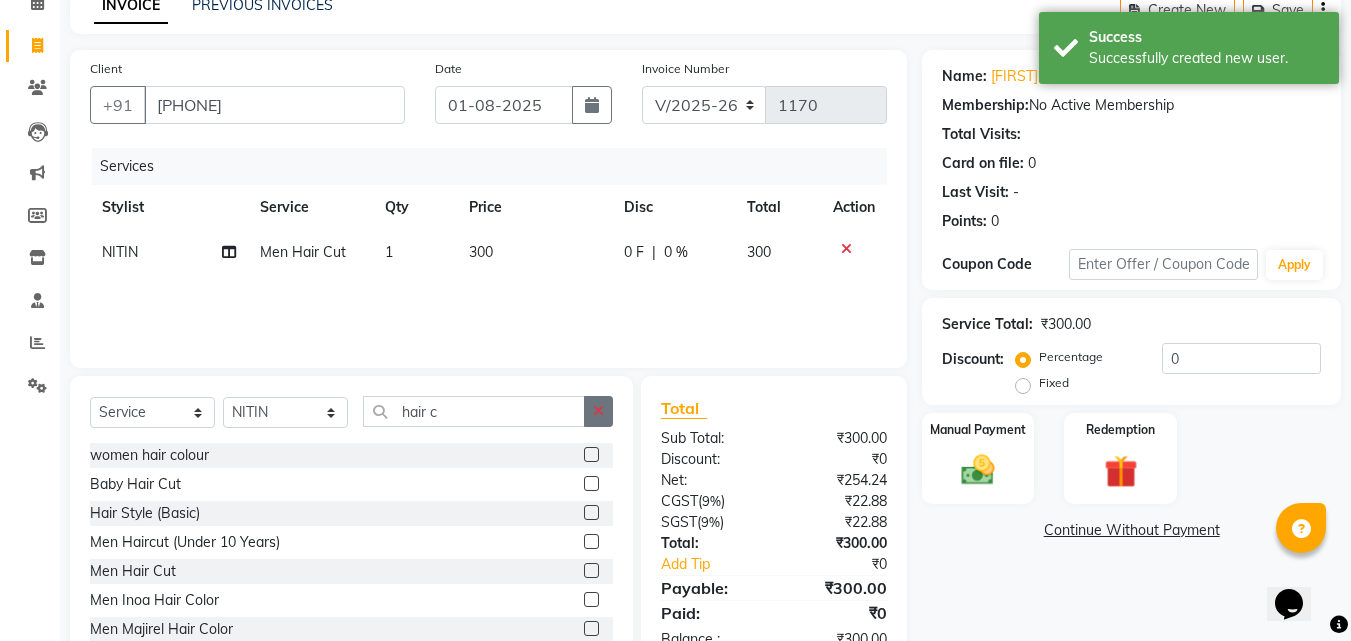 click 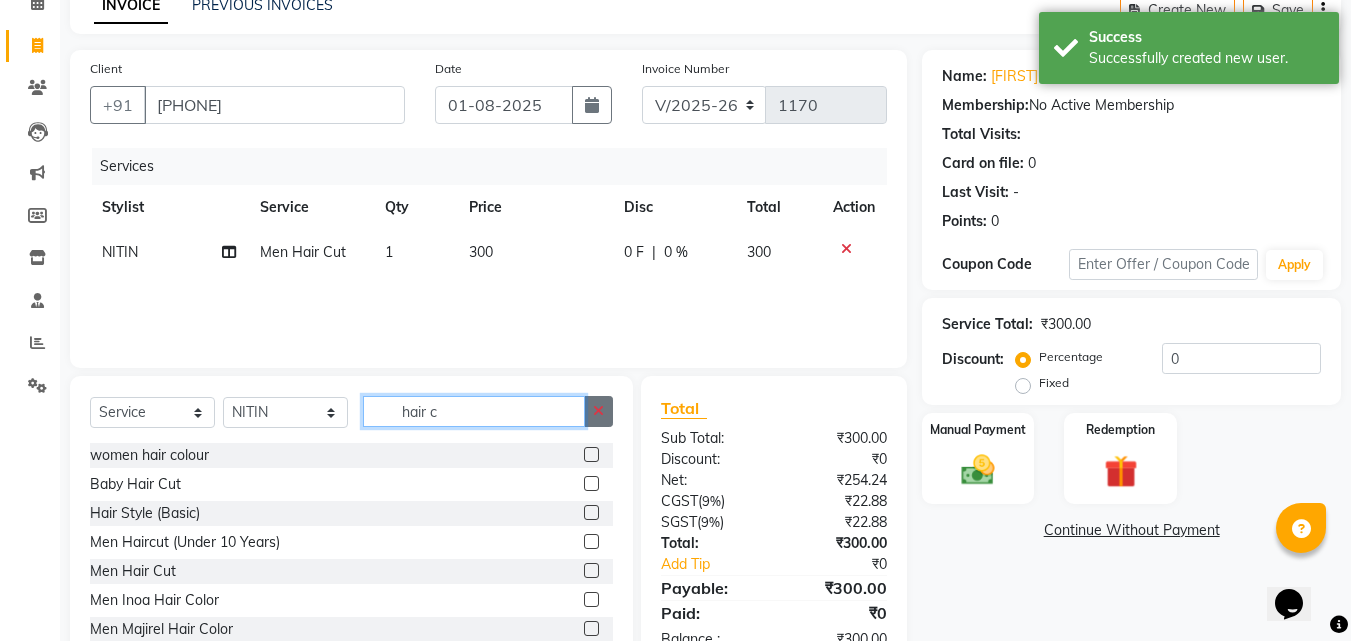 type 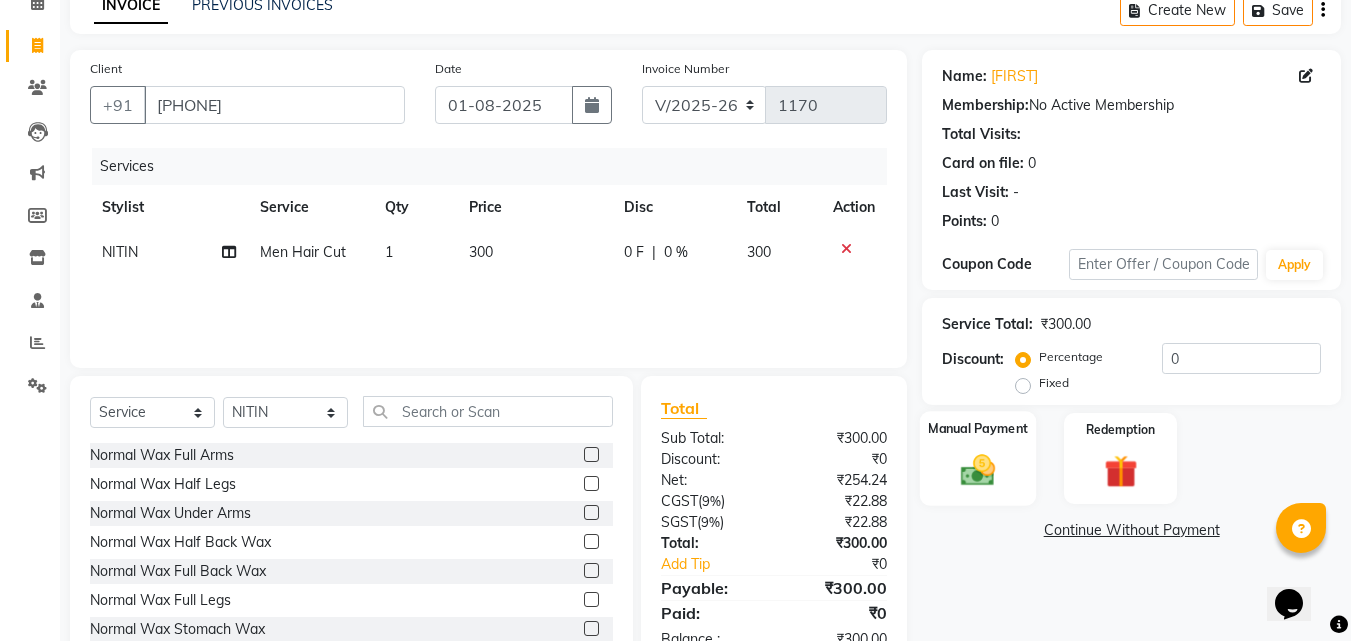 click 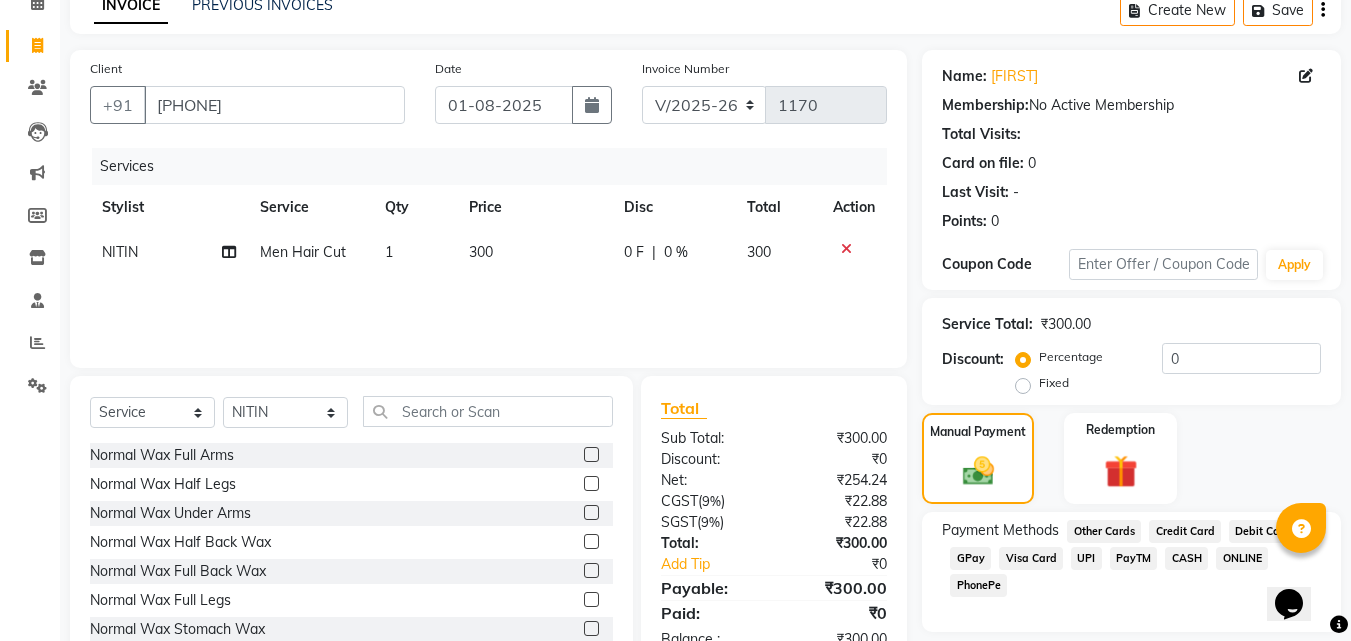 click on "GPay" 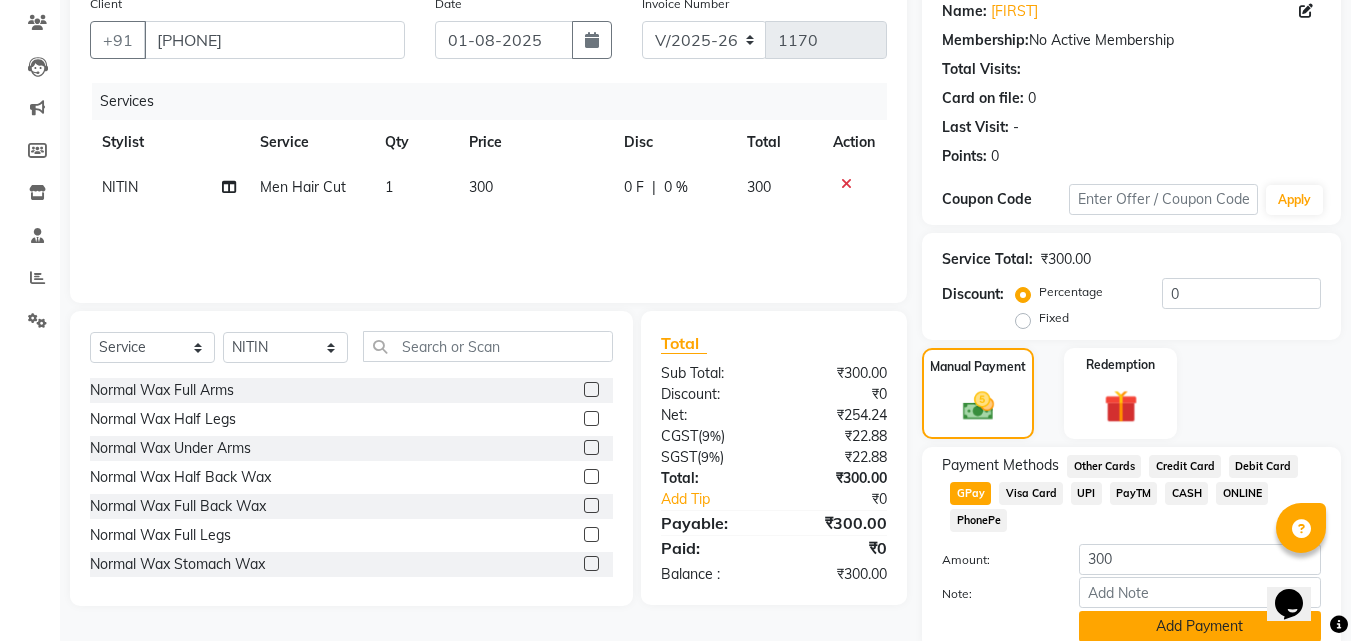 scroll, scrollTop: 245, scrollLeft: 0, axis: vertical 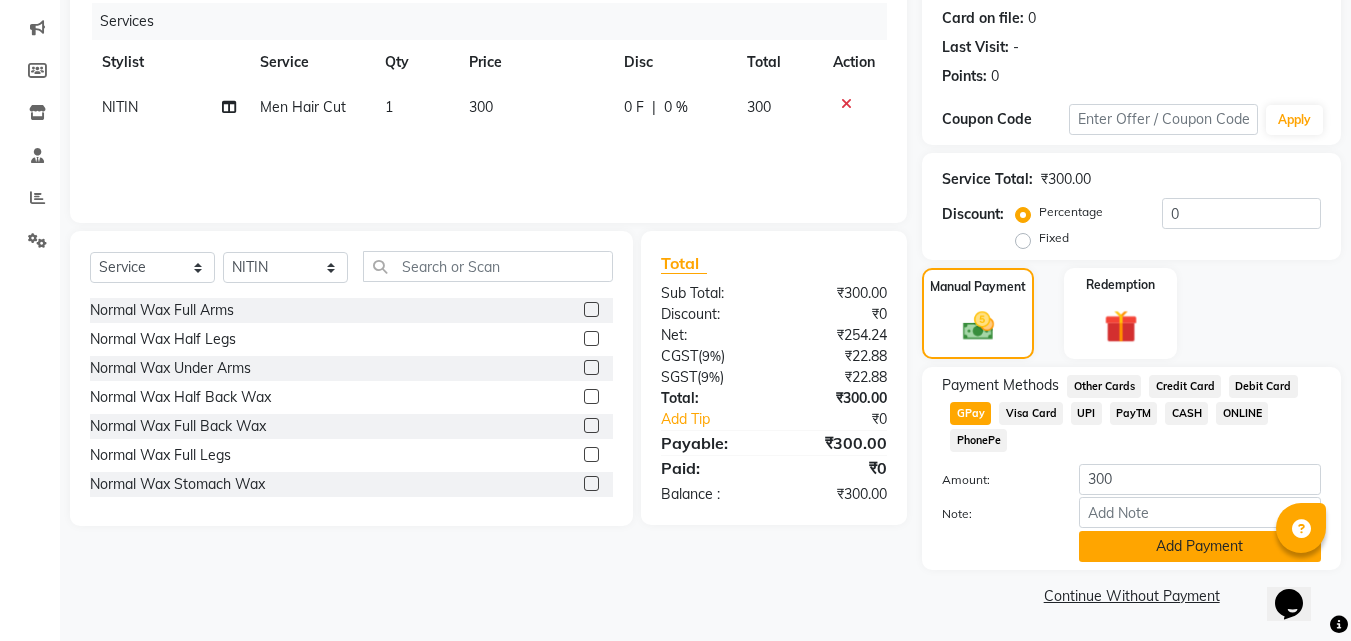 click on "Add Payment" 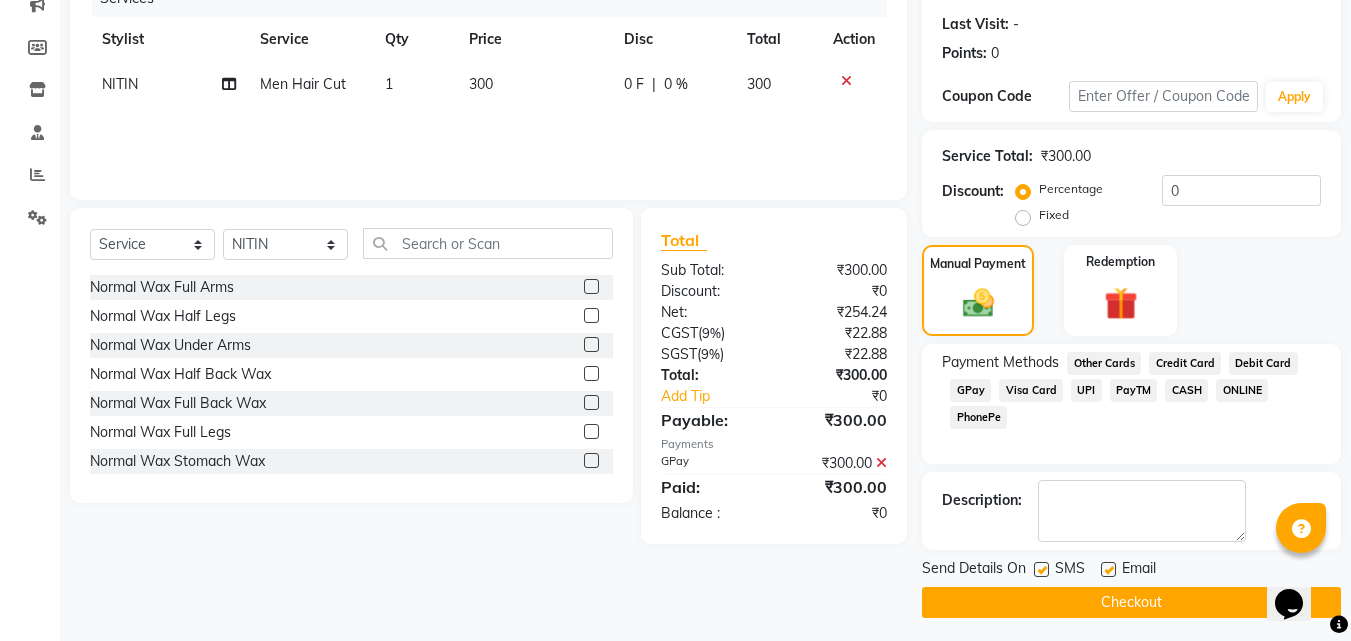 scroll, scrollTop: 275, scrollLeft: 0, axis: vertical 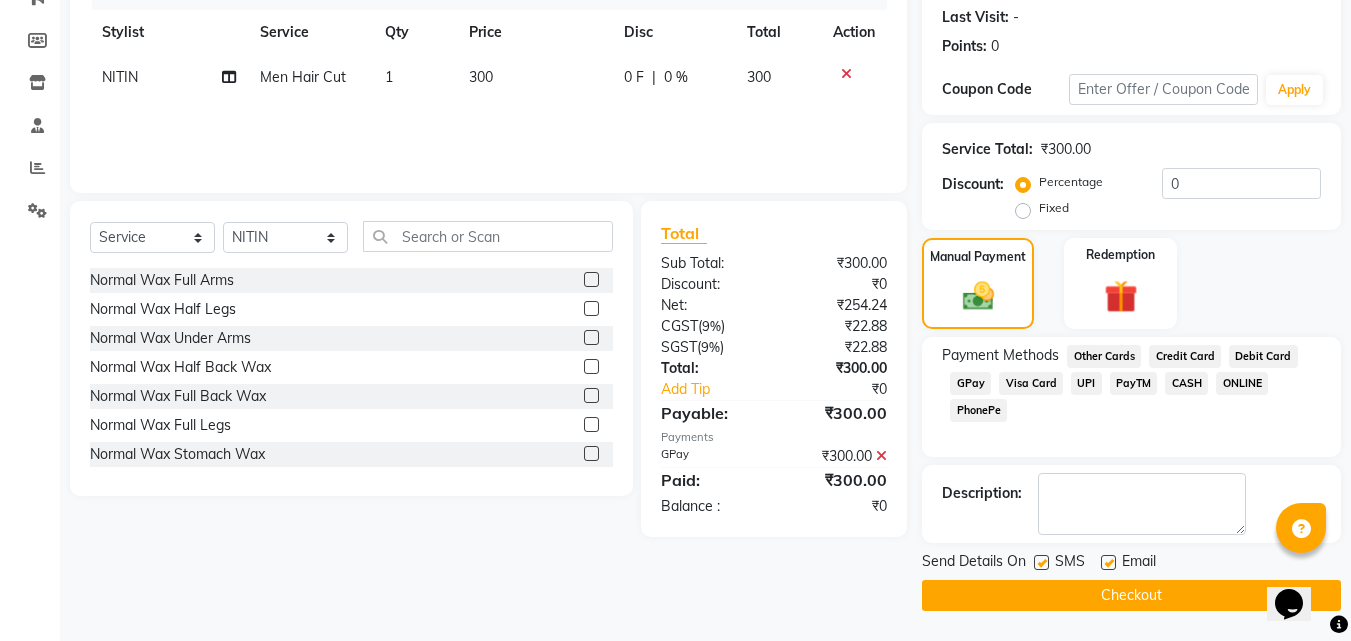 click on "Checkout" 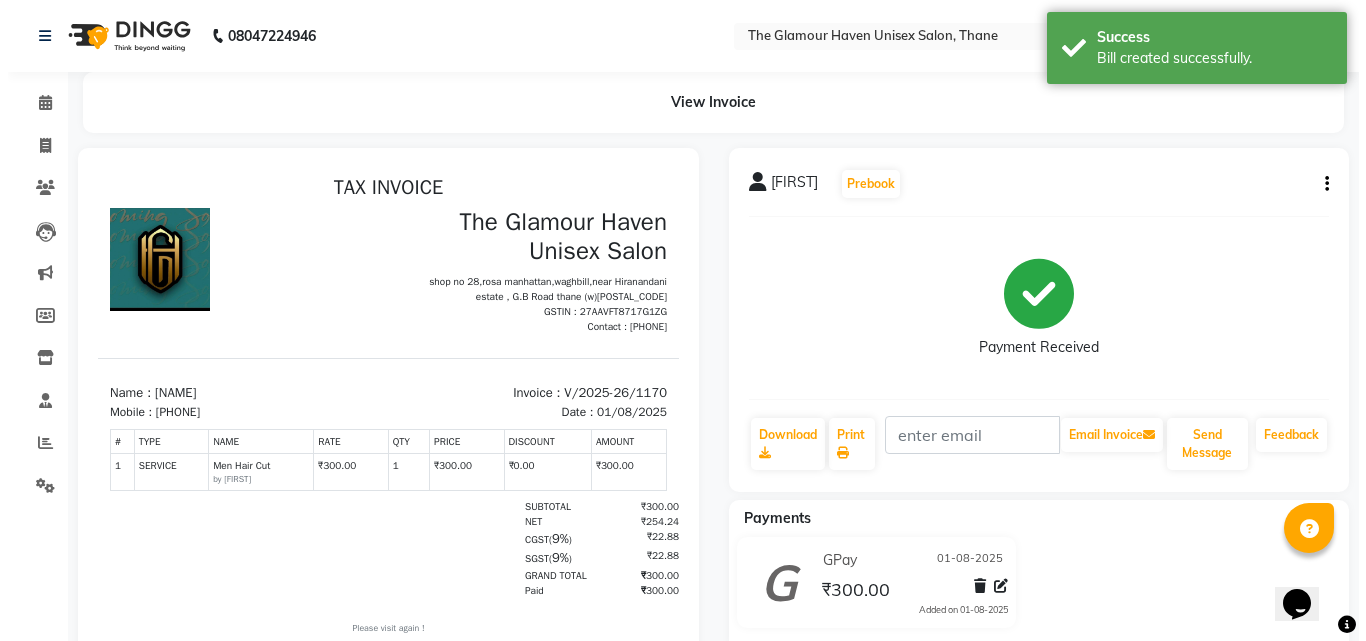 scroll, scrollTop: 0, scrollLeft: 0, axis: both 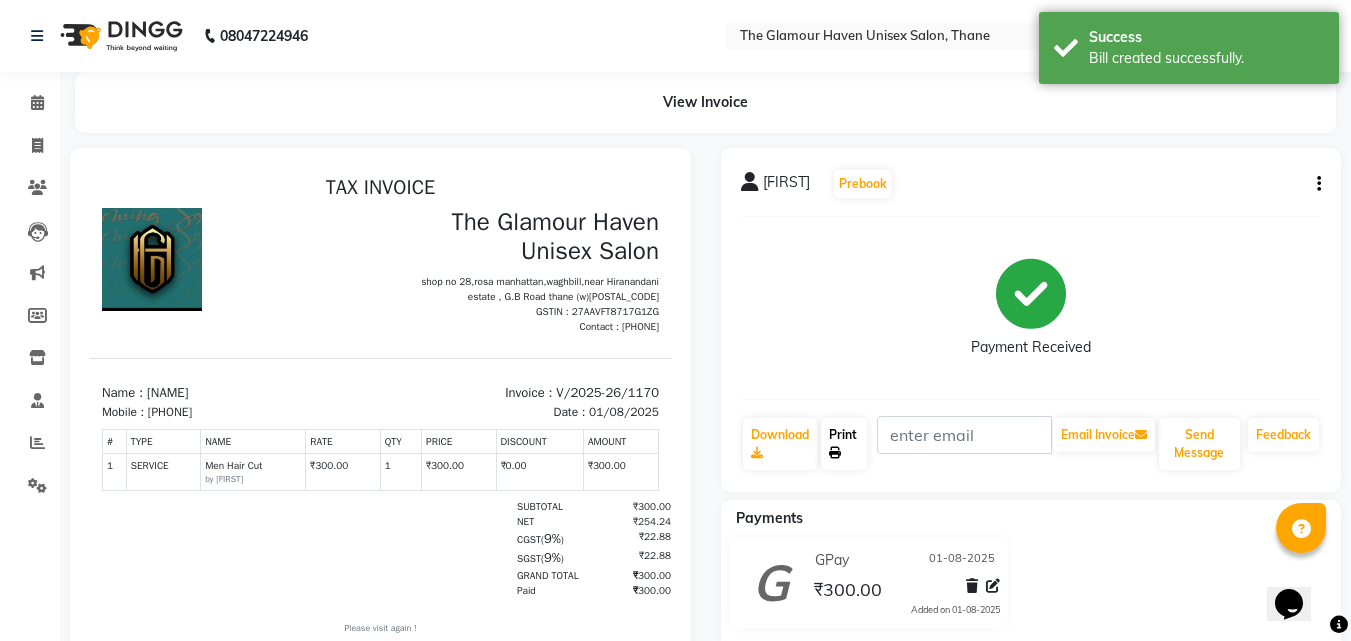 click on "Print" 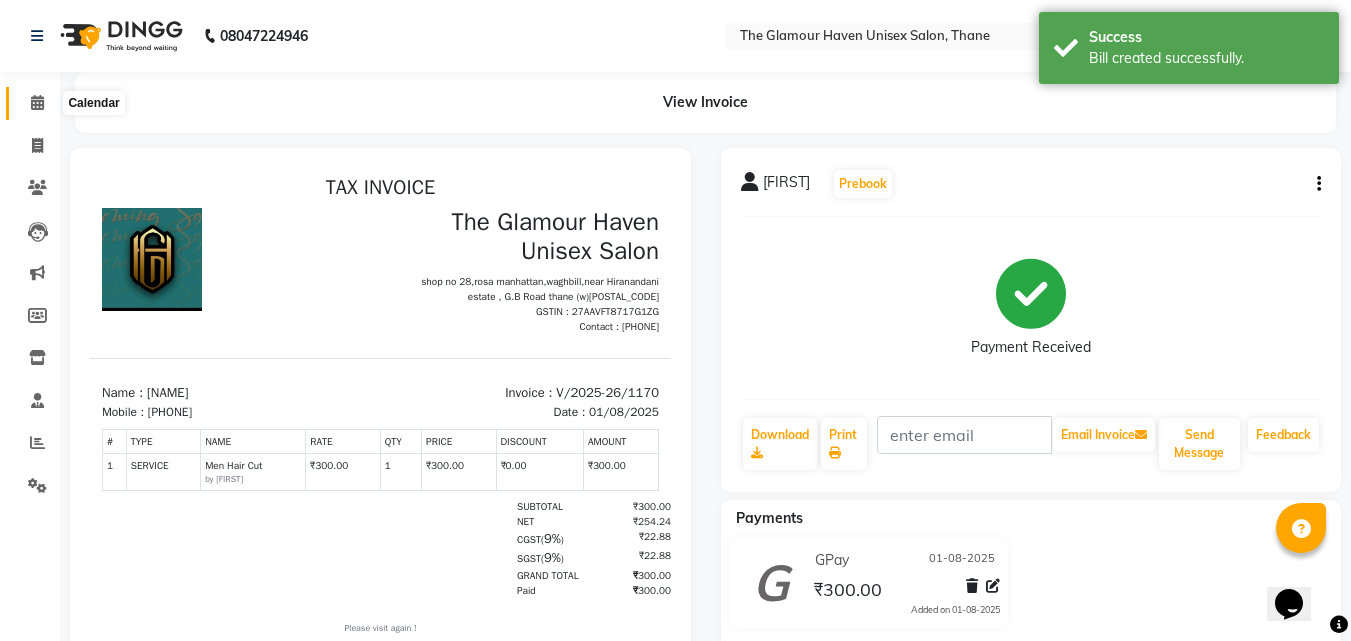 click 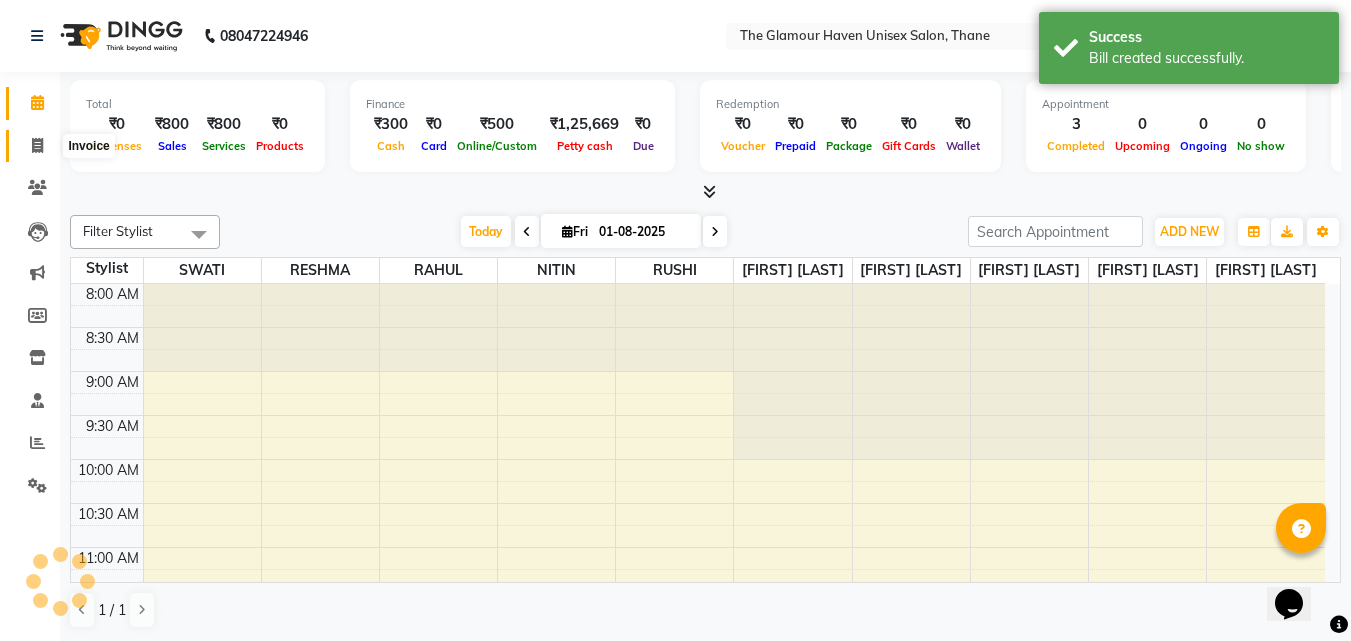 click 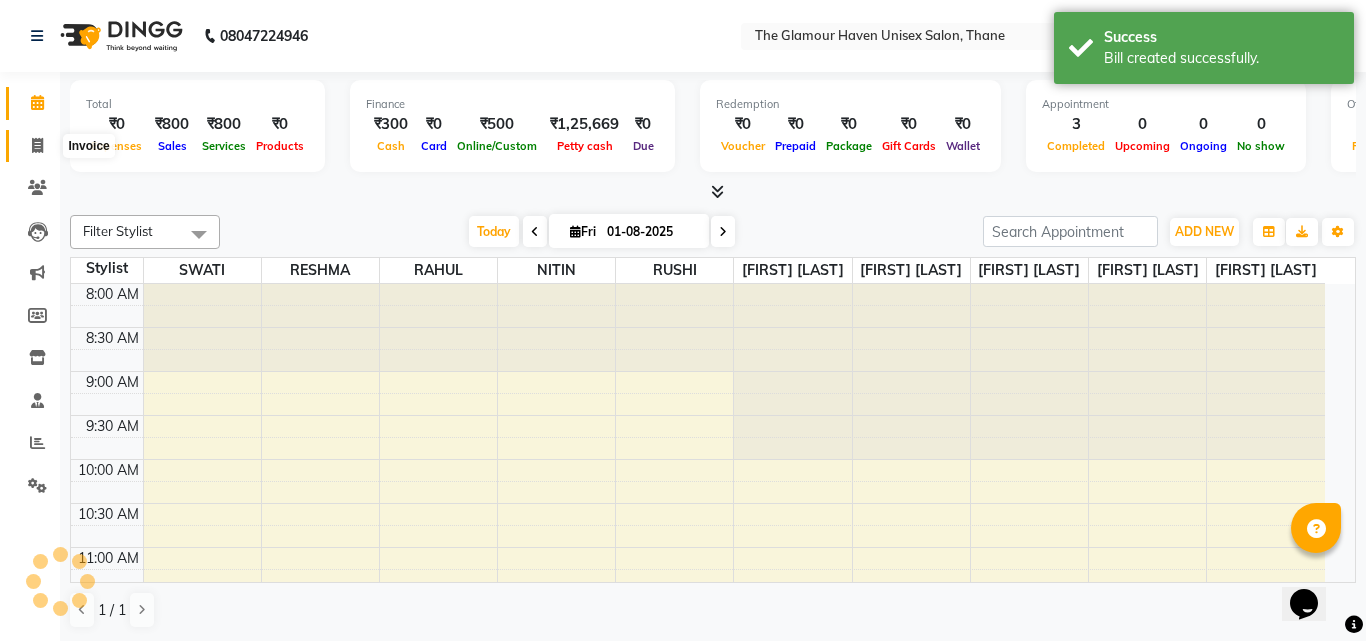 scroll, scrollTop: 0, scrollLeft: 0, axis: both 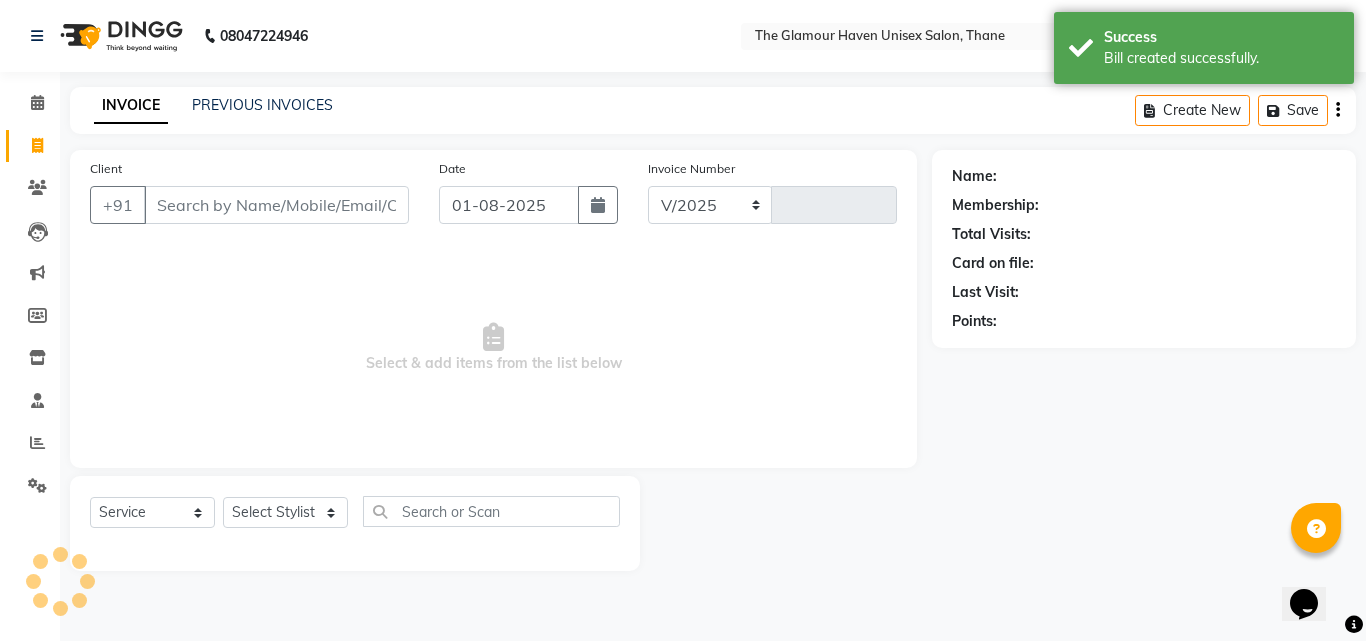 select on "7124" 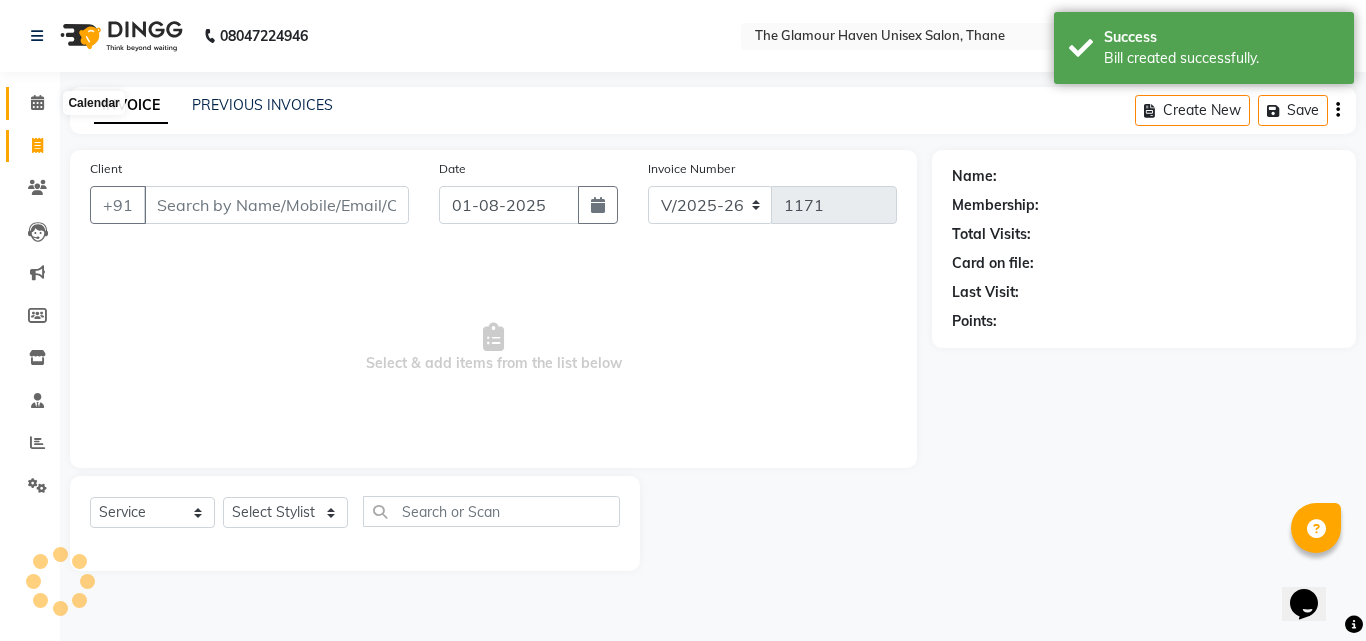 click 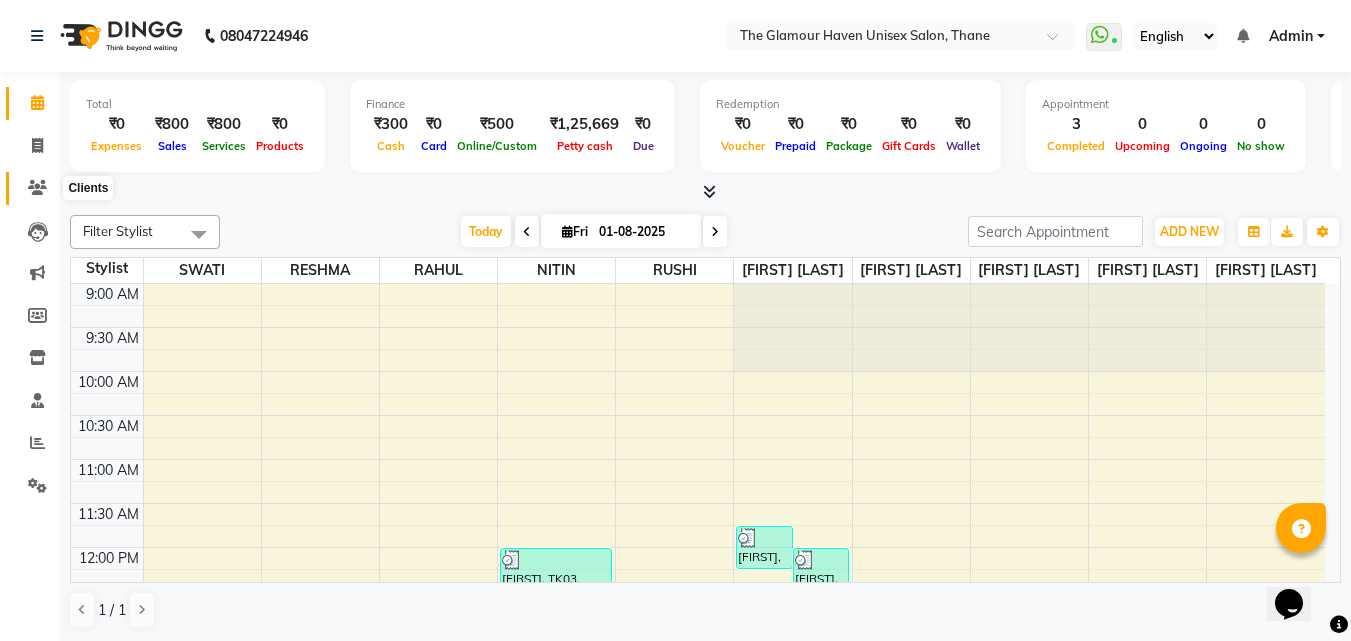 click 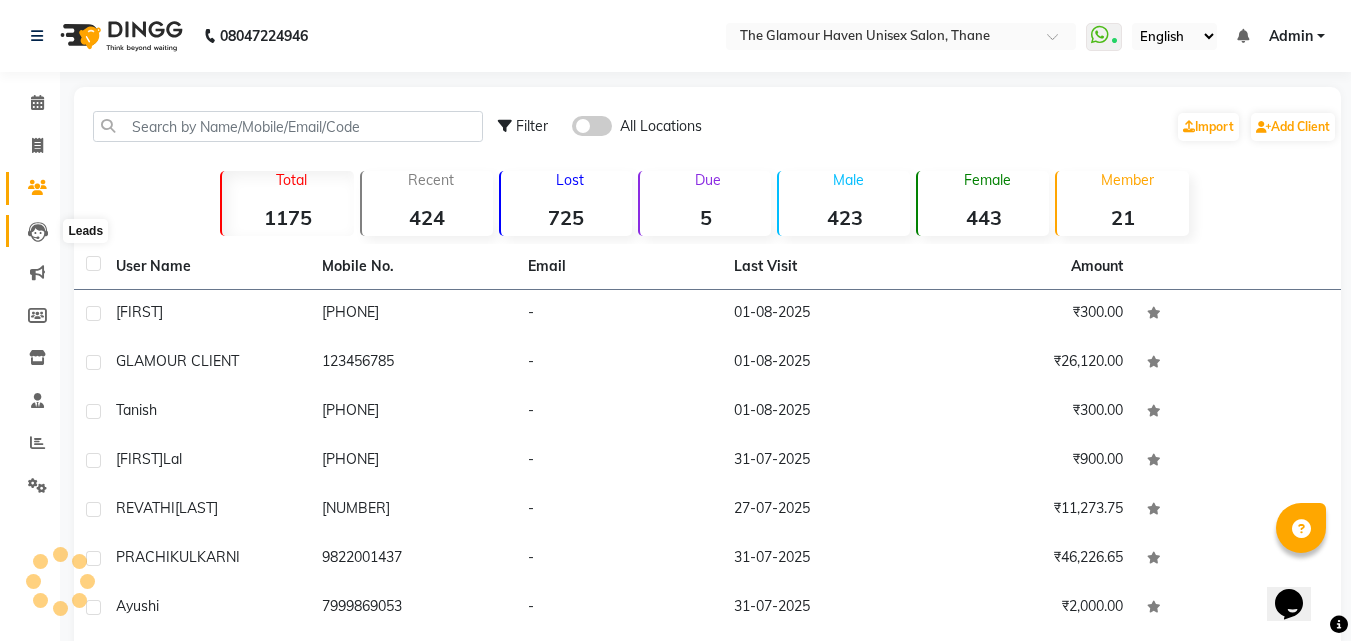 click 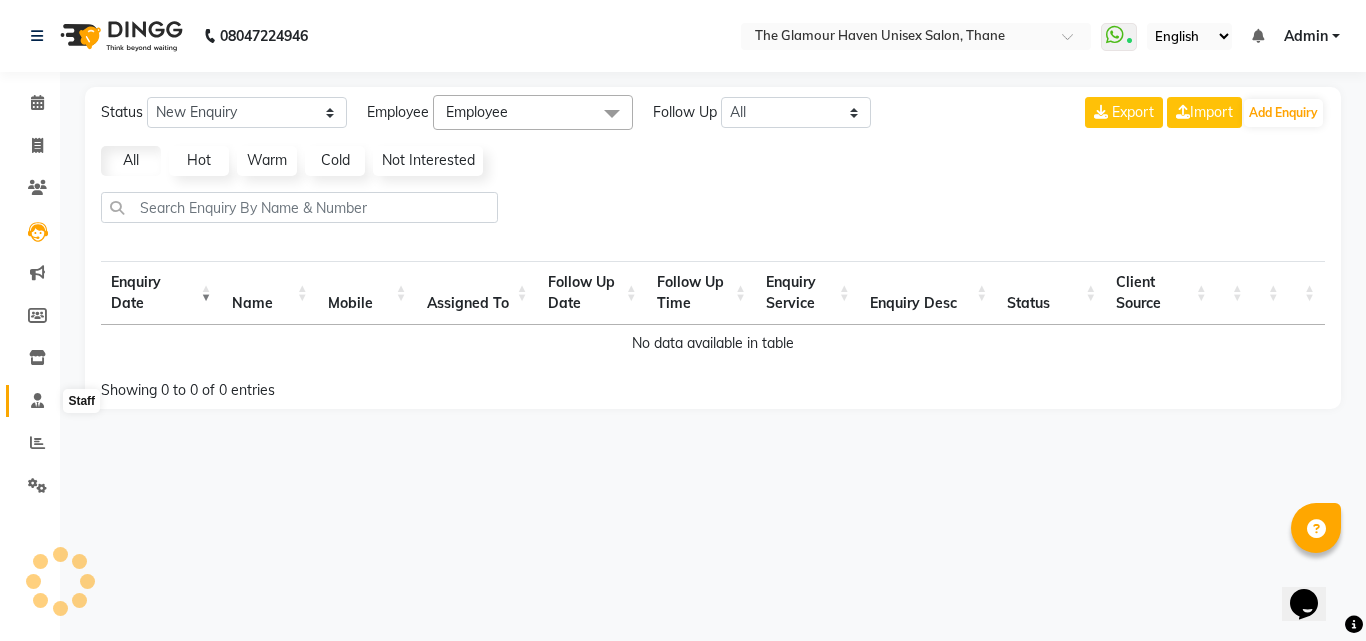 click 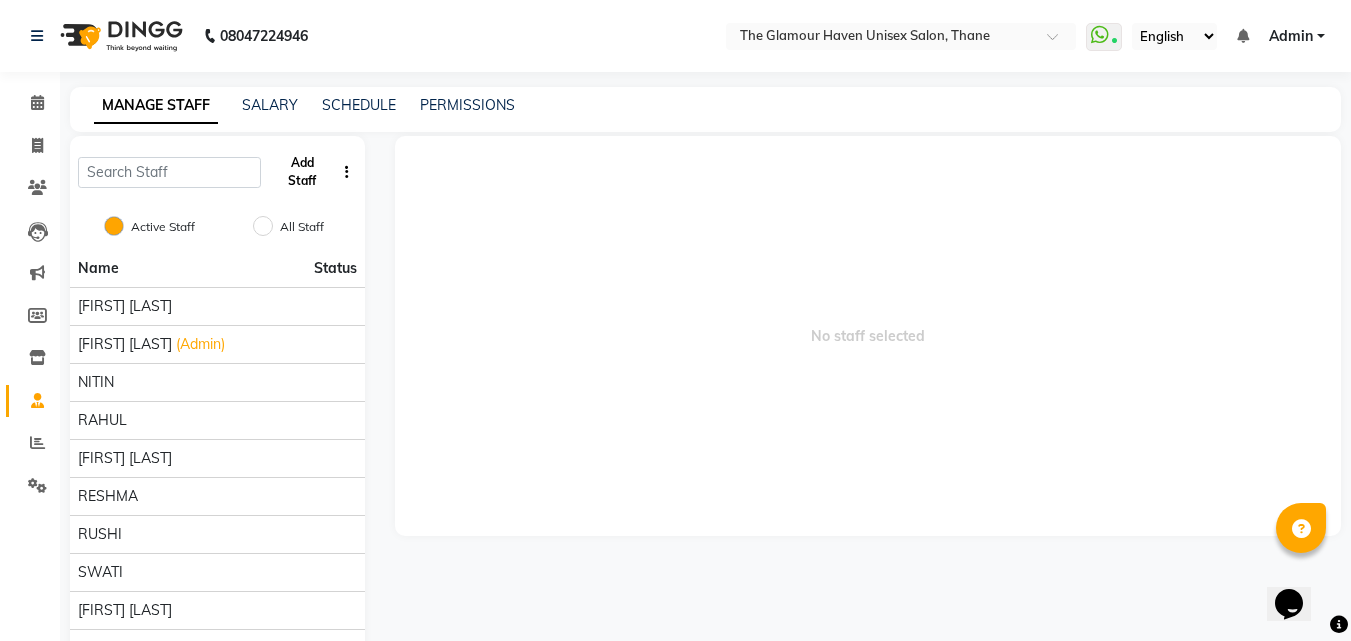 click on "Add Staff" 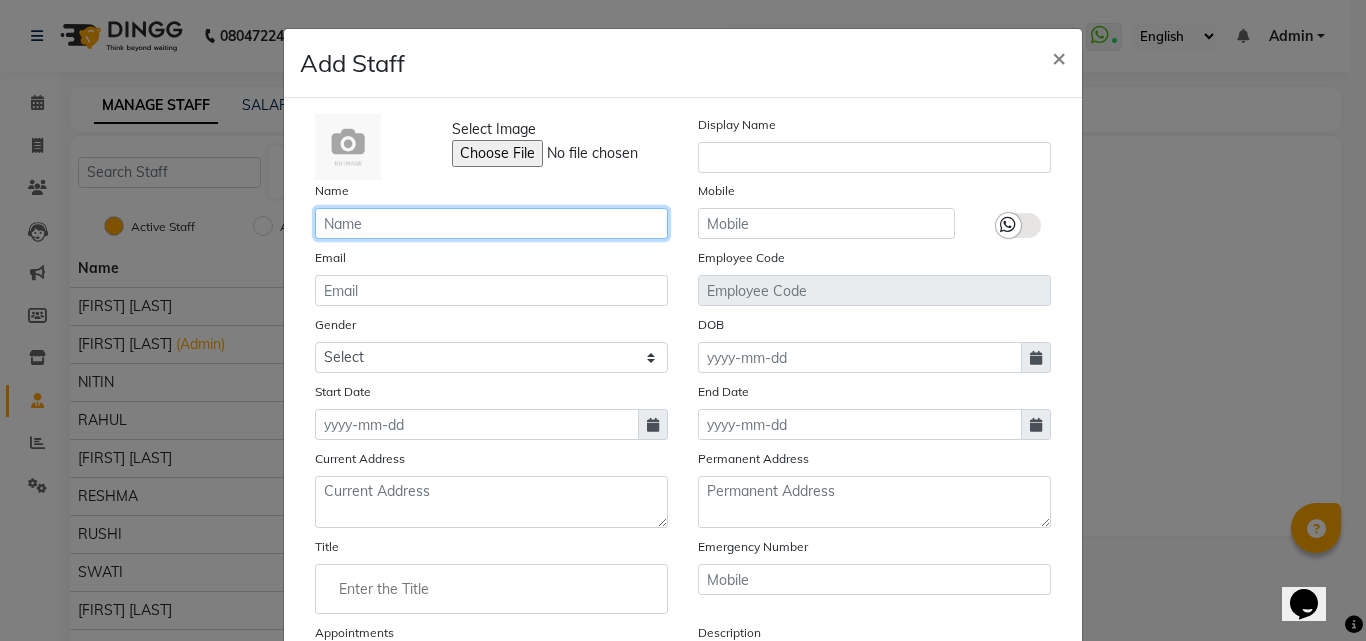 click 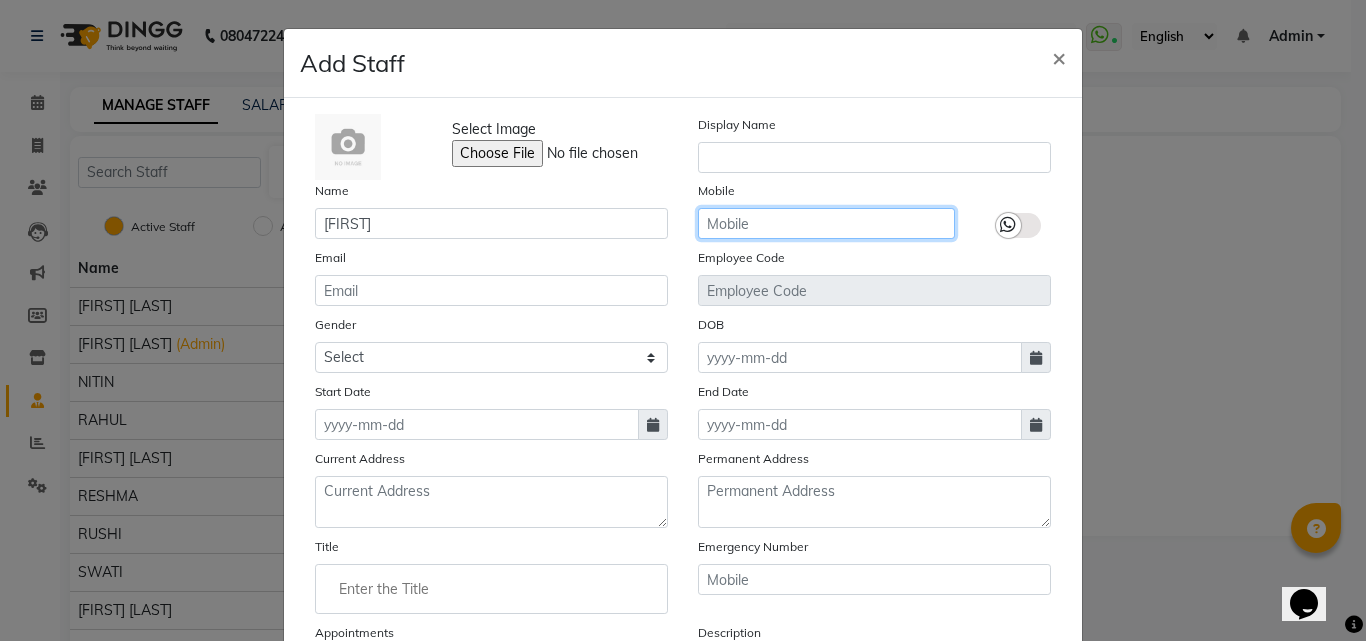 click 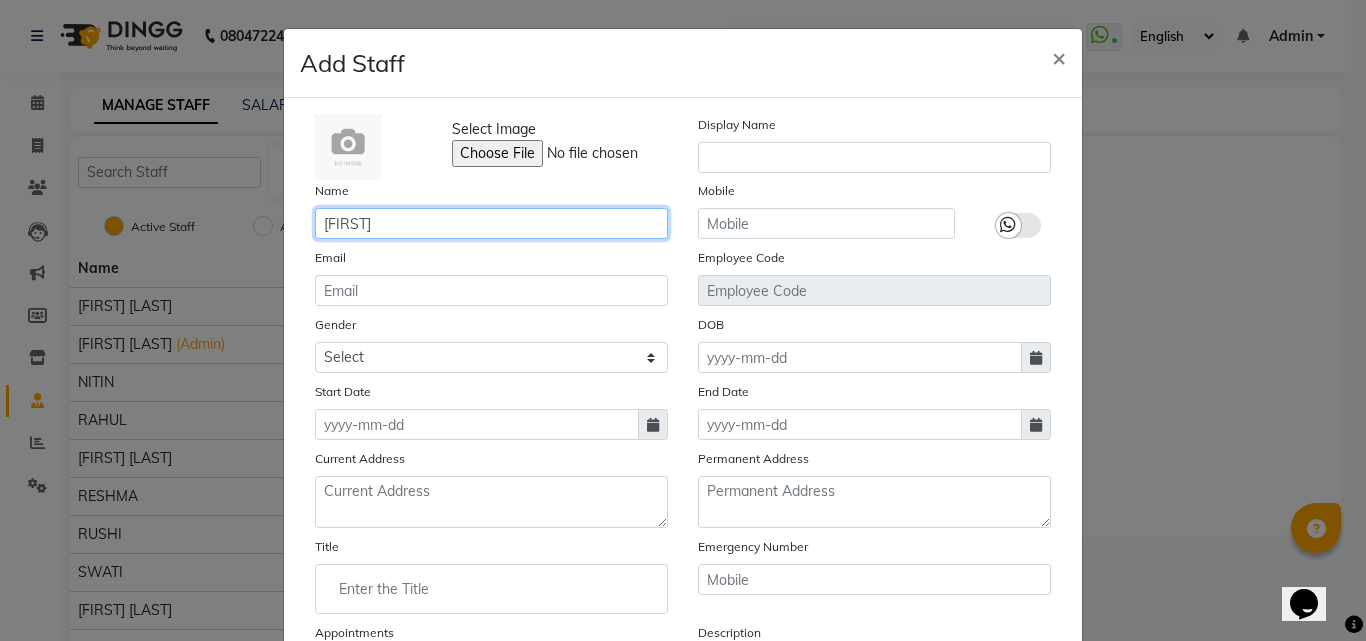 click on "[FIRST]" 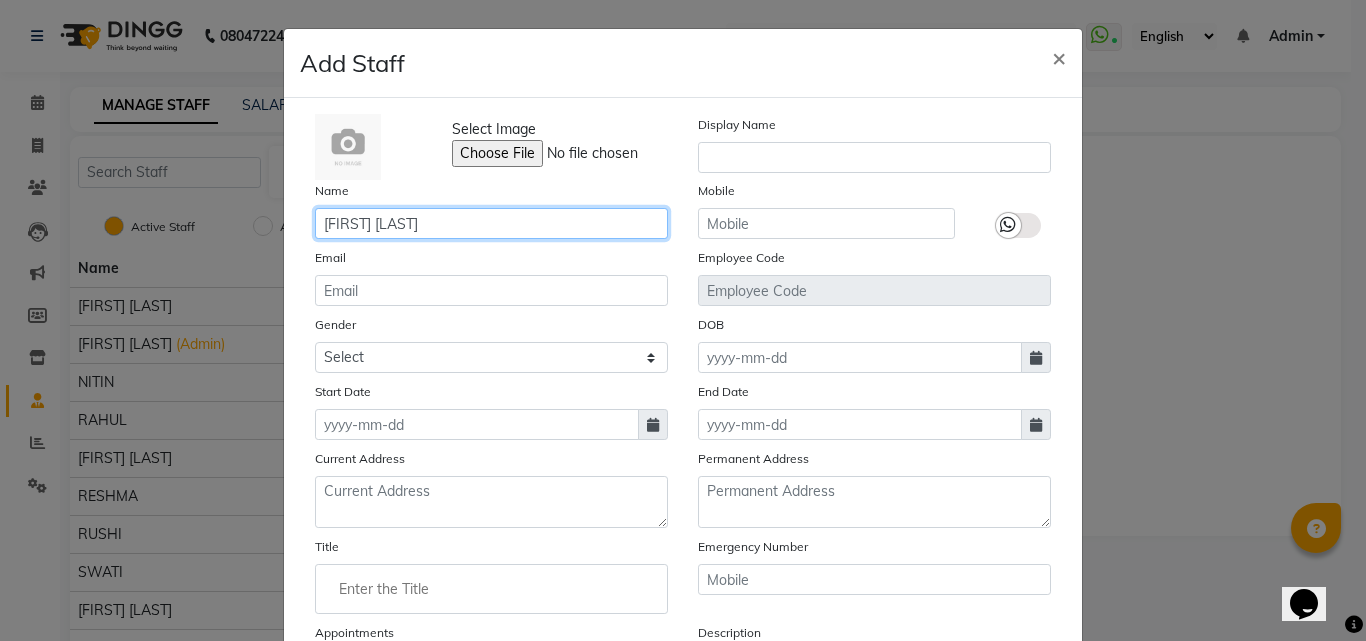 type on "[FIRST] [LAST]" 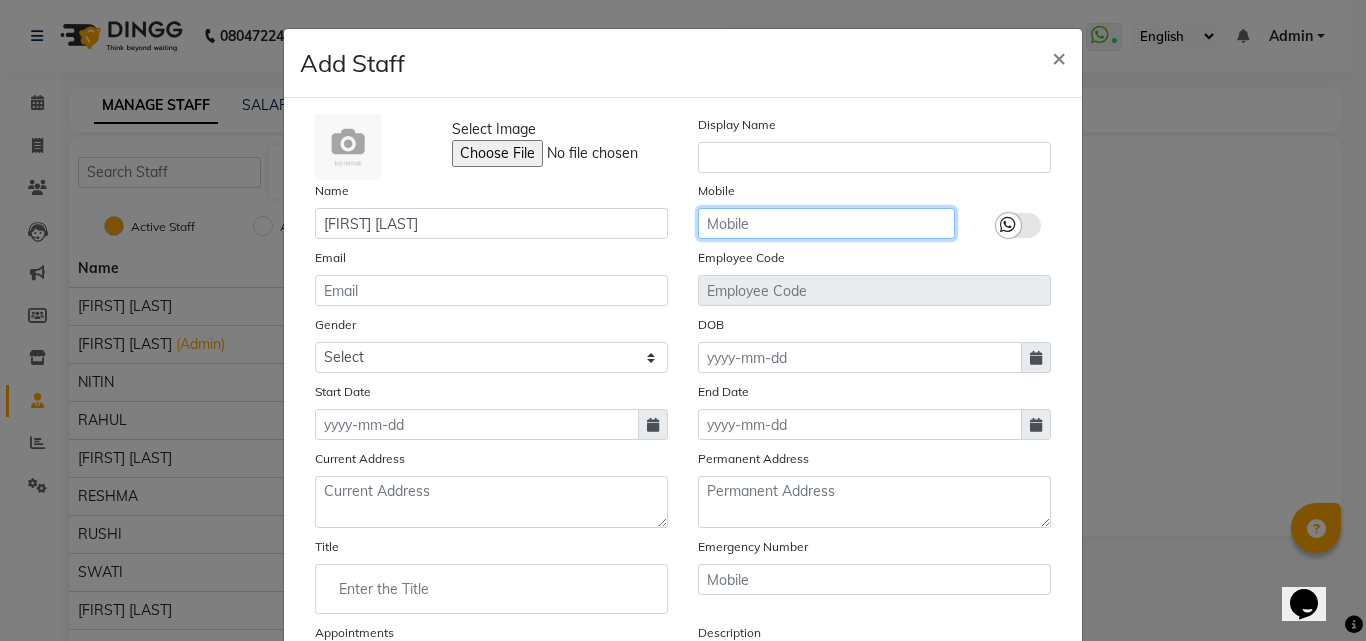click 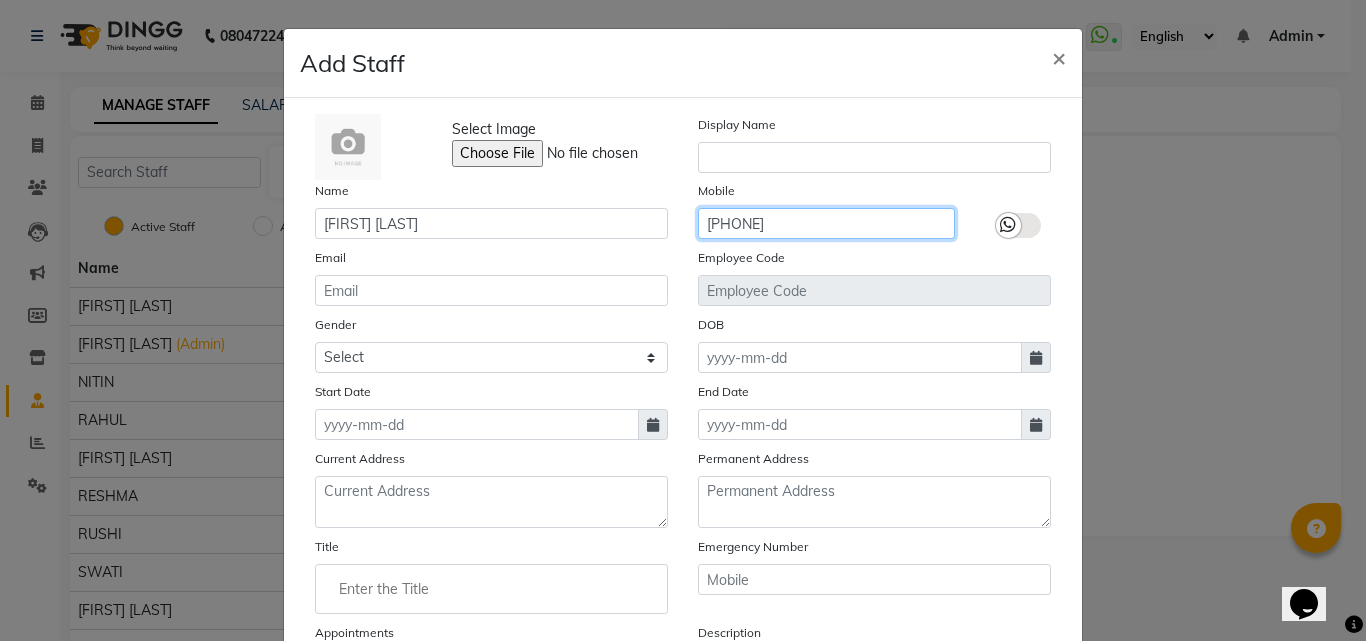 type on "[PHONE]" 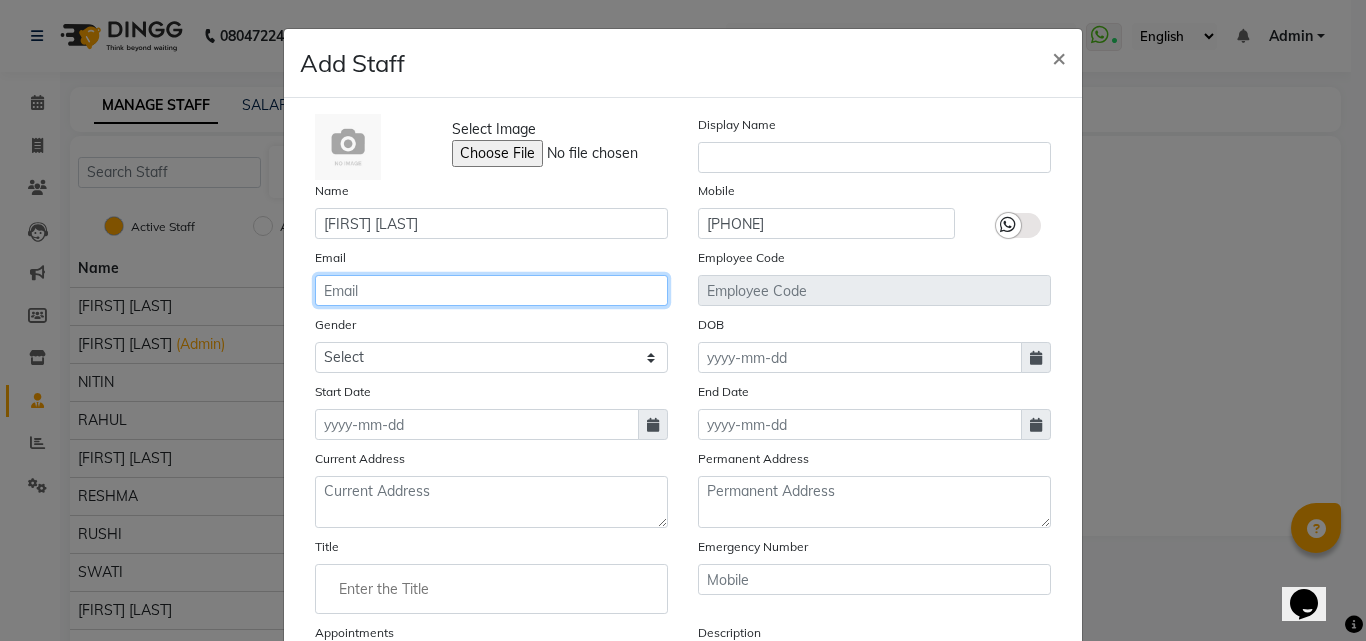 click 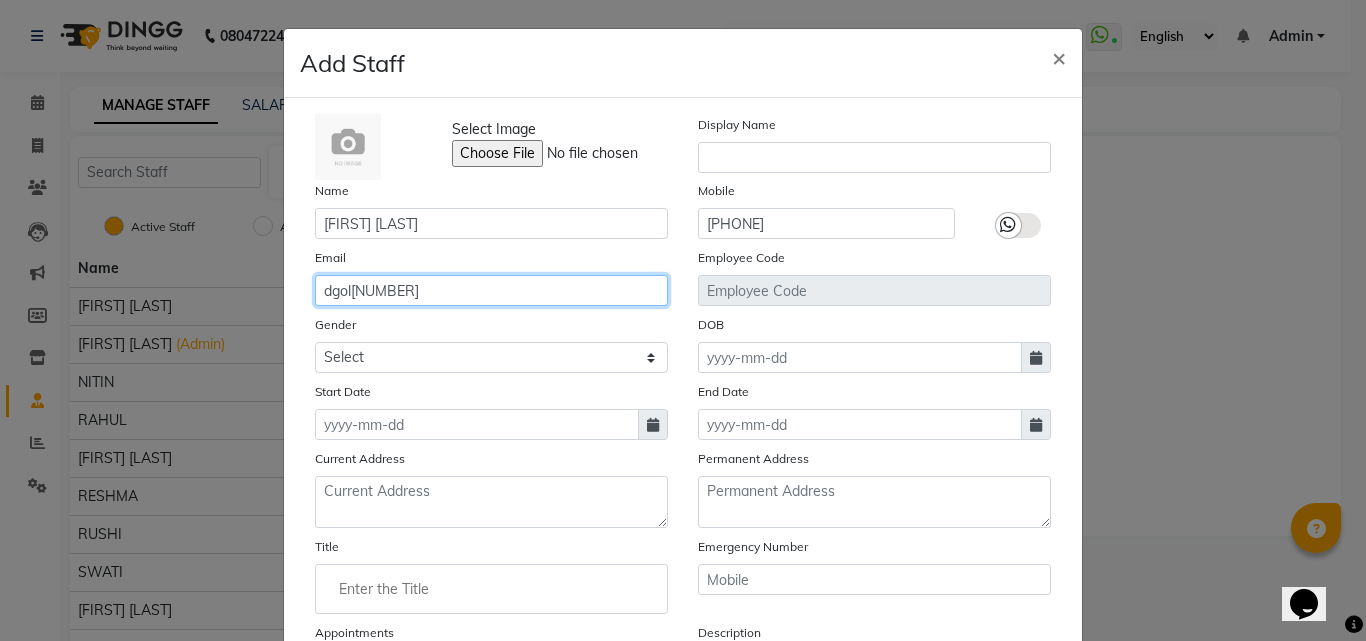 drag, startPoint x: 391, startPoint y: 294, endPoint x: 410, endPoint y: 294, distance: 19 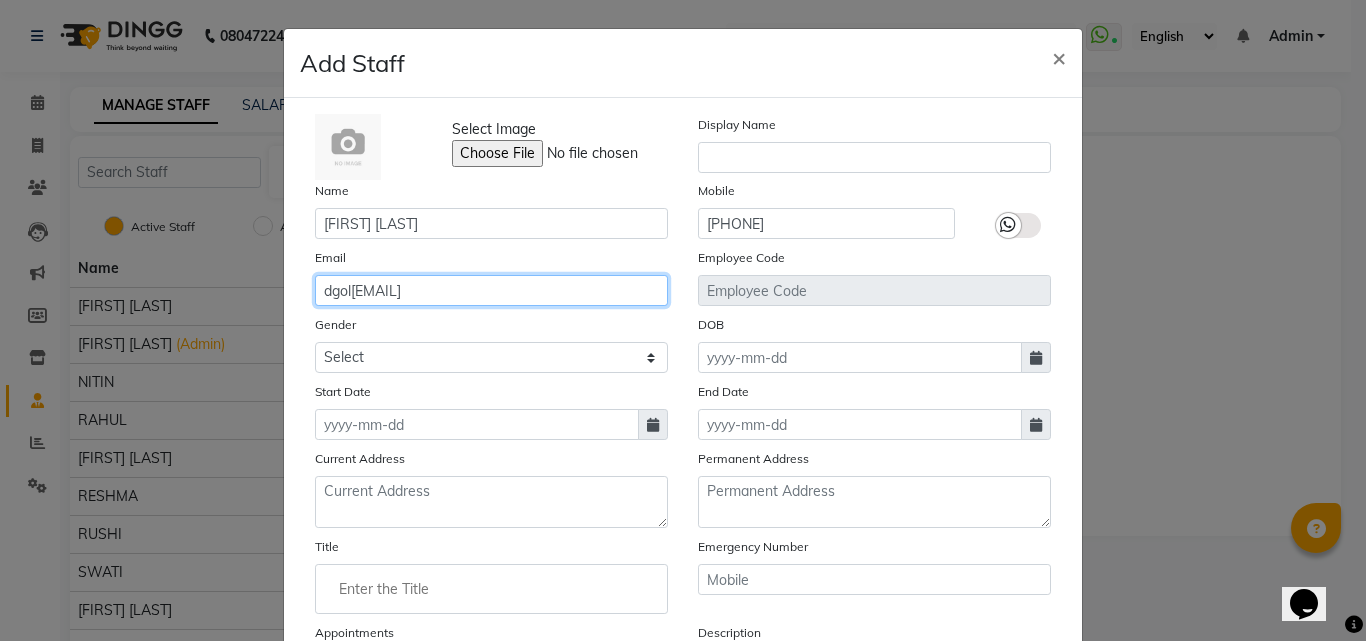 click on "dgol[EMAIL]" 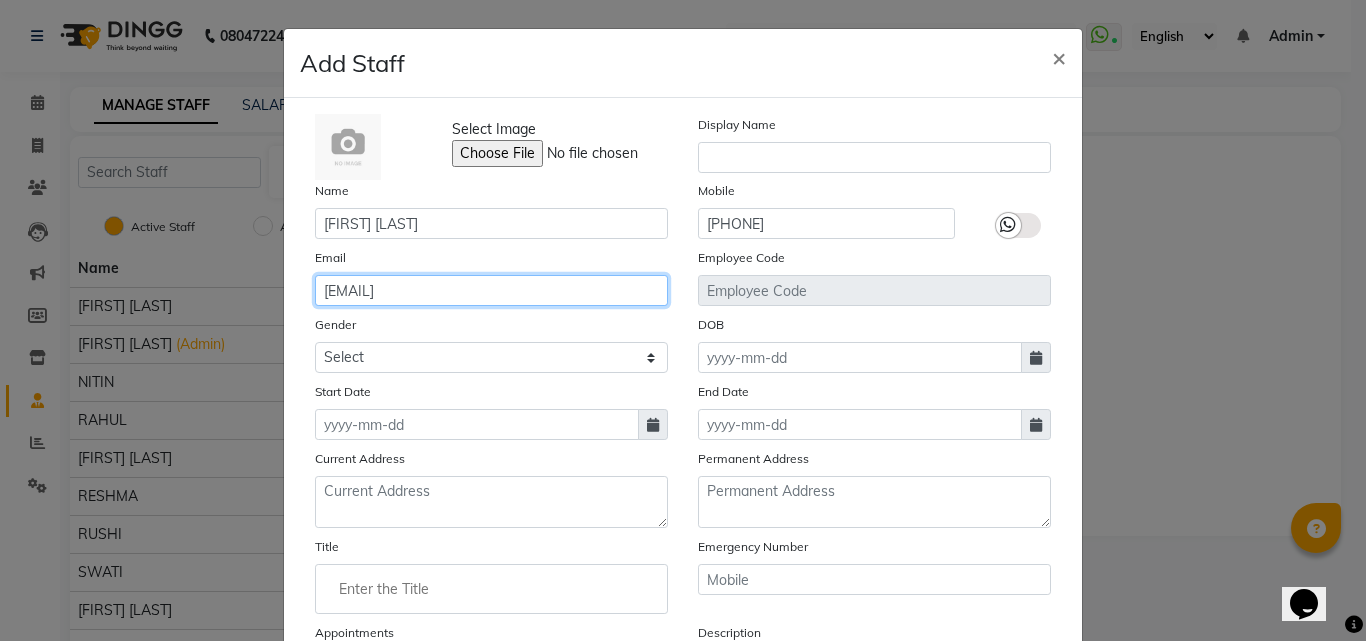 click on "[EMAIL]" 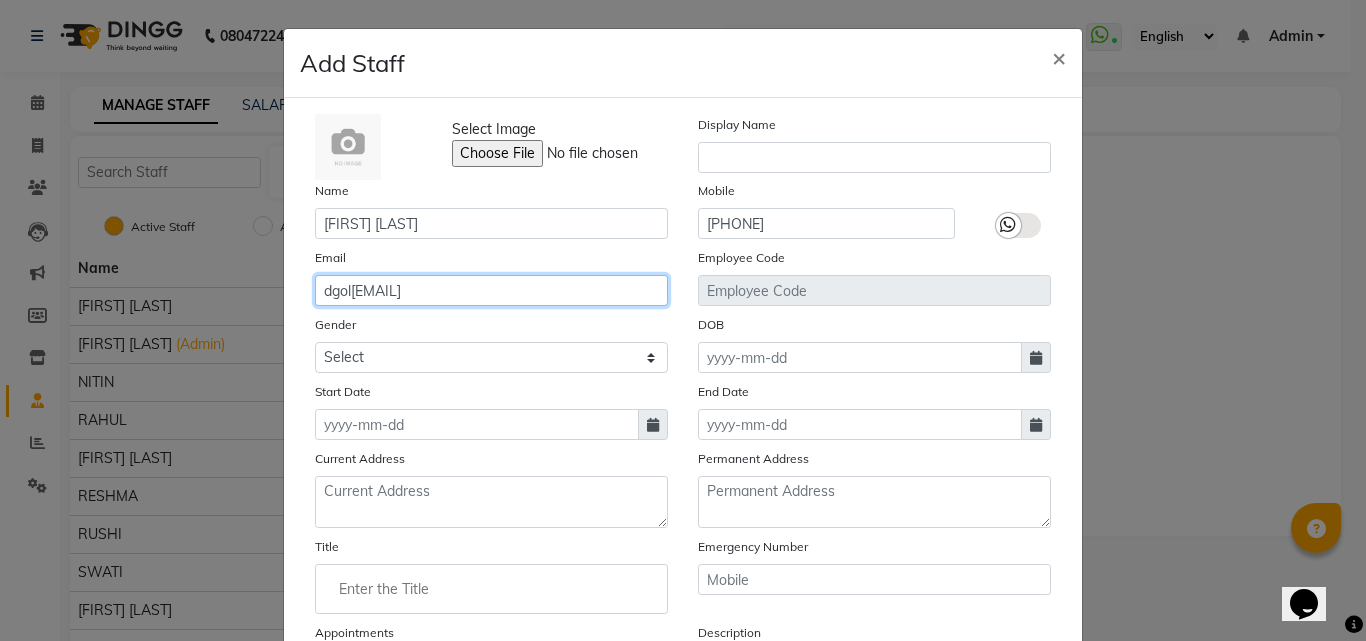 click on "dgol[EMAIL]" 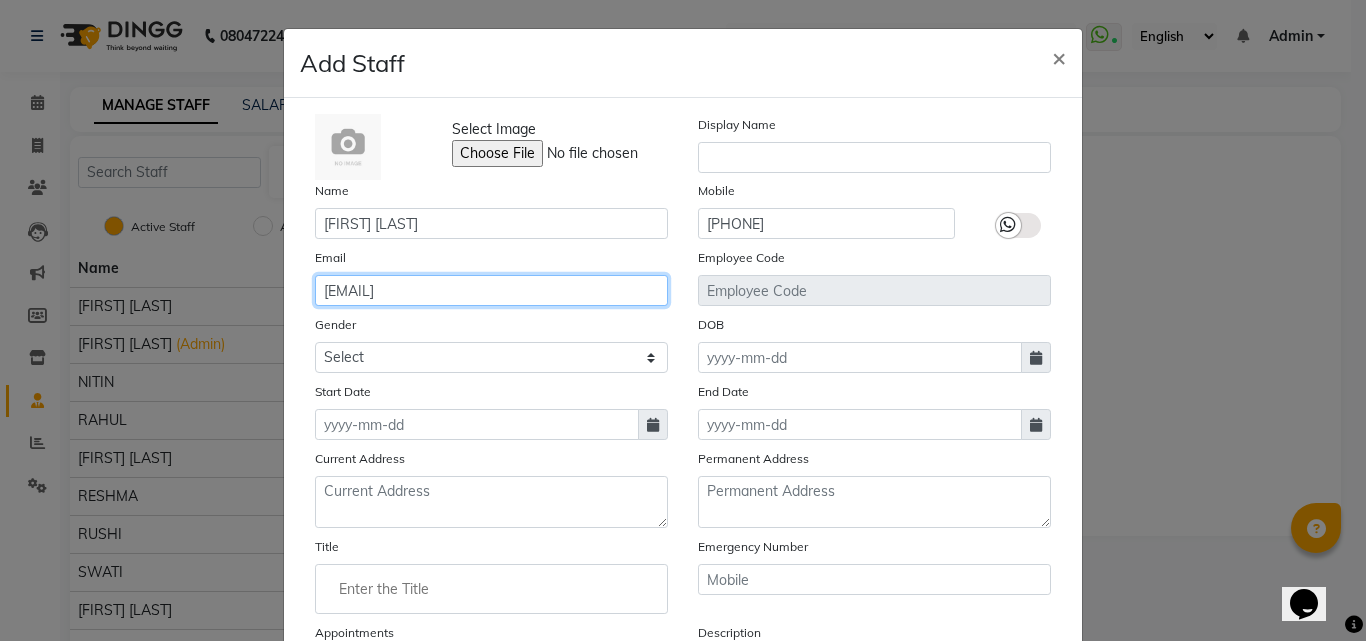 scroll, scrollTop: 100, scrollLeft: 0, axis: vertical 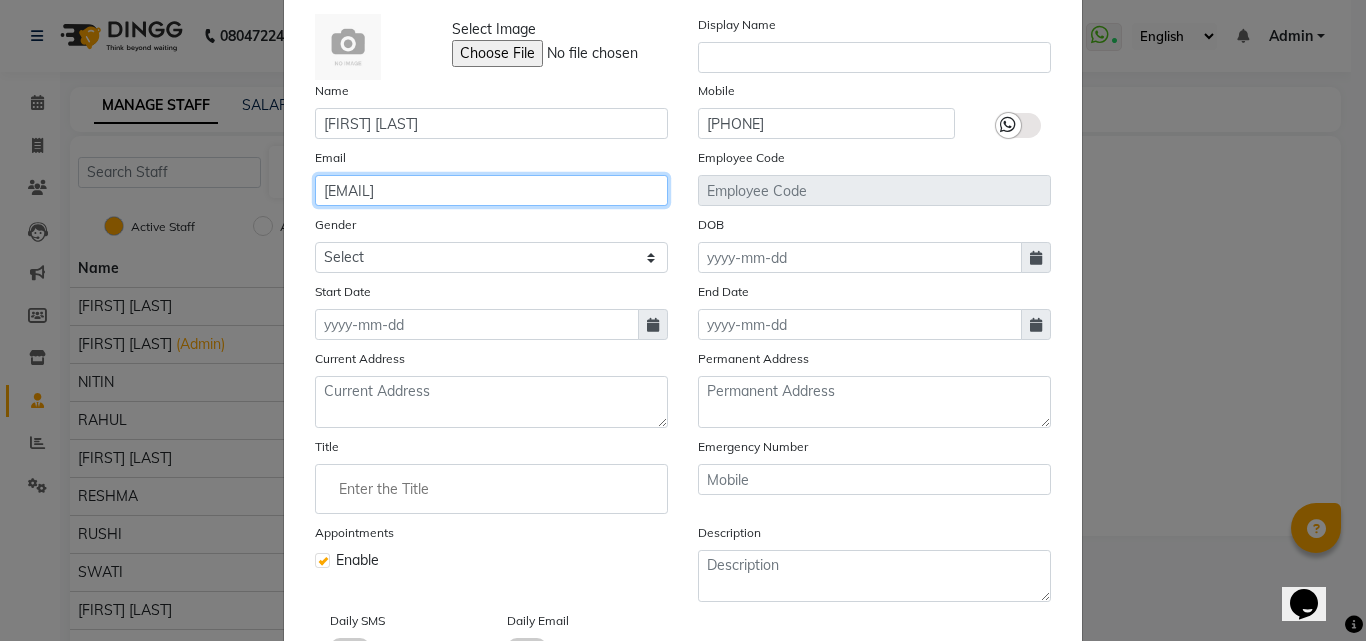 type on "[EMAIL]" 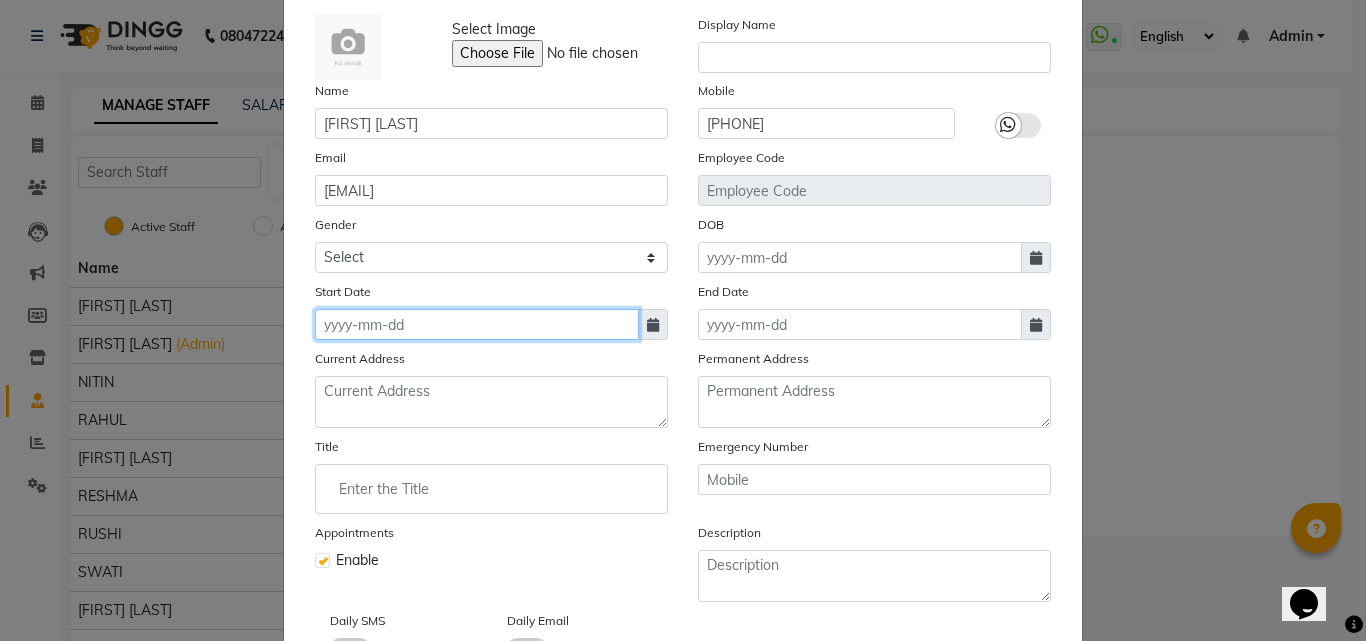 click 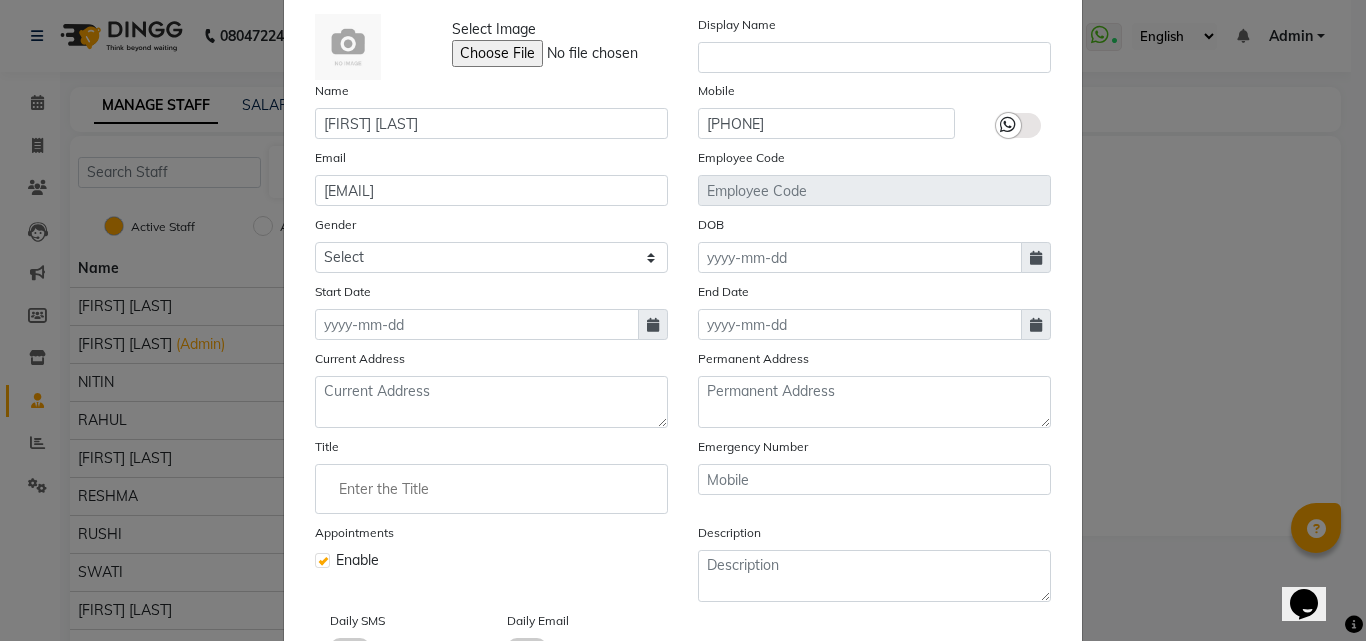 select on "8" 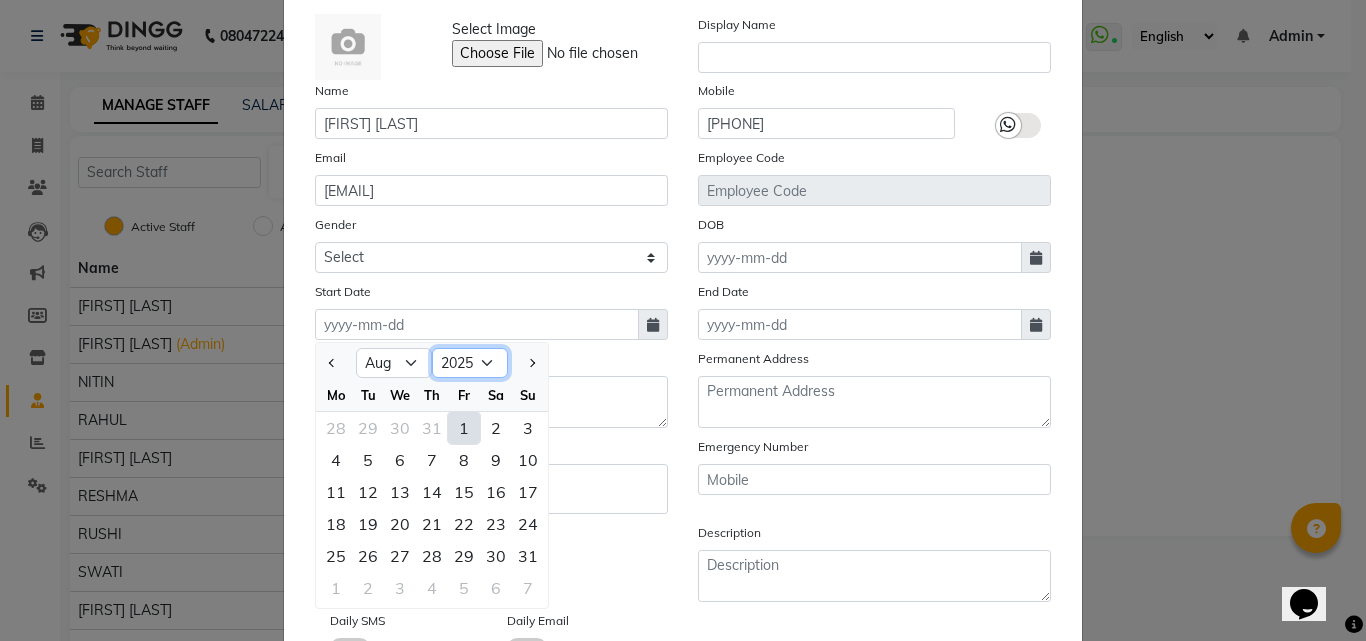 click on "2015 2016 2017 2018 2019 2020 2021 2022 2023 2024 2025 2026 2027 2028 2029 2030 2031 2032 2033 2034 2035" 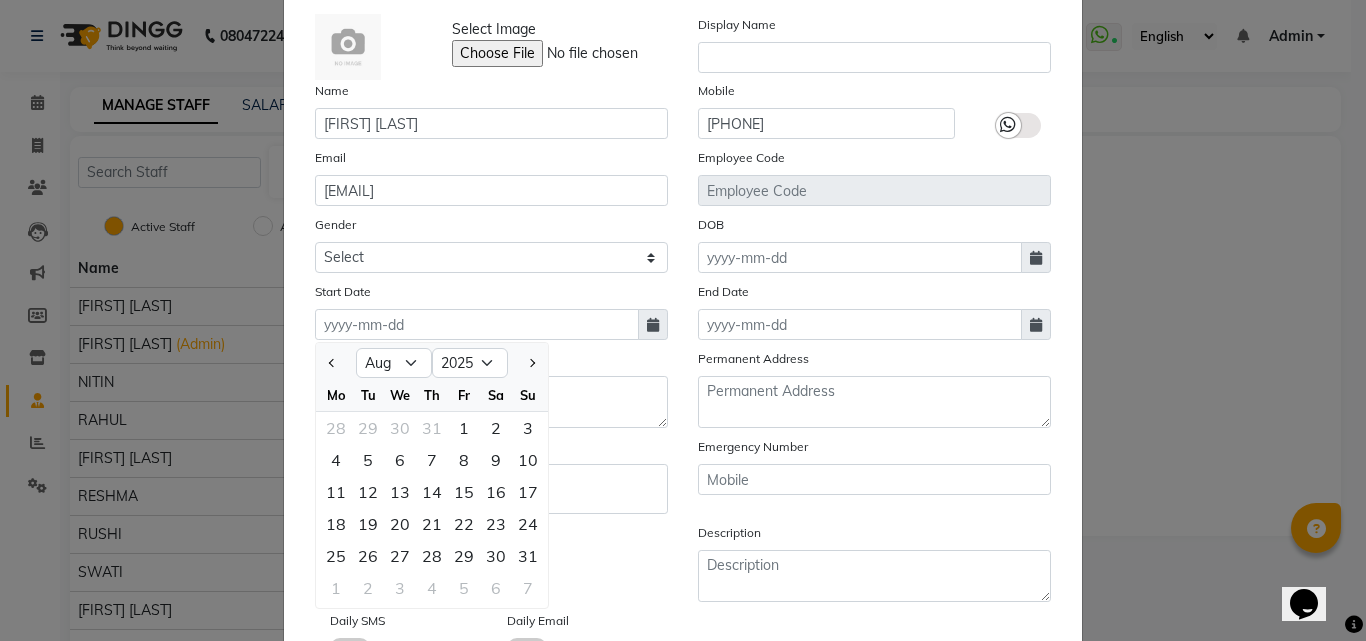 click on "Current Address" 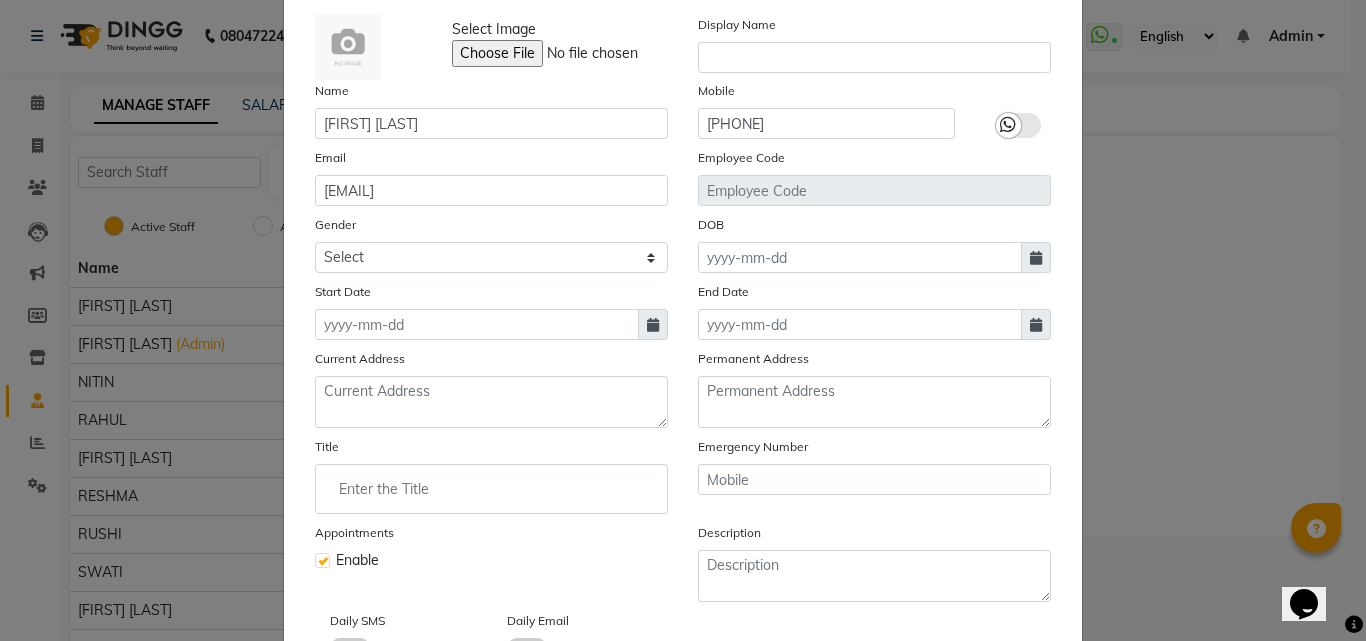 click on "Start Date" 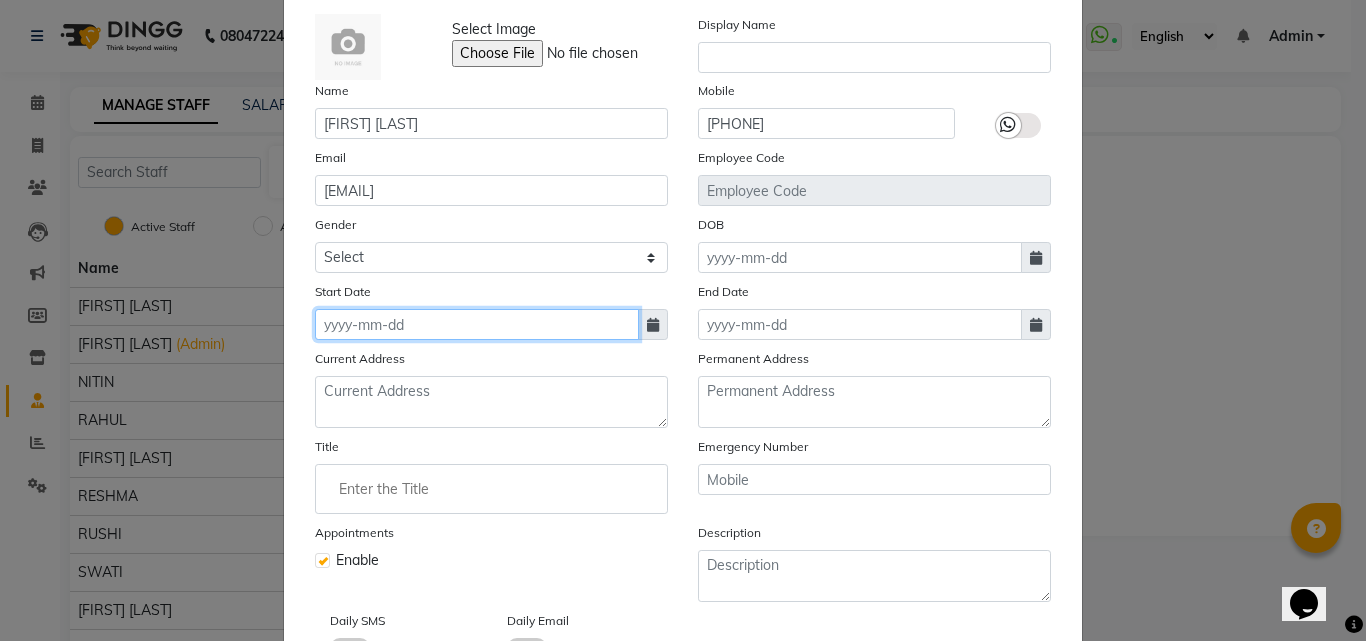 click 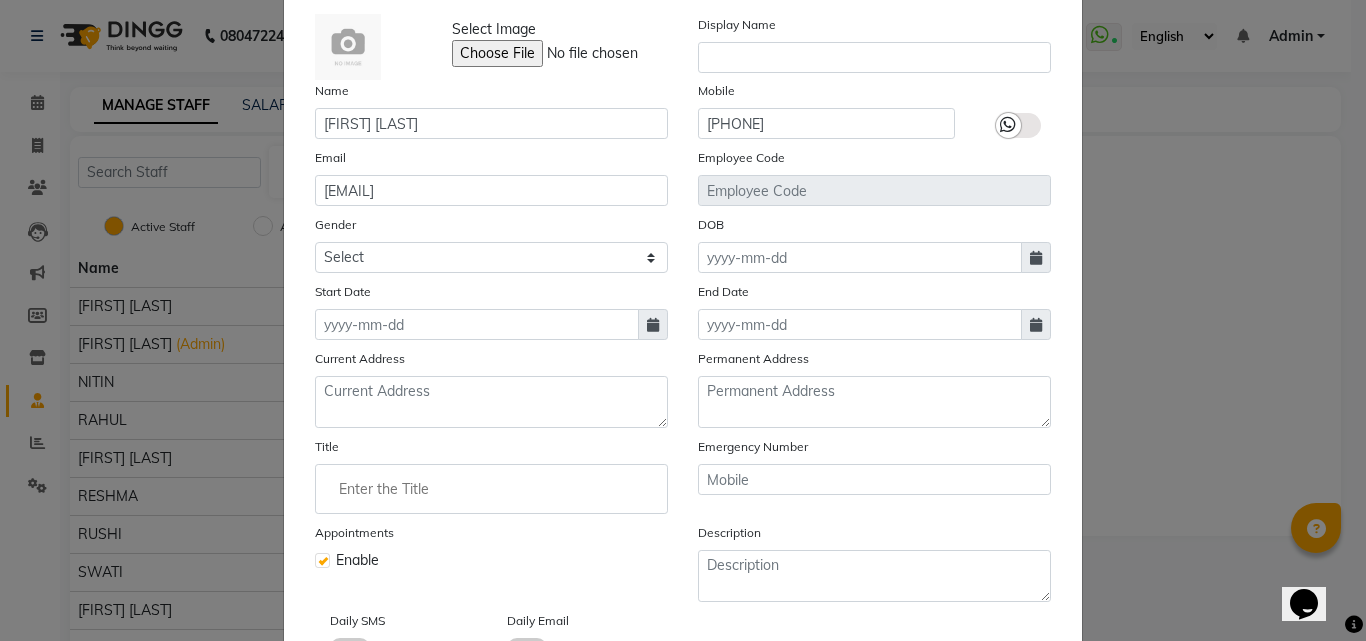 select on "8" 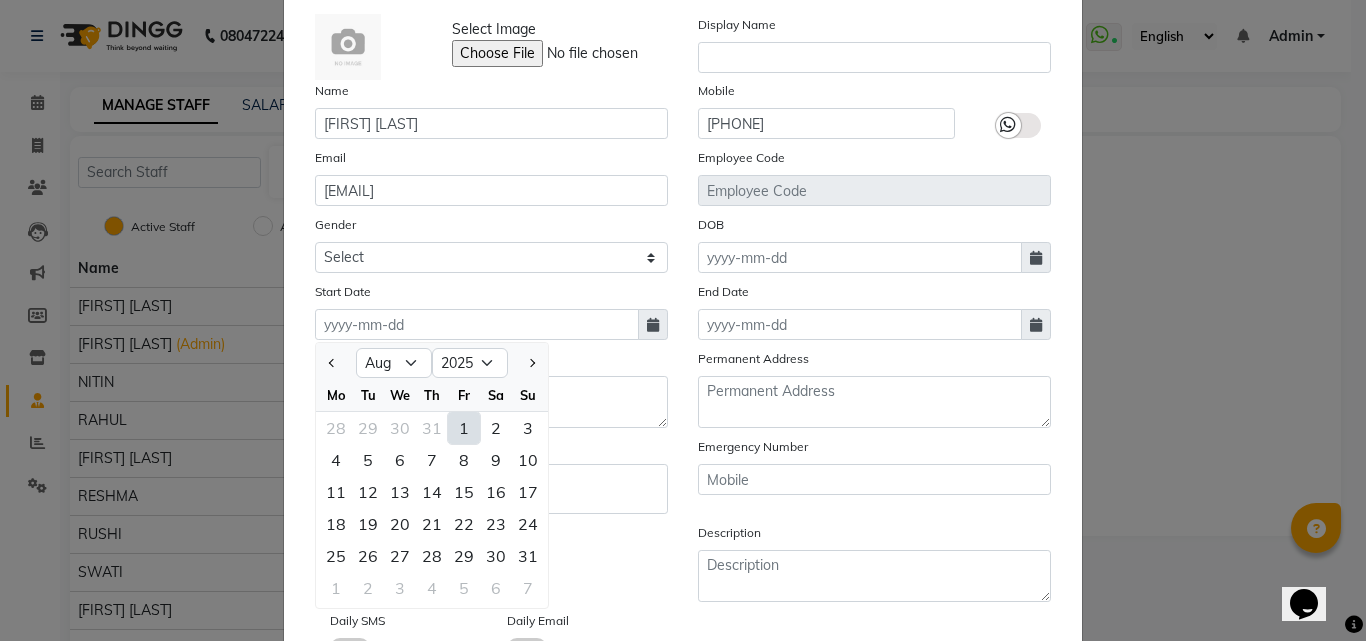 click 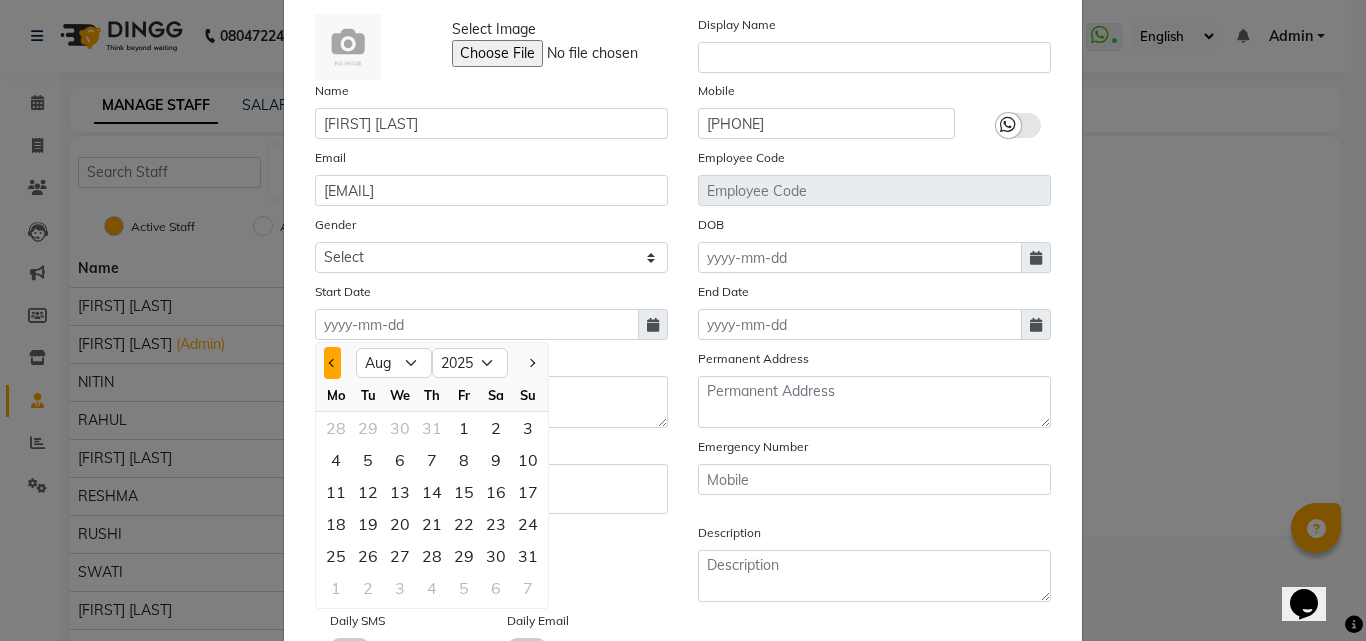 click 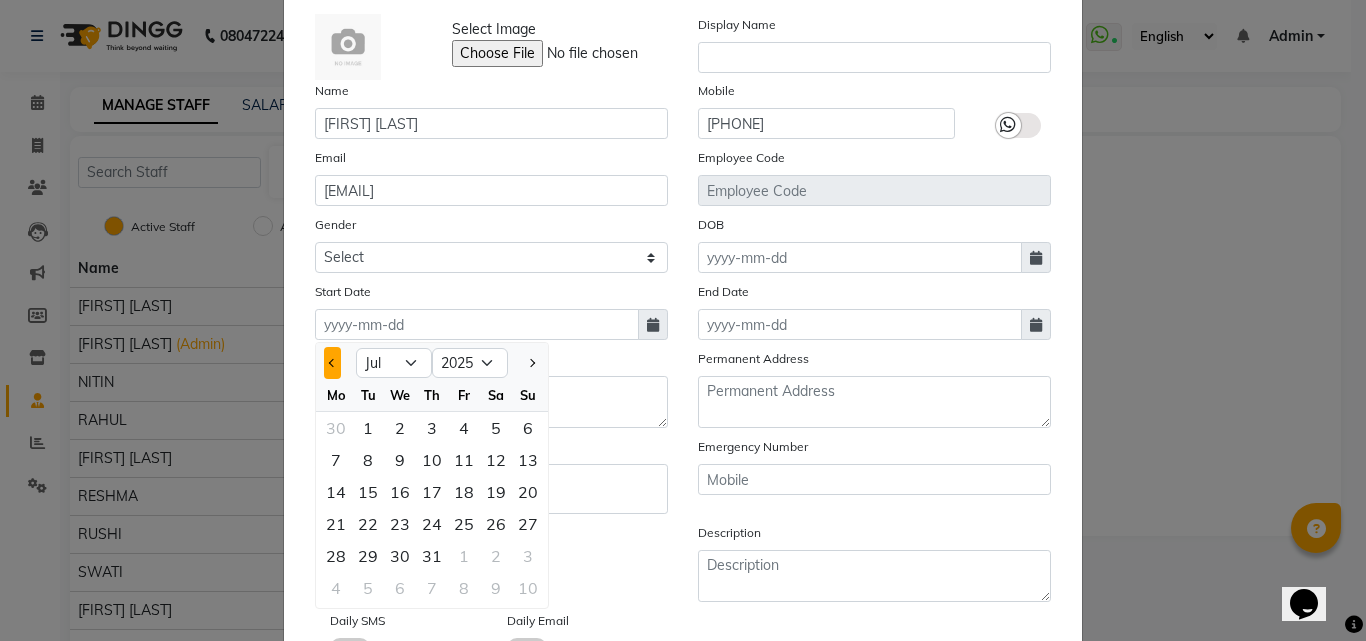 click 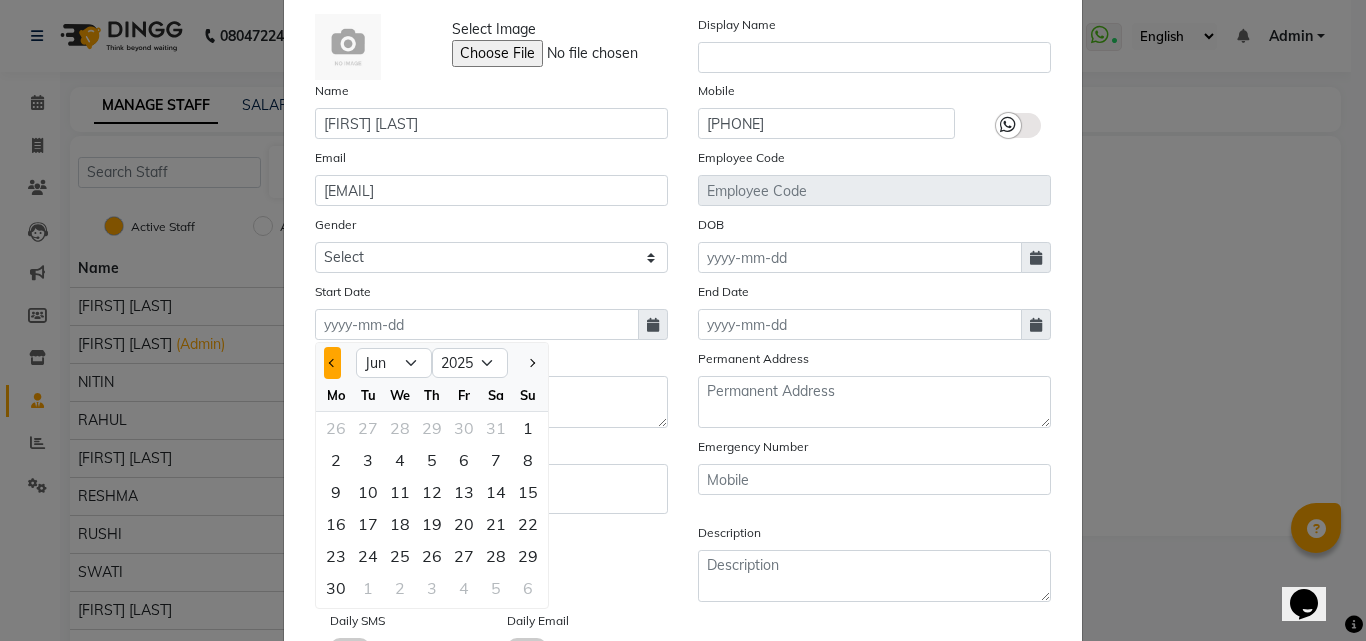 click 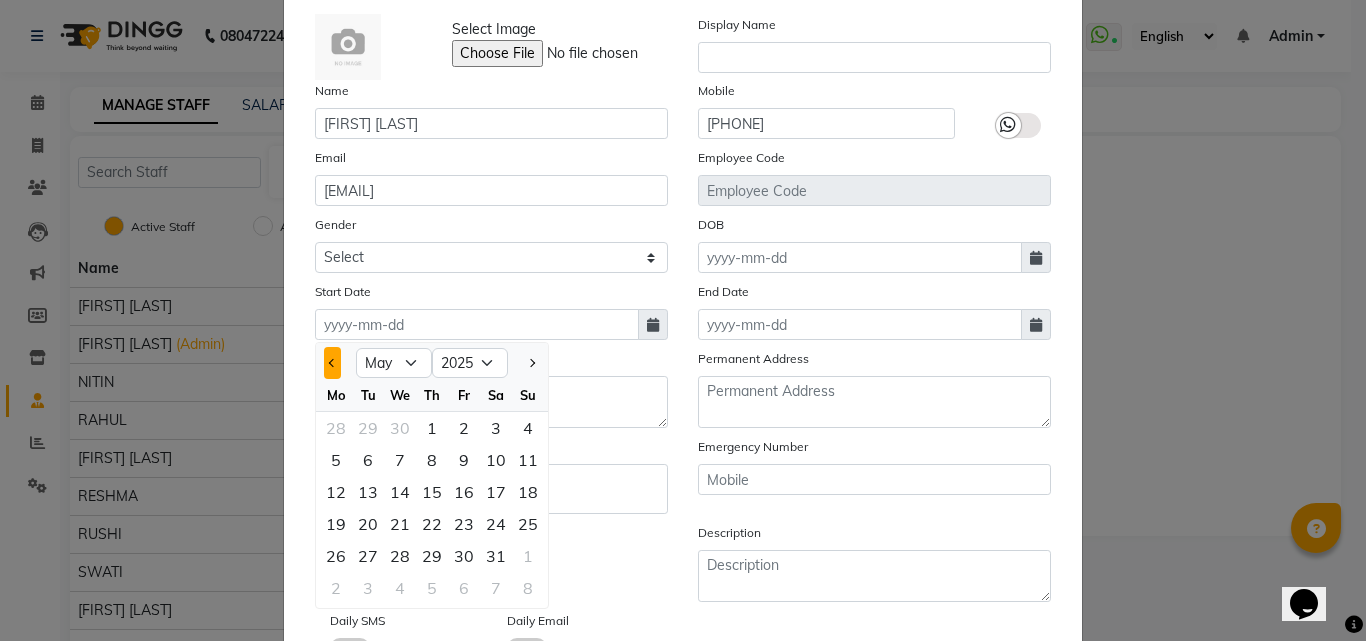 click 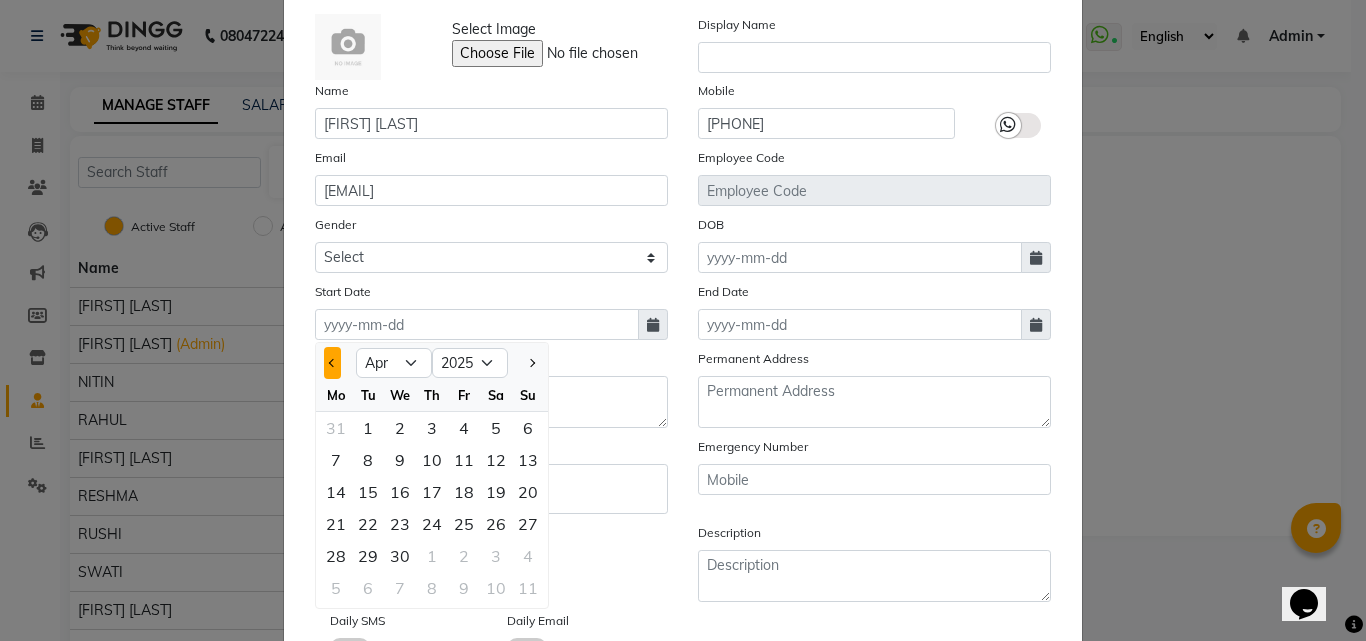 click 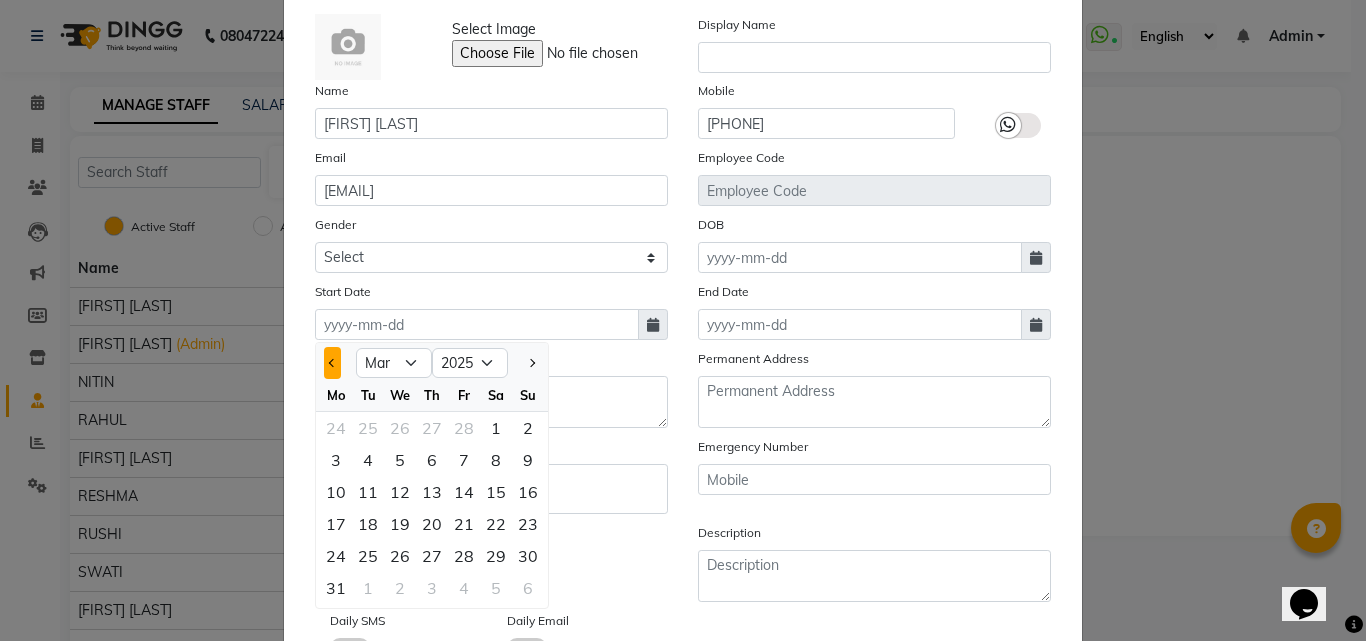click 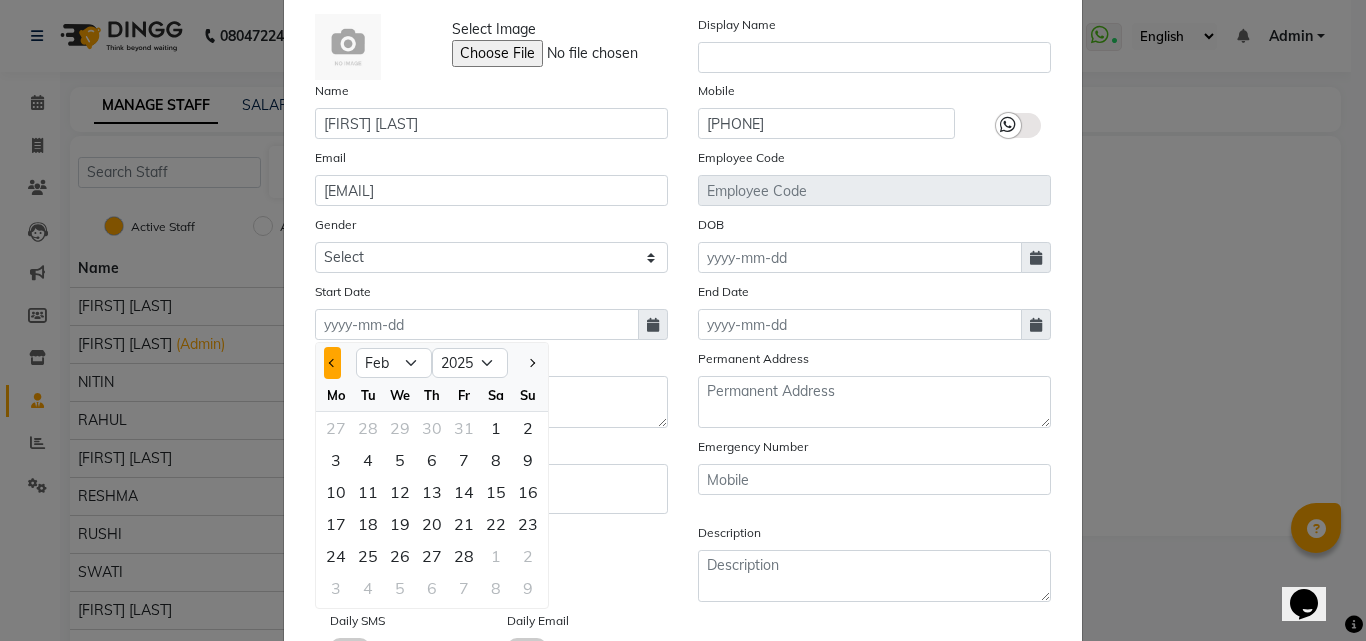 click 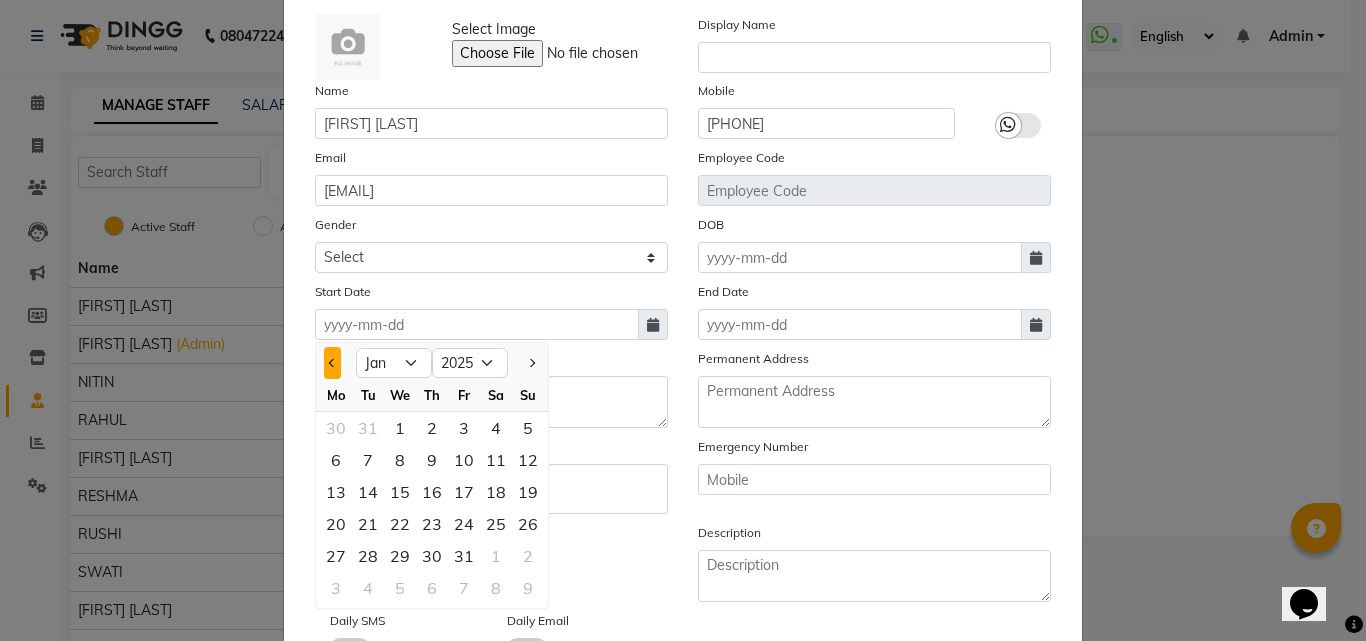 click 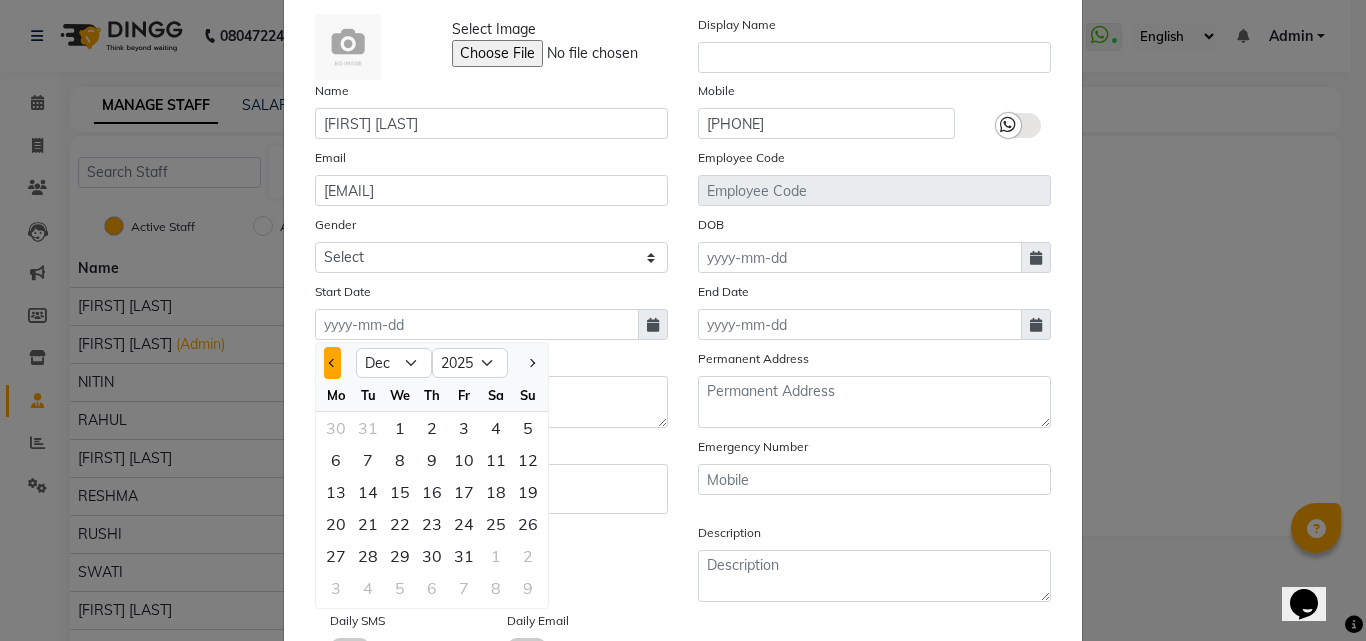 select on "2024" 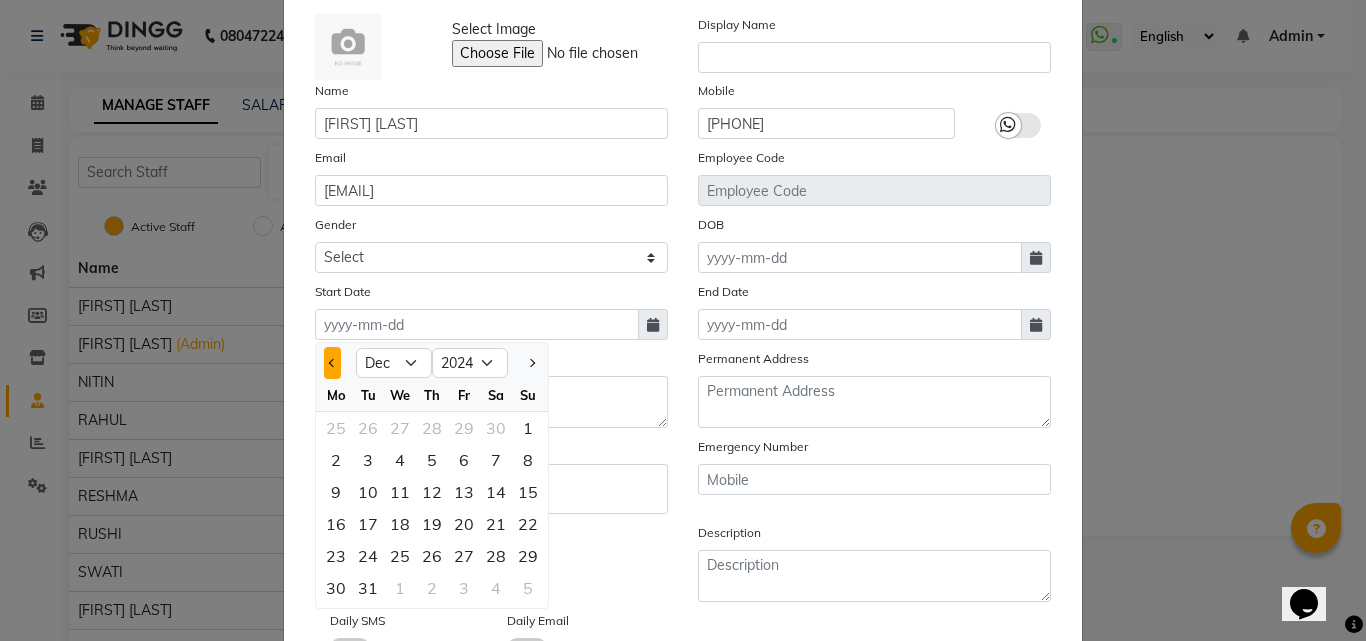 click 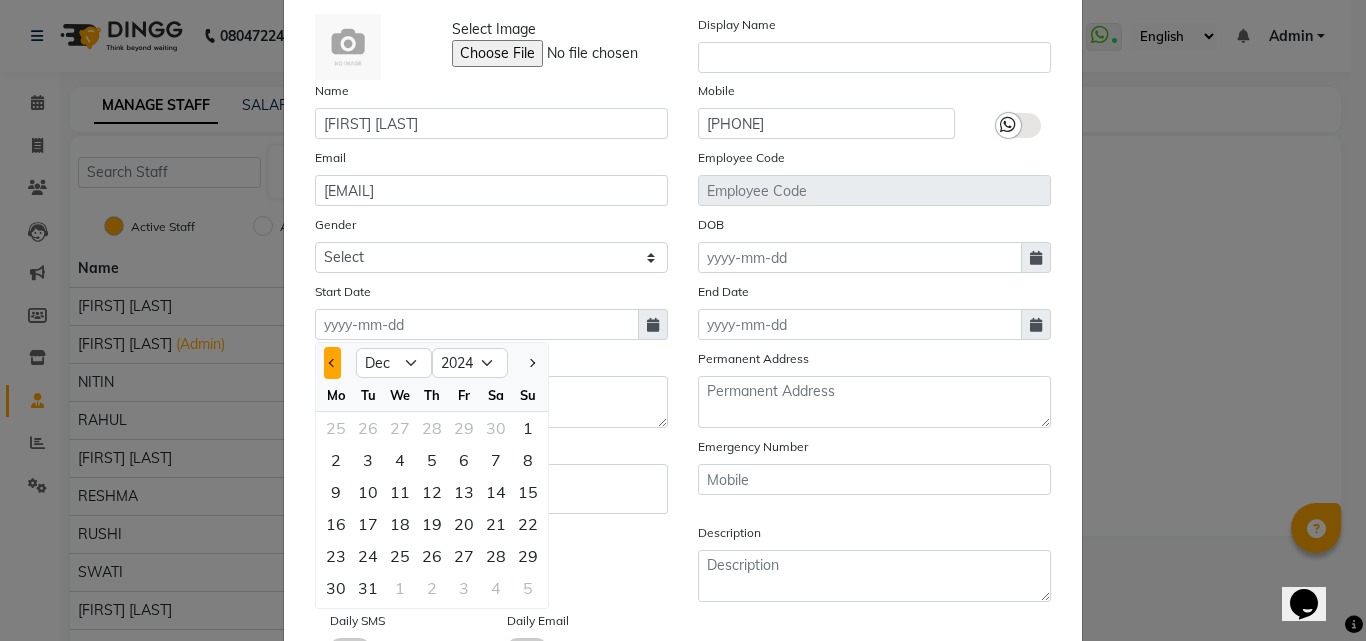 select on "11" 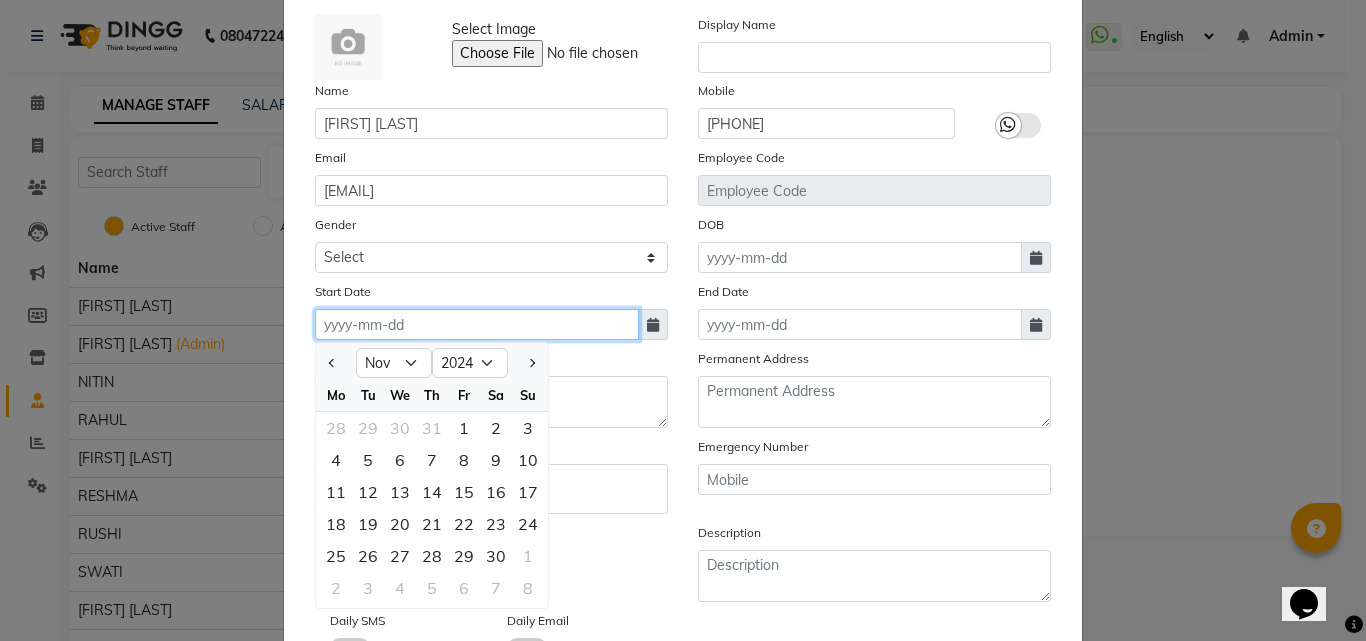 click 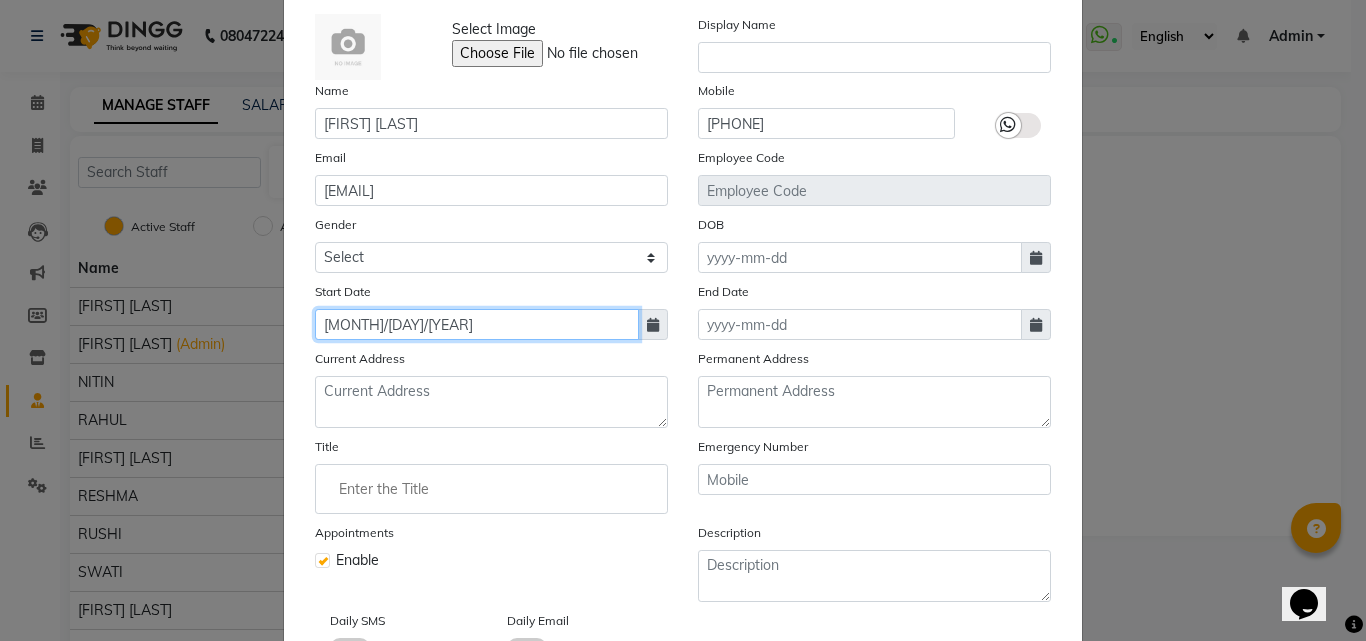 click on "[MONTH]/[DAY]/[YEAR]" 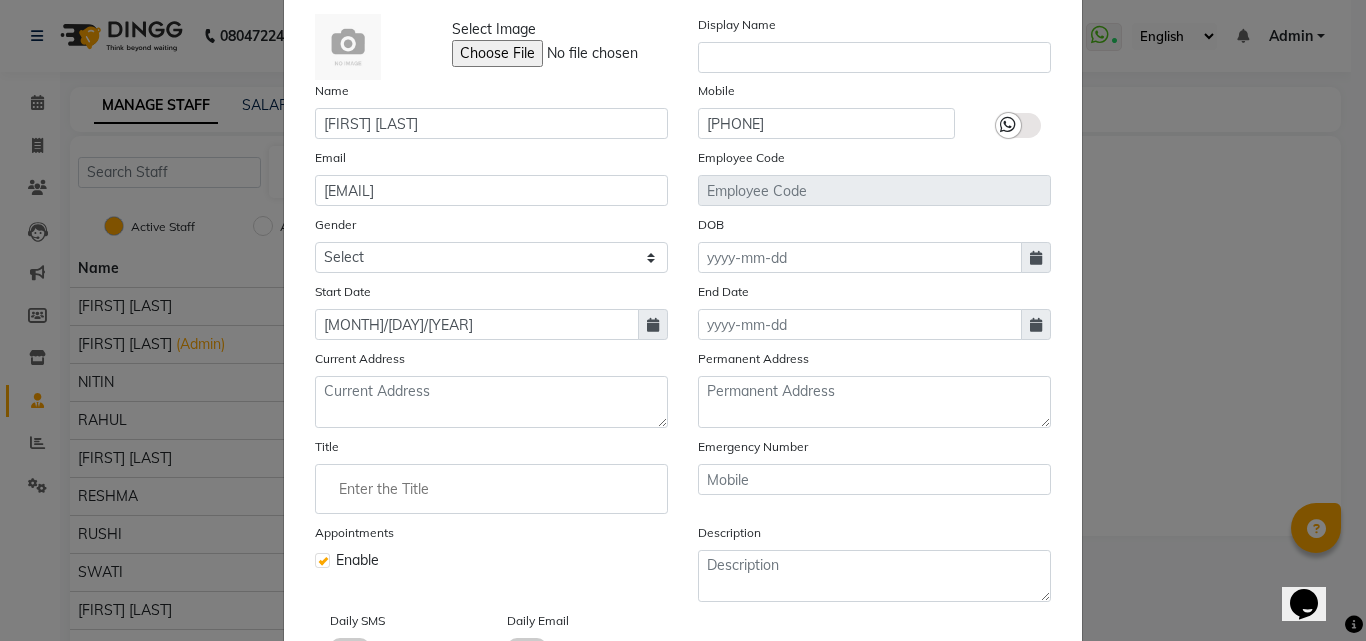 type on "[DATE]" 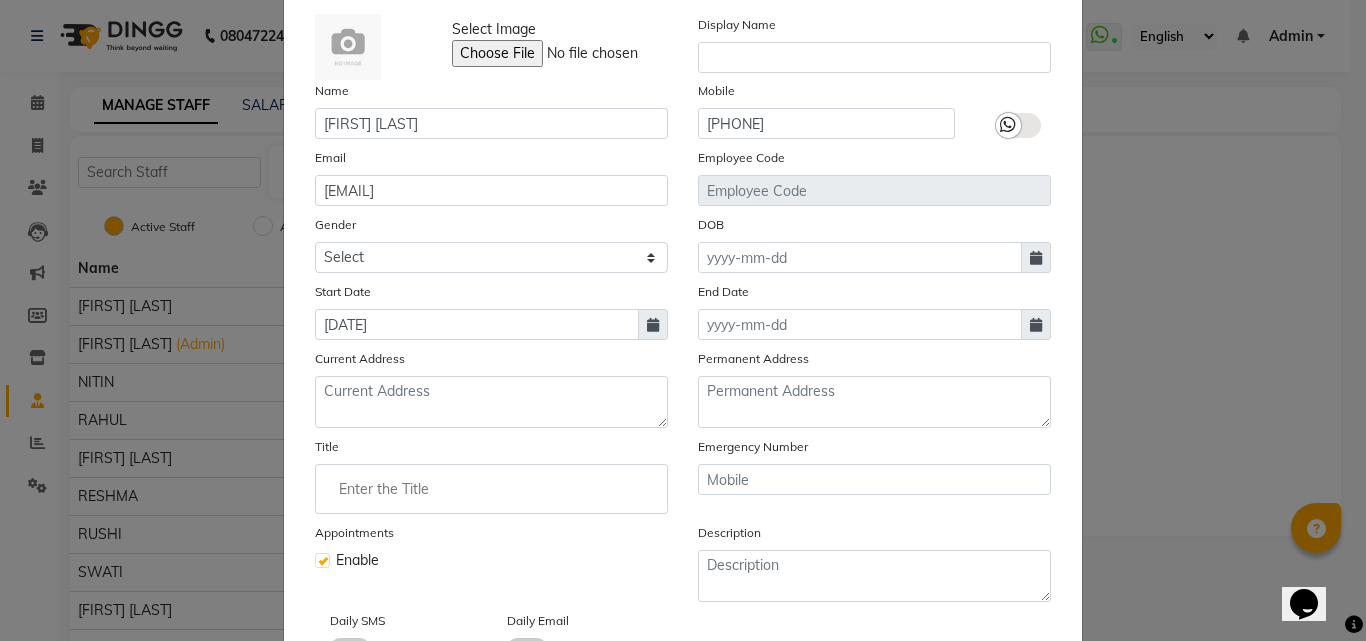 select on "7" 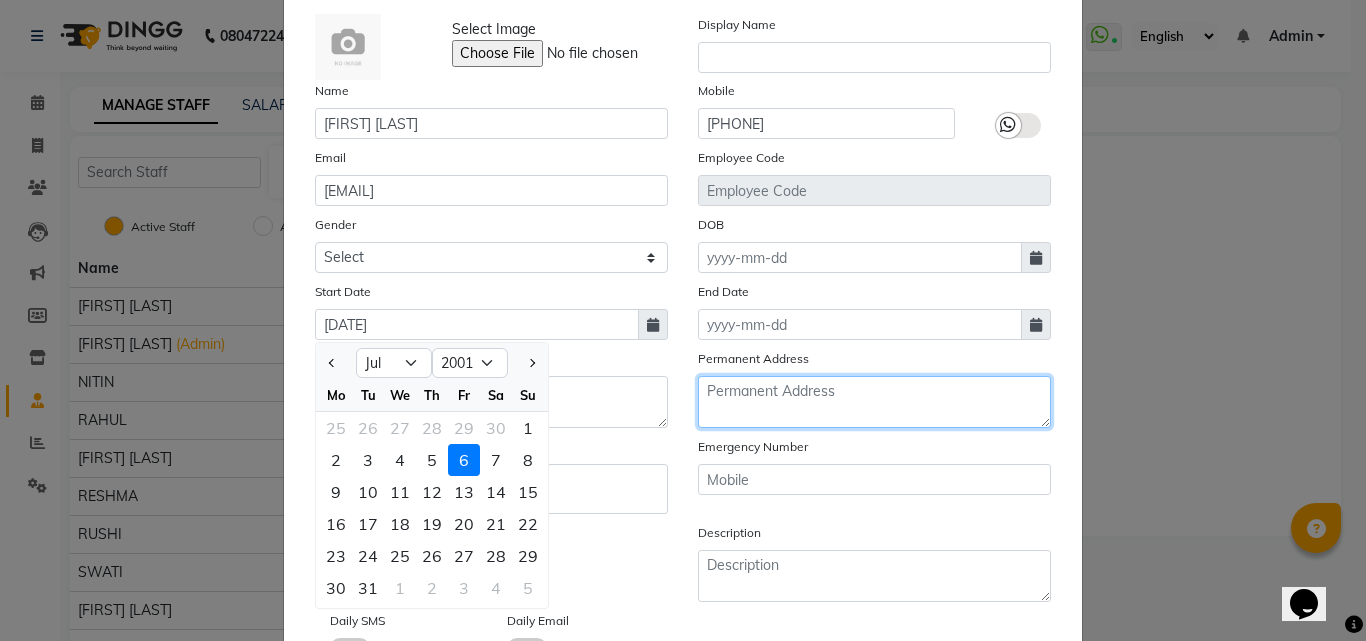click 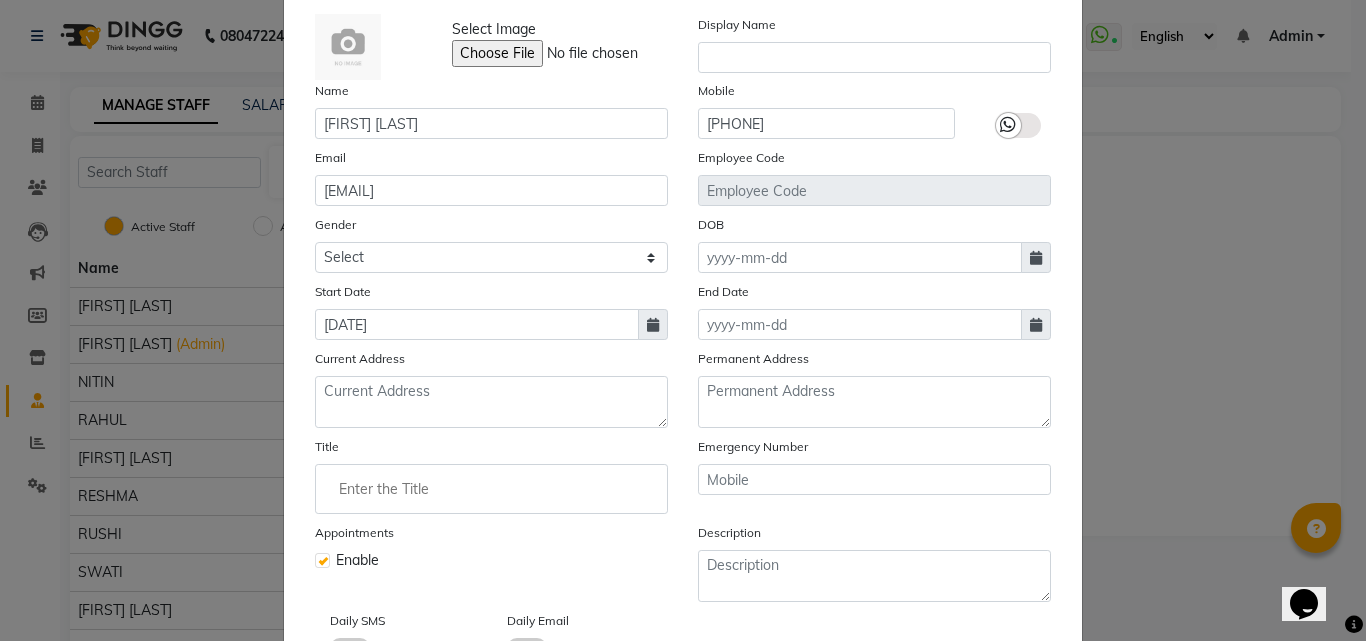 click on "Permanent Address" 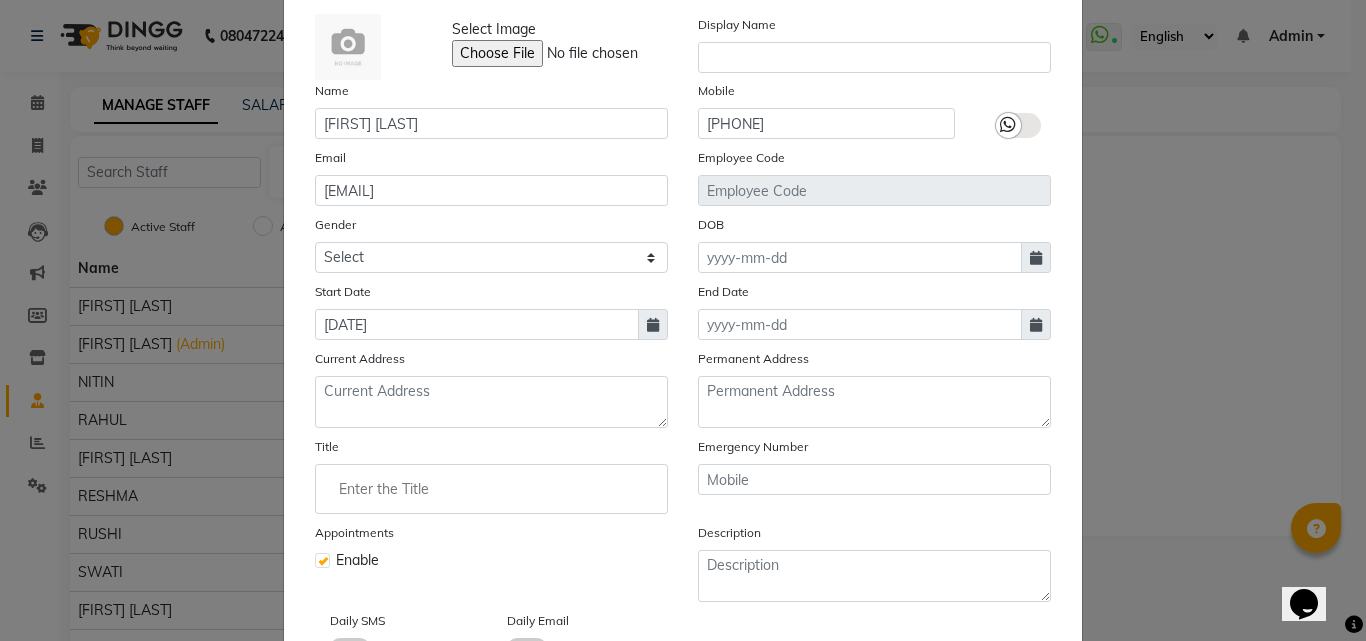 click on "Gender Select Male Female Other Prefer Not To Say" 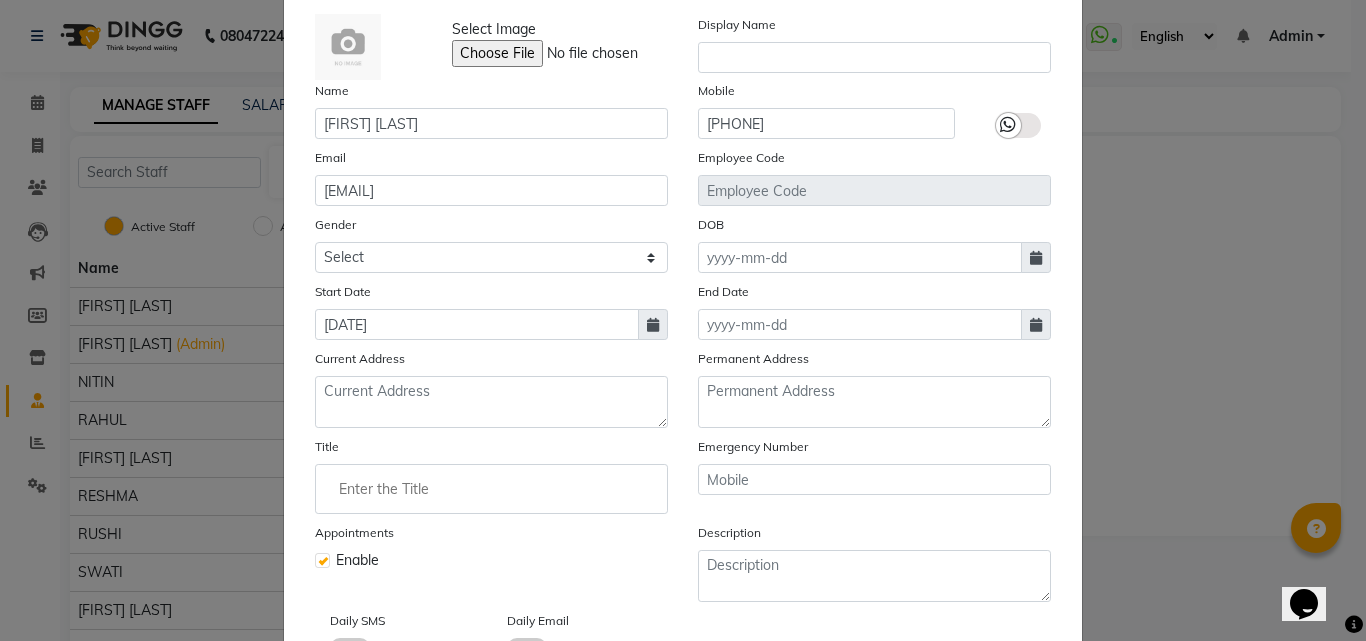 click on "Start Date 06-07-[YEAR]" 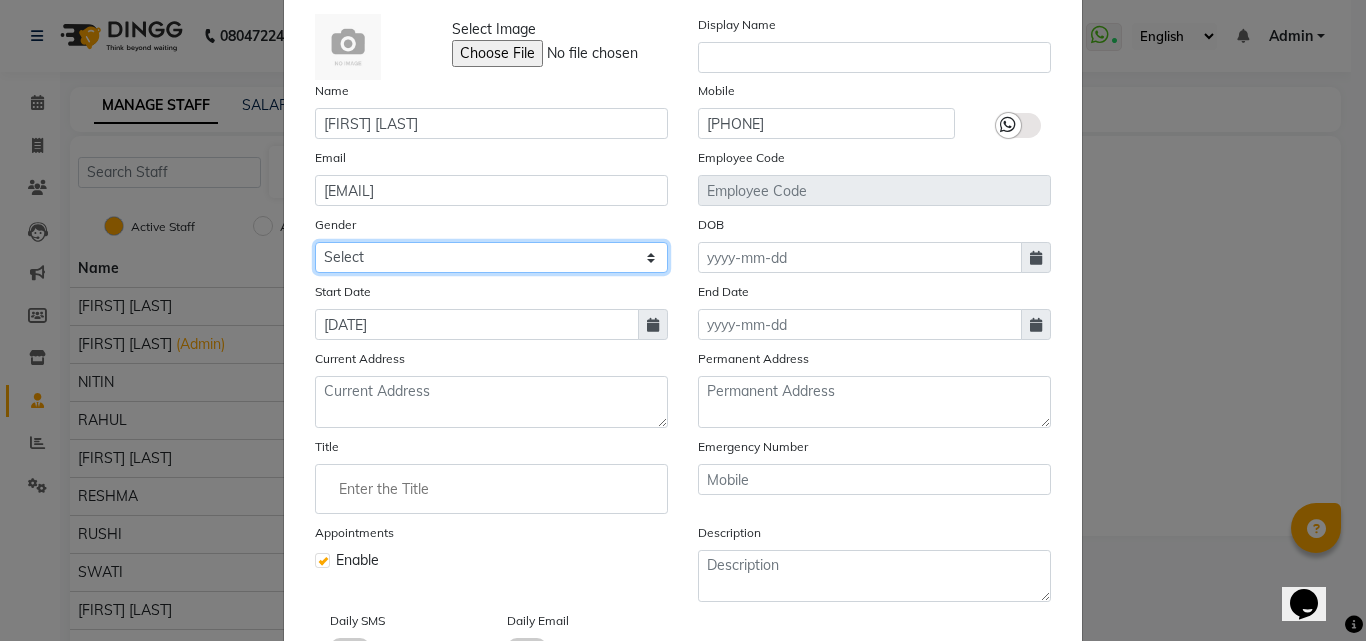 click on "Select Male Female Other Prefer Not To Say" 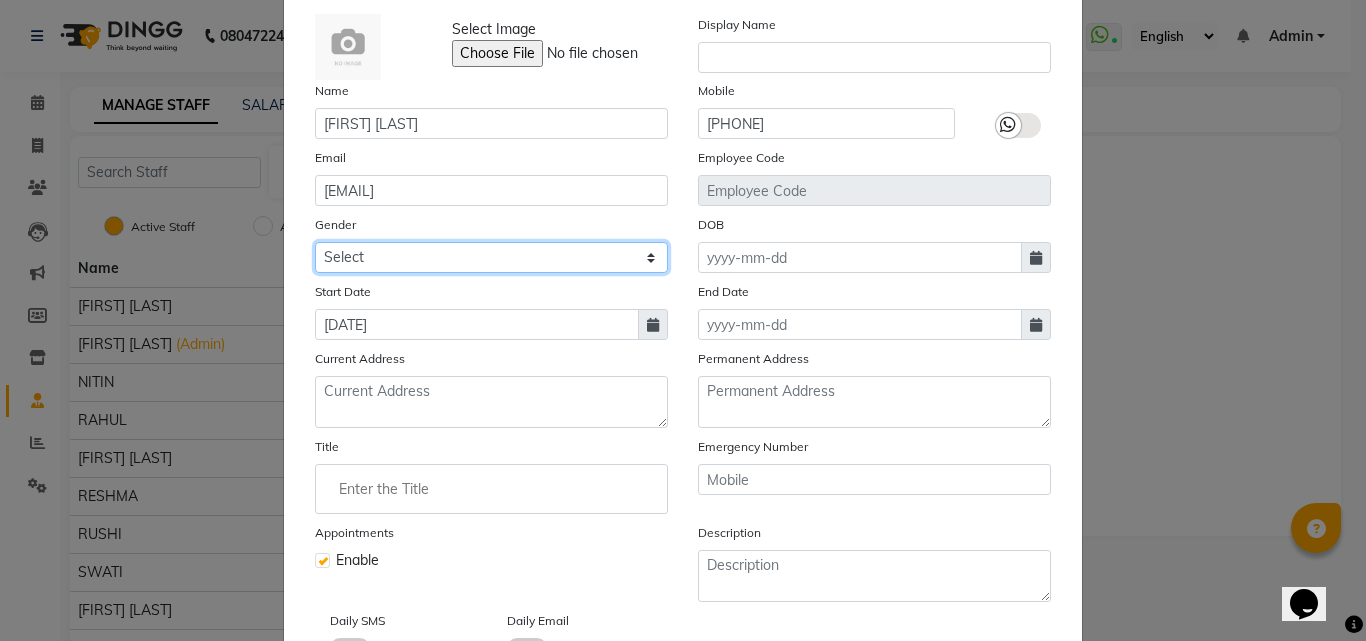 select on "female" 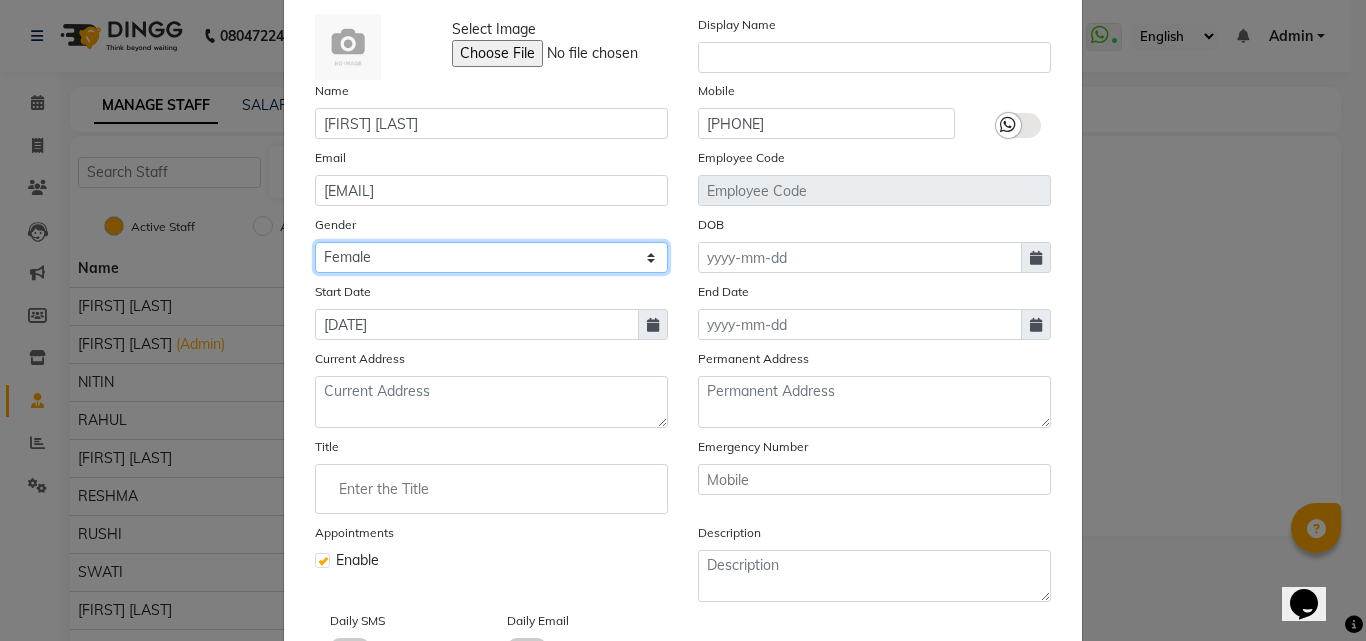 click on "Select Male Female Other Prefer Not To Say" 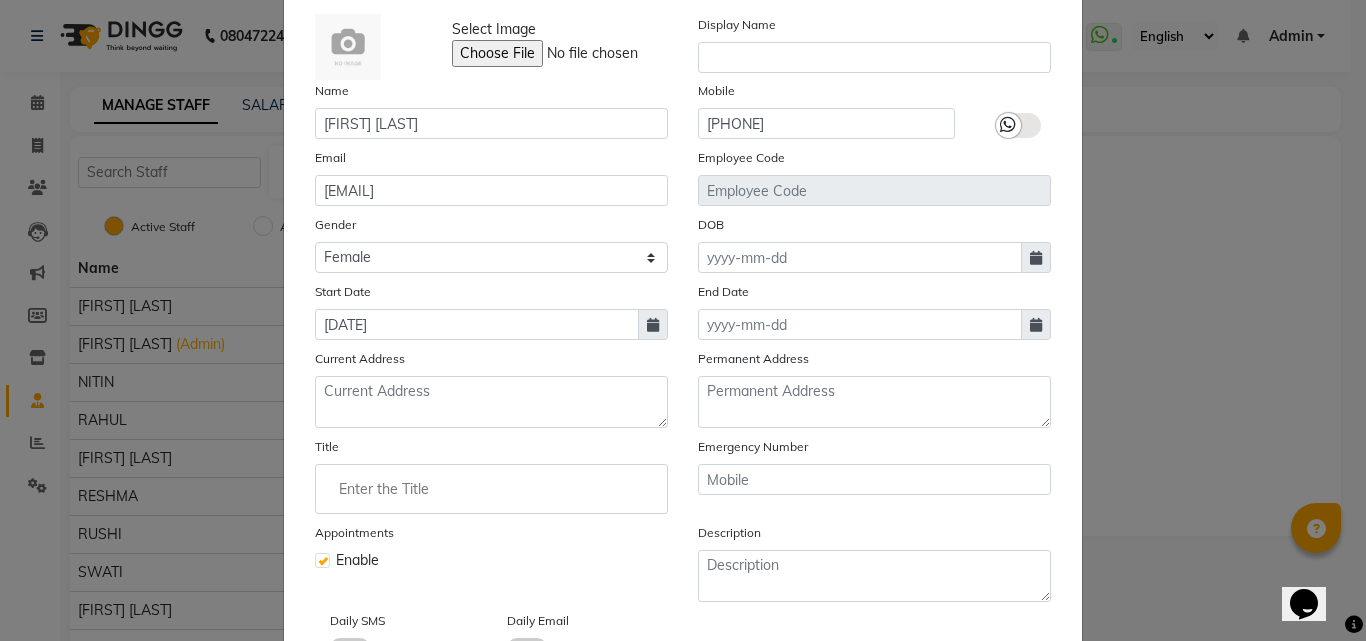 click on "Start Date 06-07-[YEAR]" 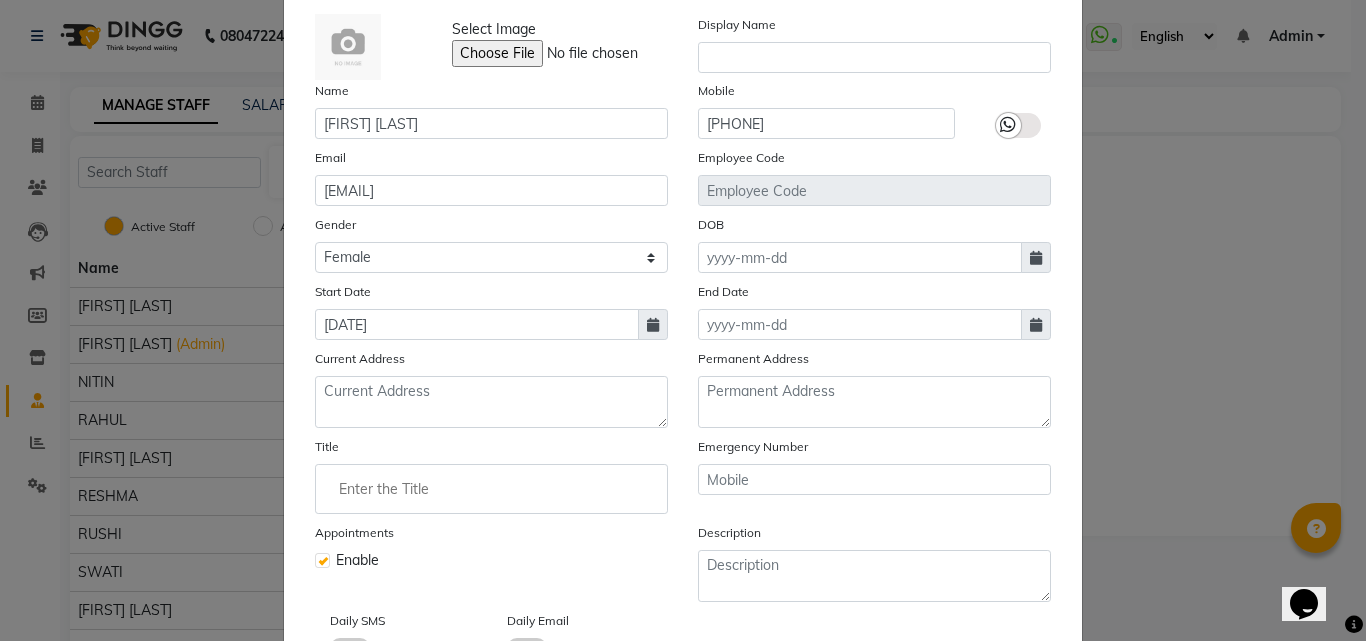 click 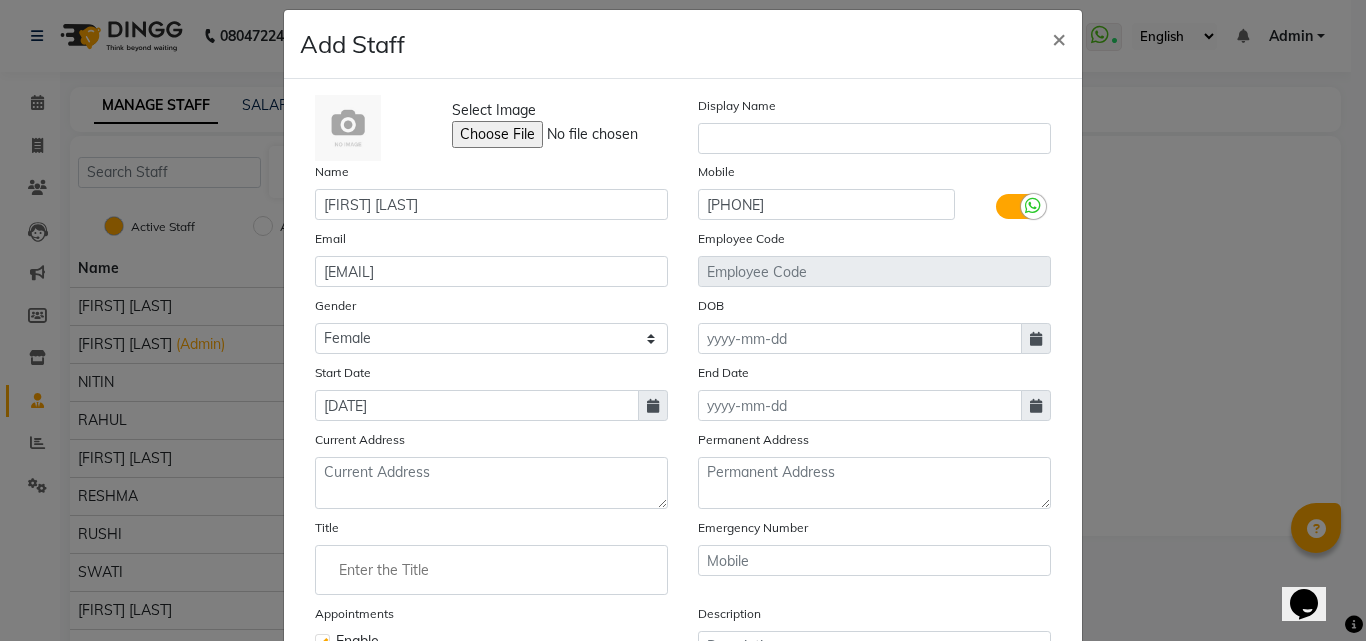scroll, scrollTop: 0, scrollLeft: 0, axis: both 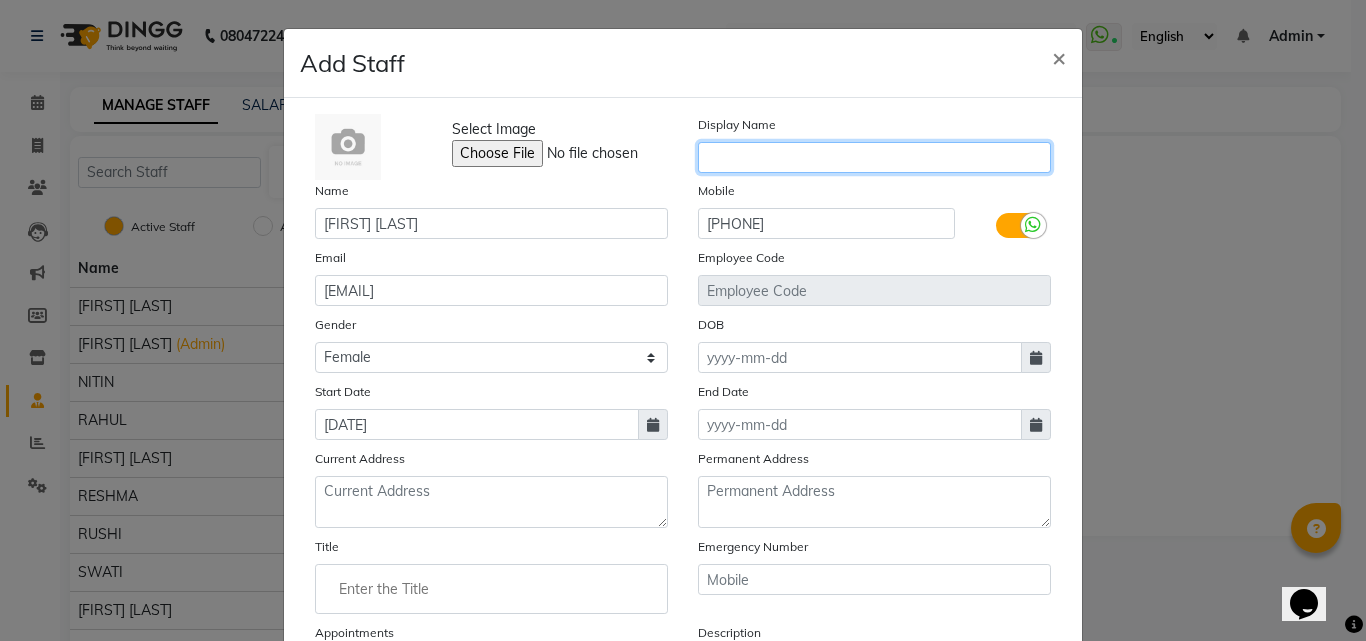 click 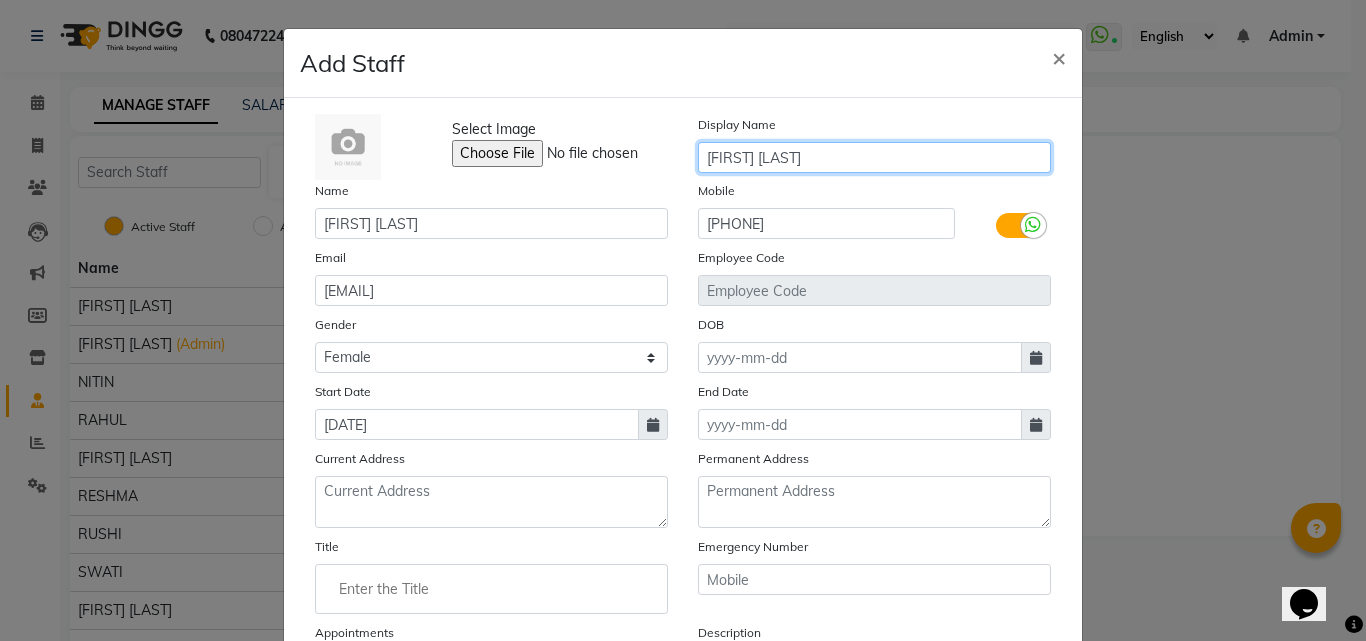 type on "[FIRST] [LAST]" 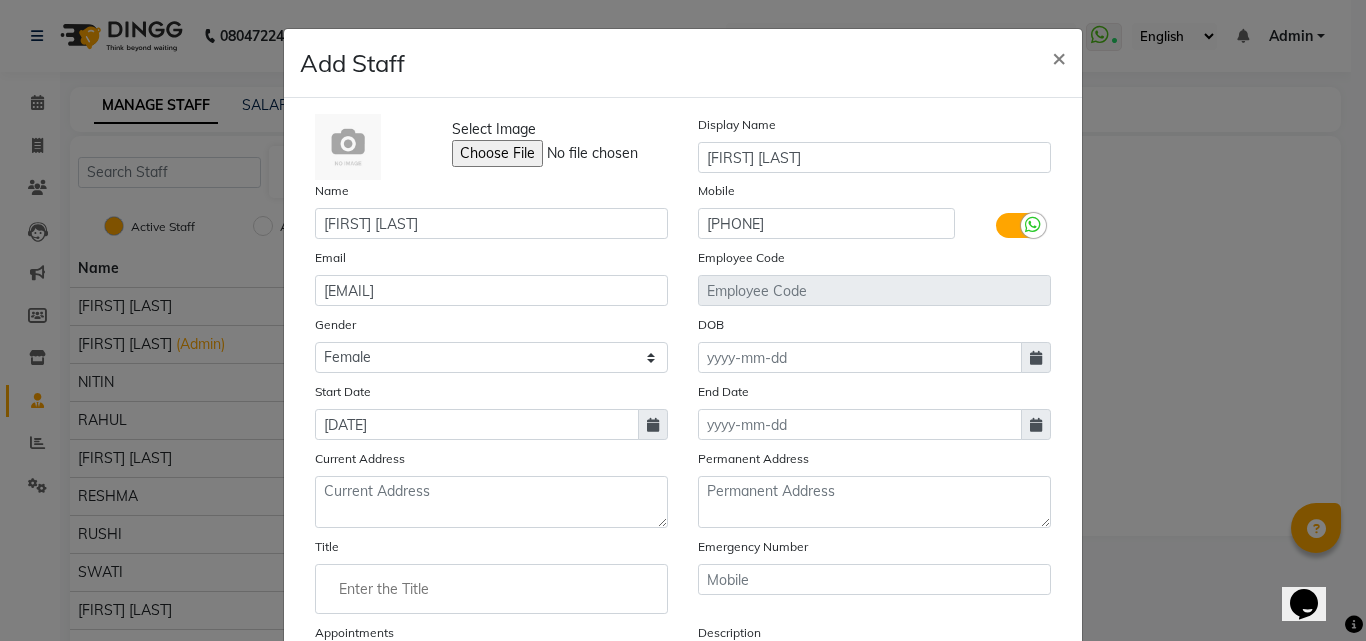 click on "Mobile [PHONE]" 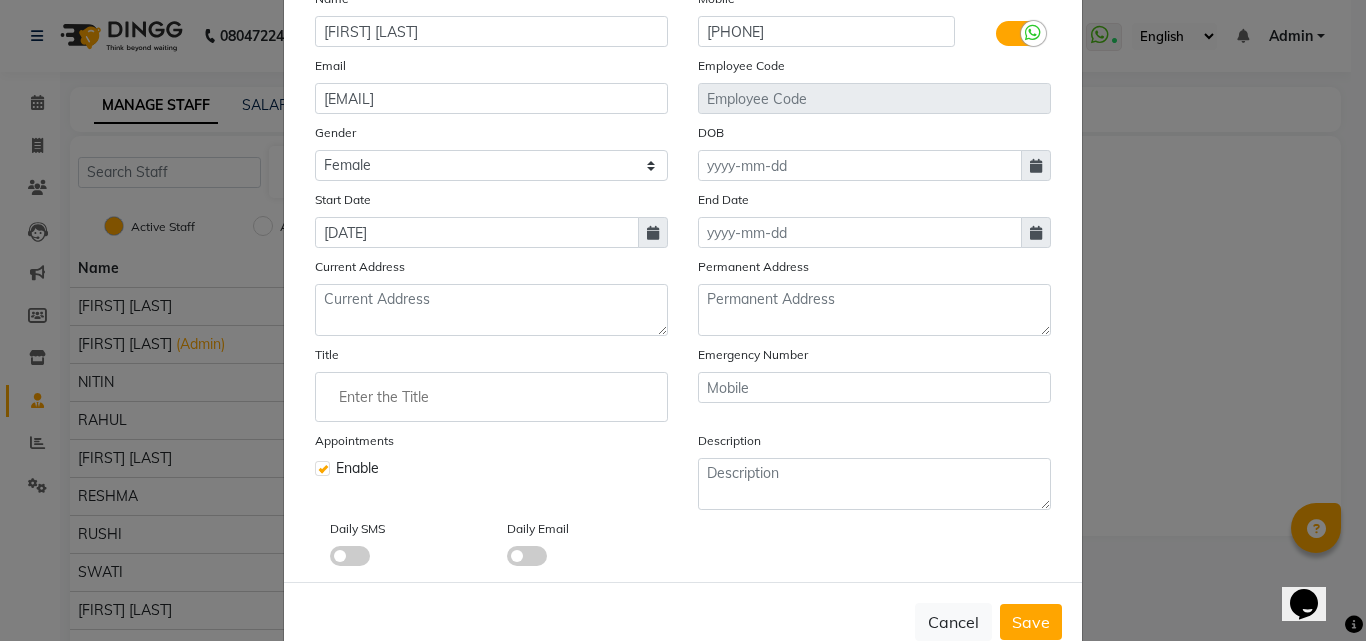 scroll, scrollTop: 141, scrollLeft: 0, axis: vertical 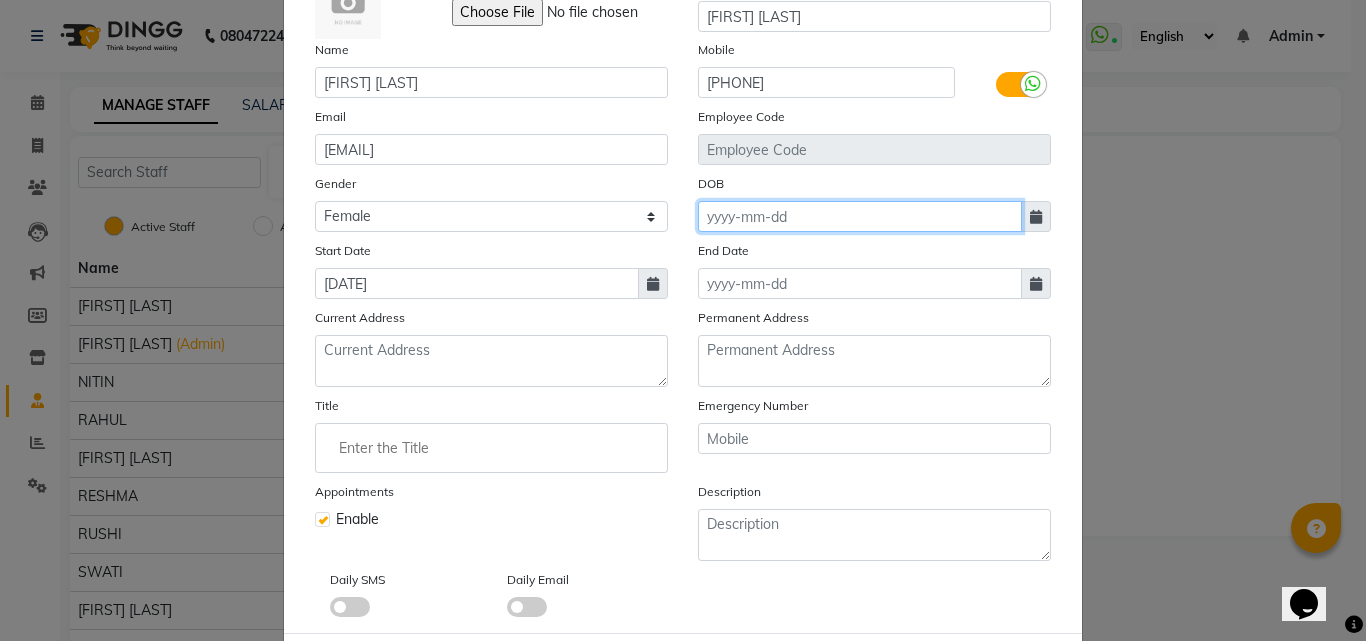 click 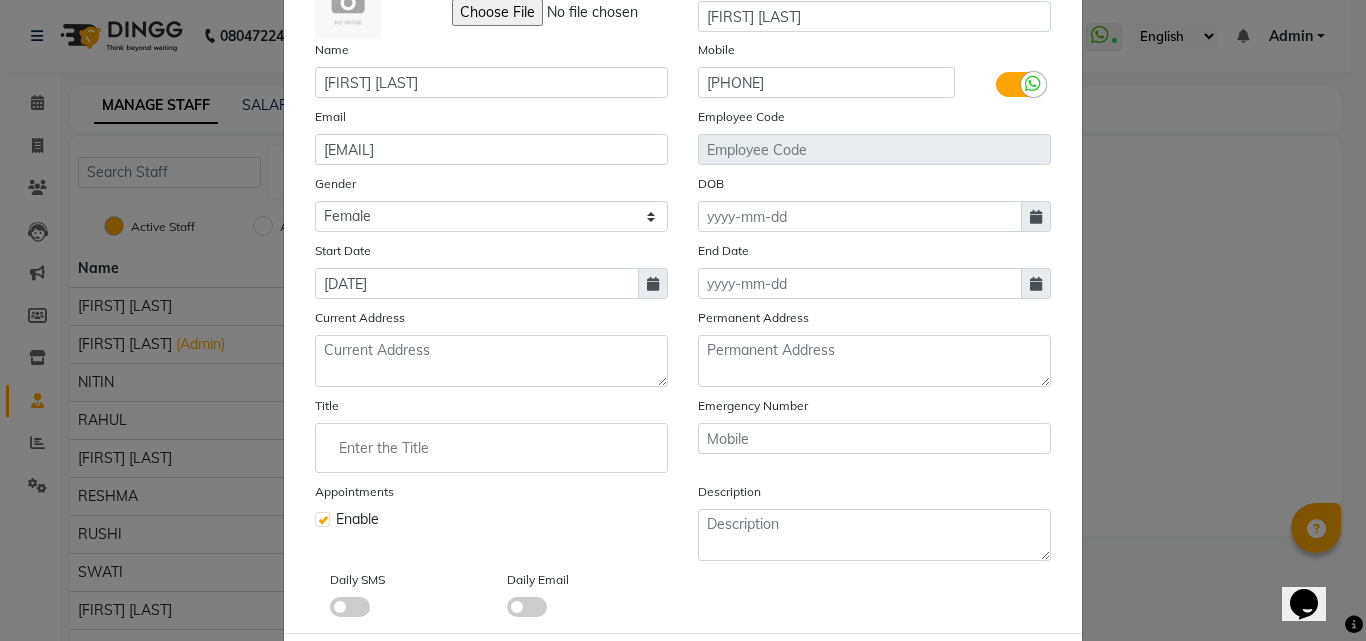 select on "8" 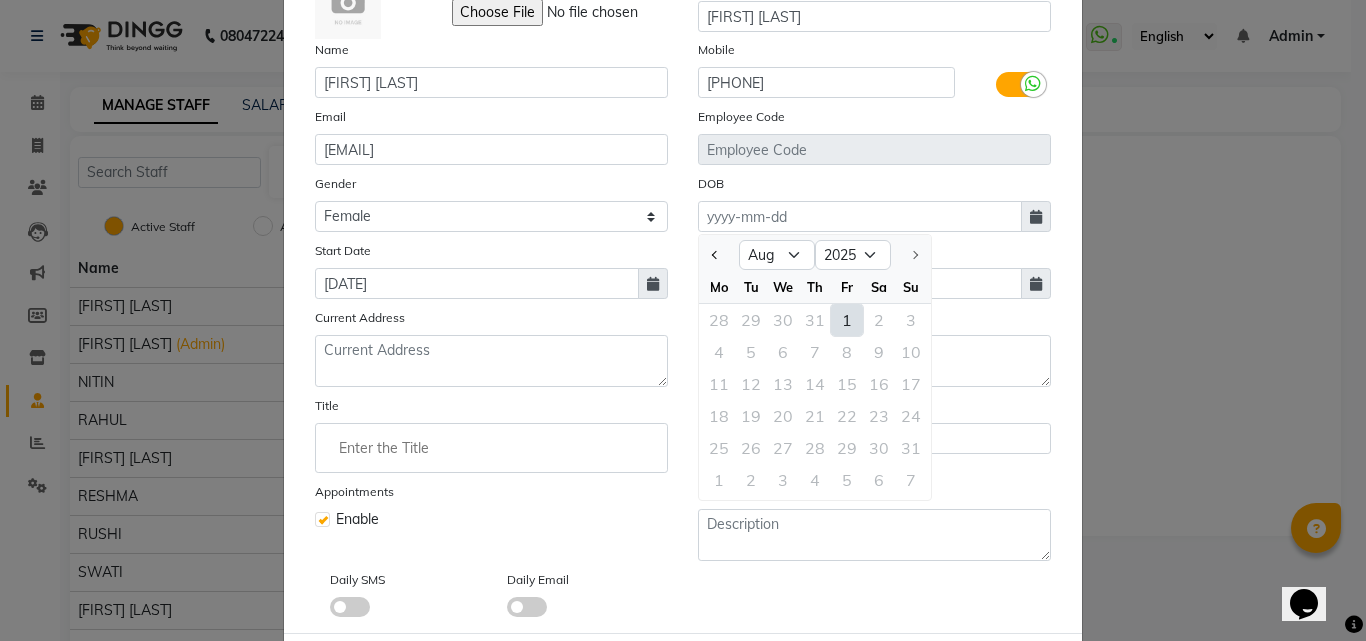 click on "1" 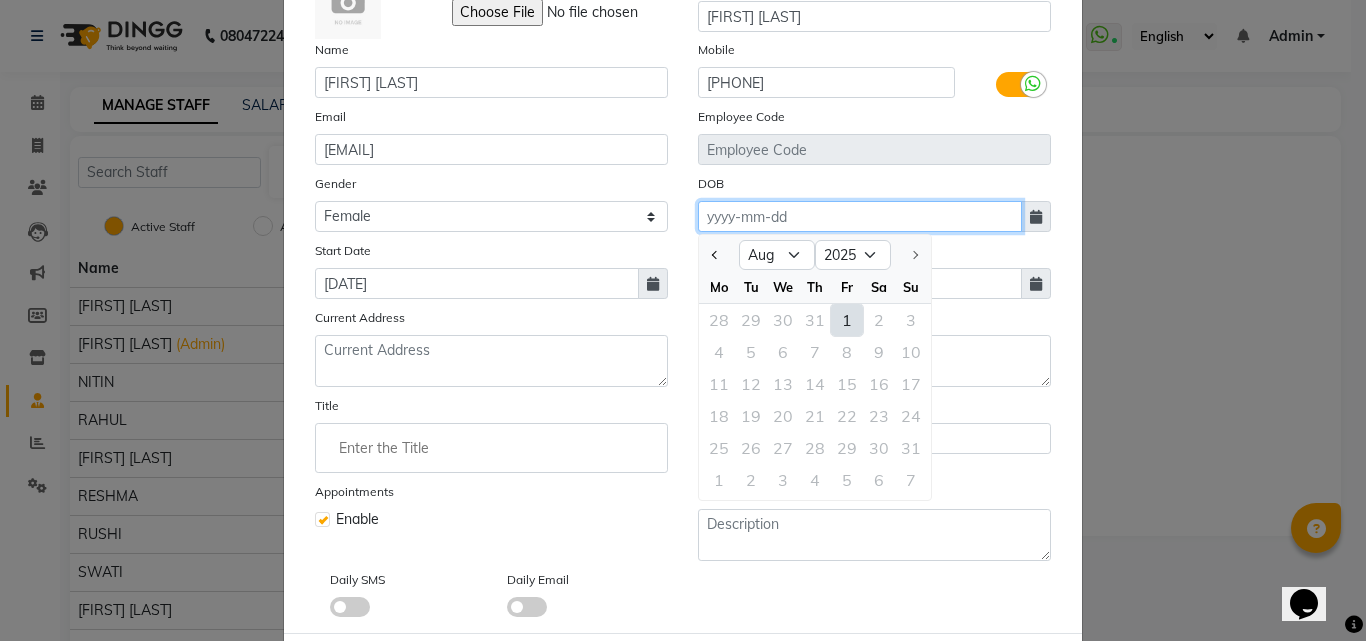 type on "01-08-2025" 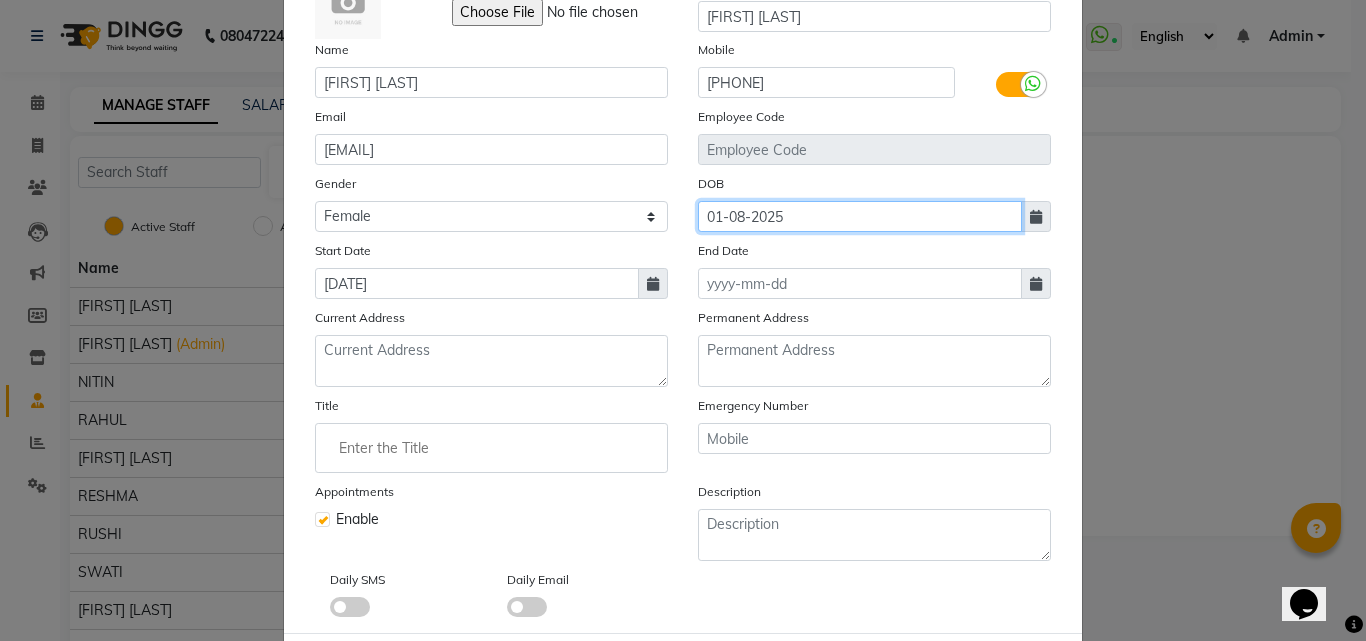 scroll, scrollTop: 241, scrollLeft: 0, axis: vertical 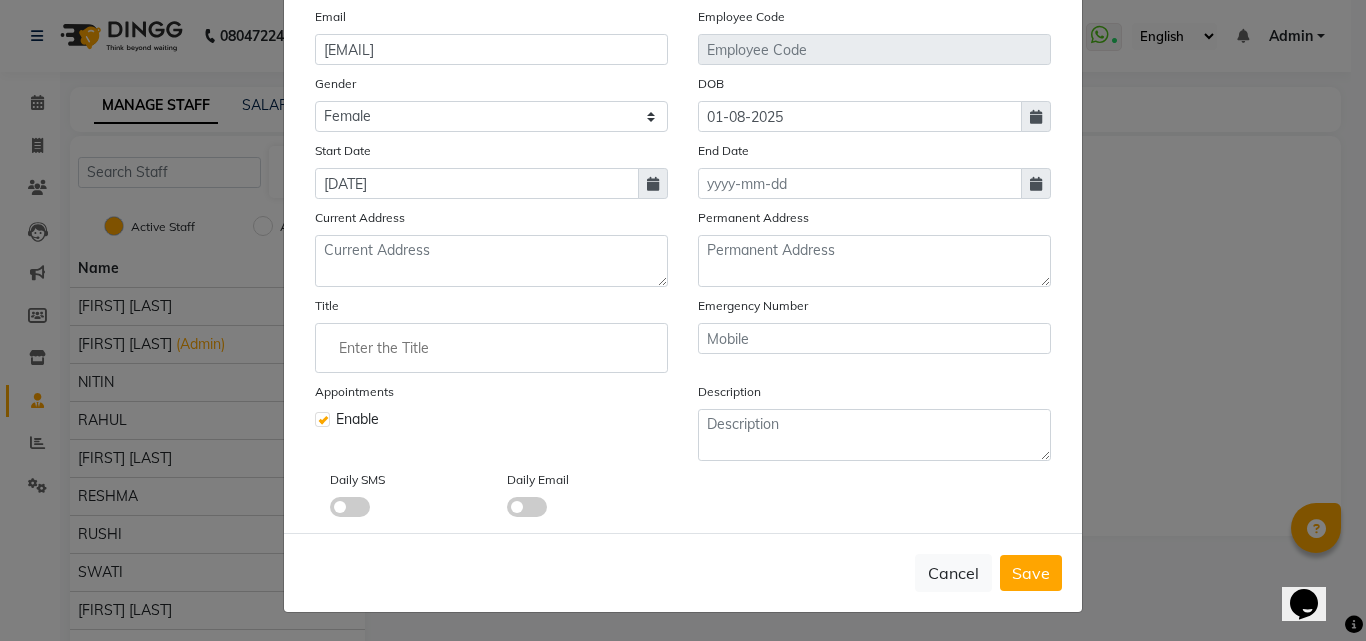 click 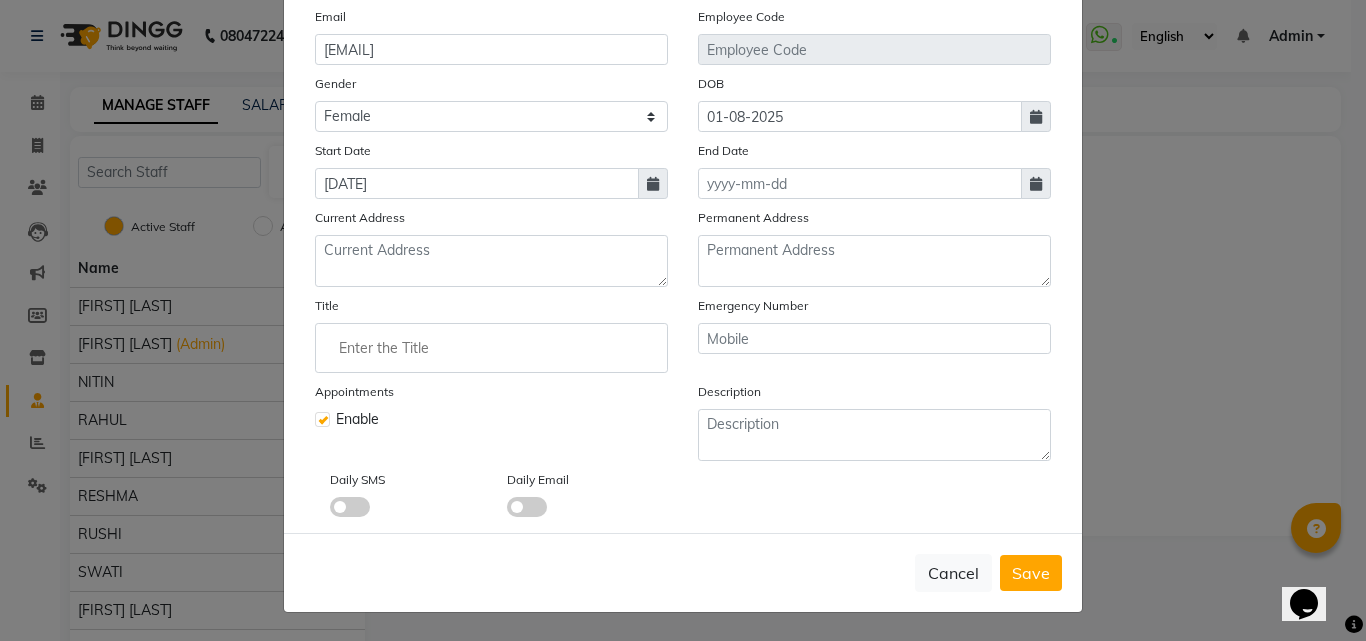 click 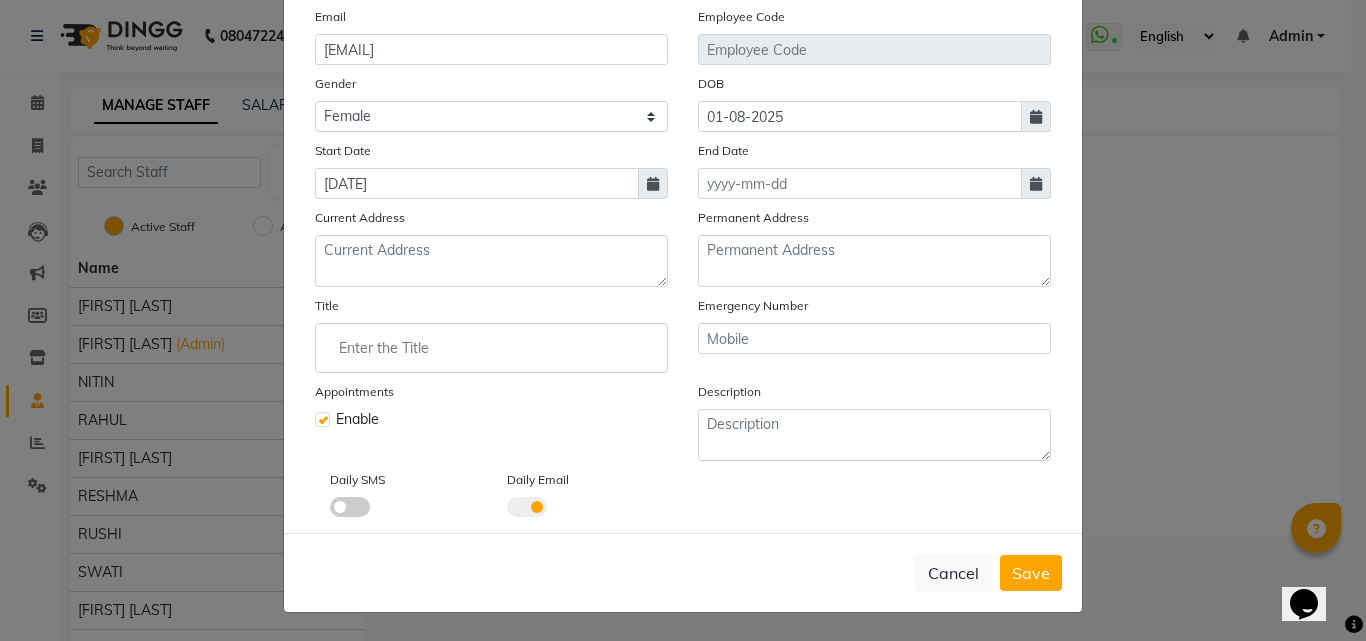click 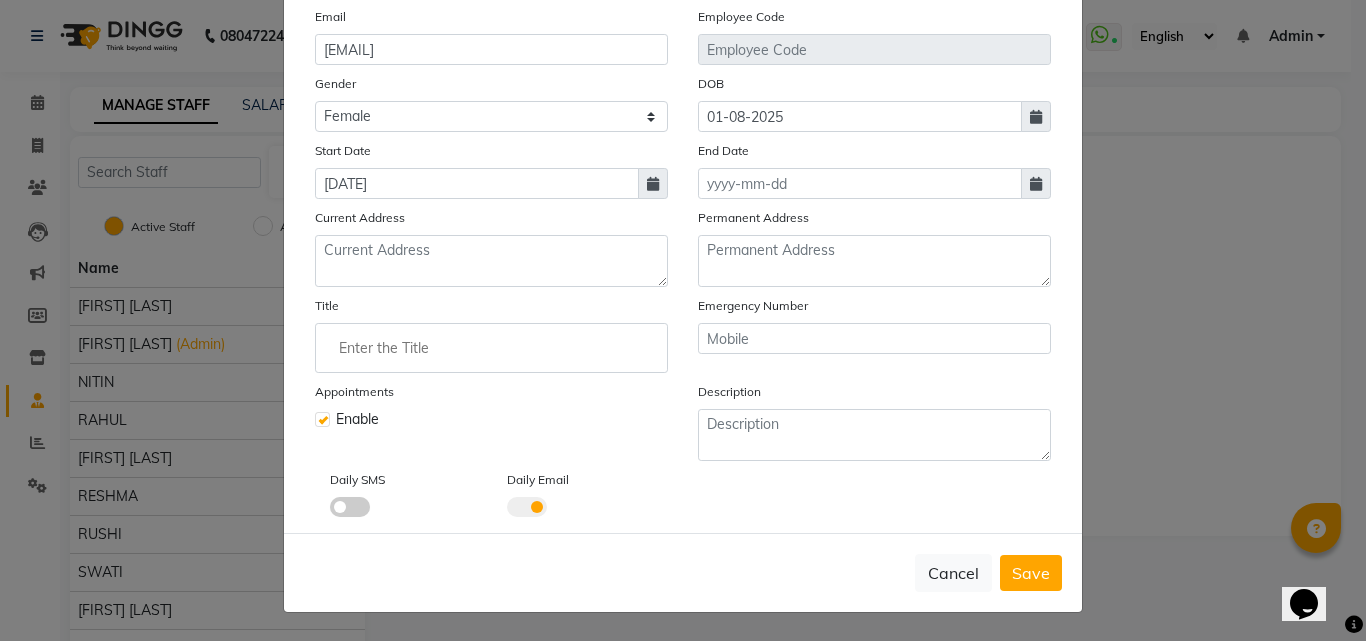 click 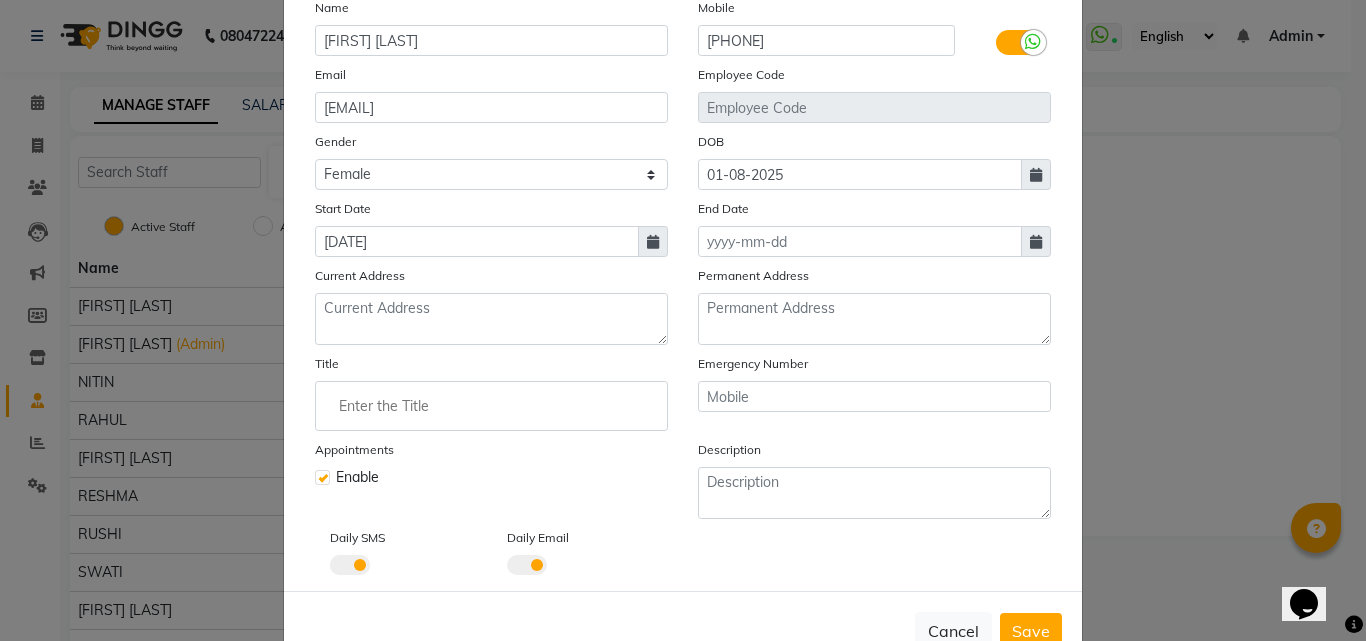 scroll, scrollTop: 200, scrollLeft: 0, axis: vertical 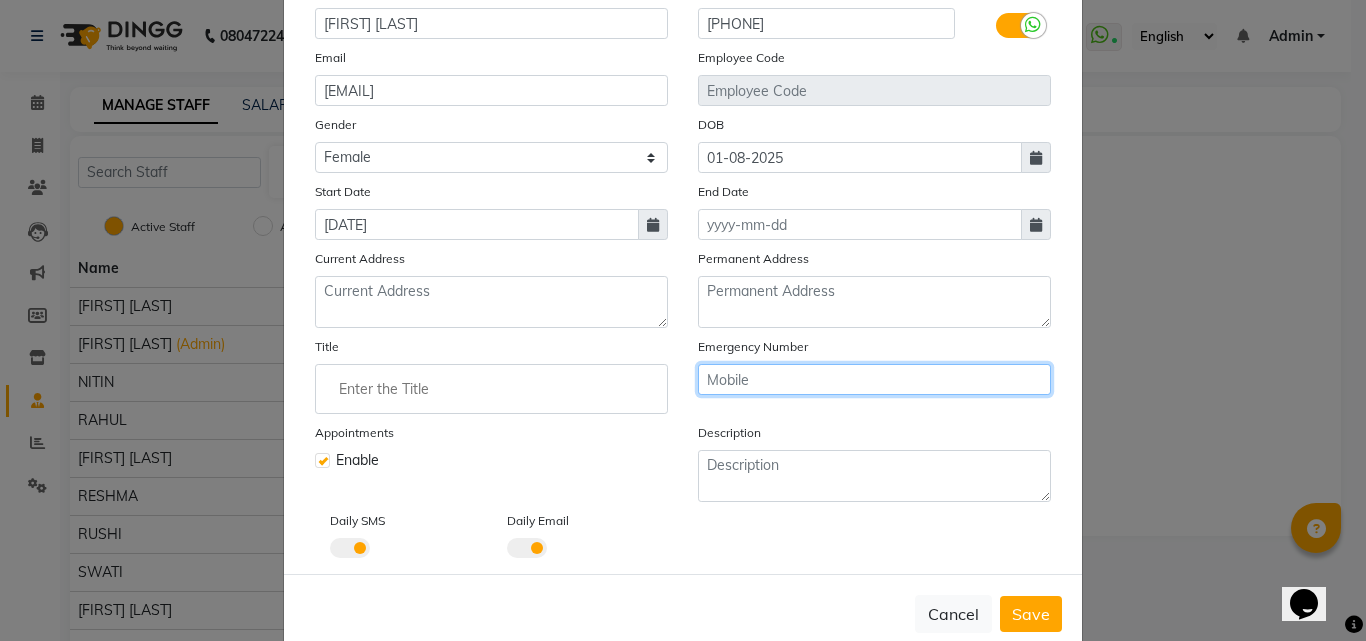 click 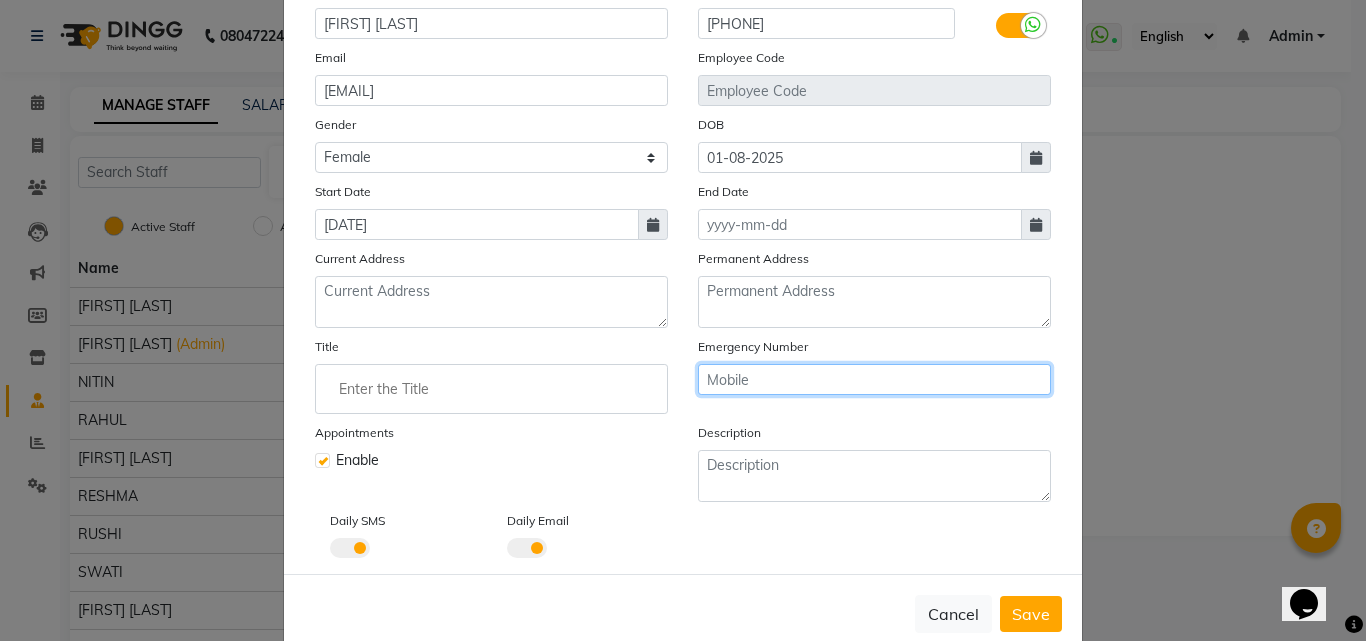 click 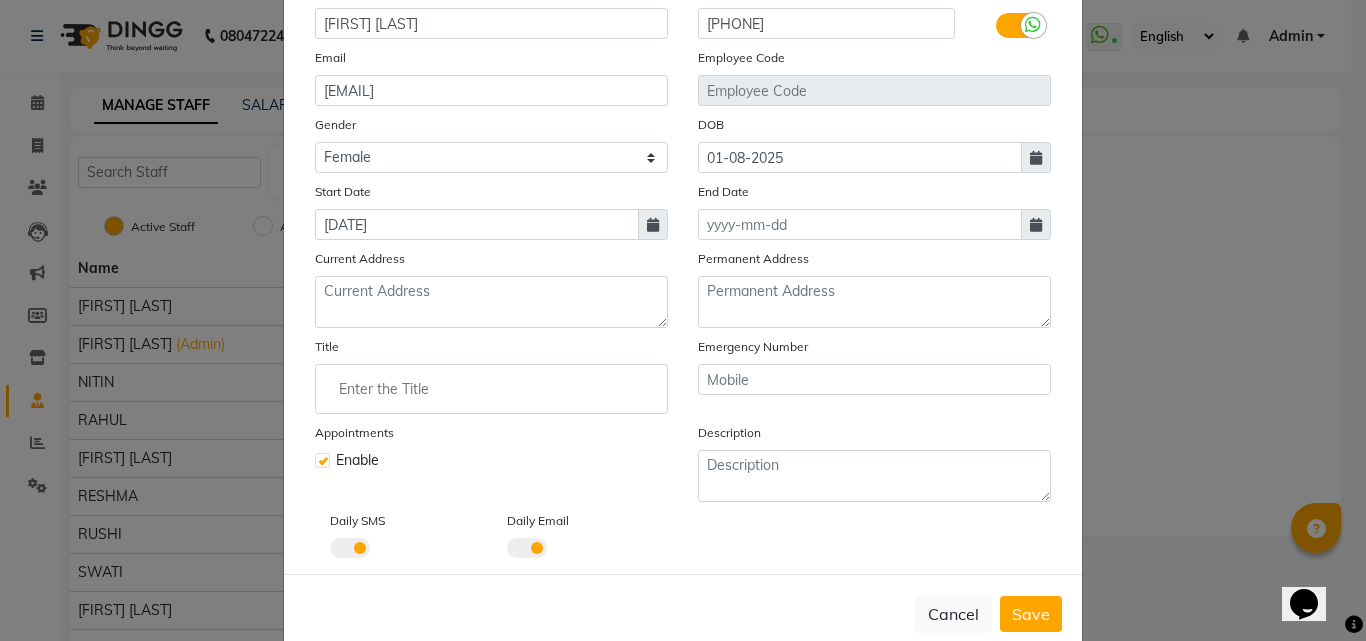 click 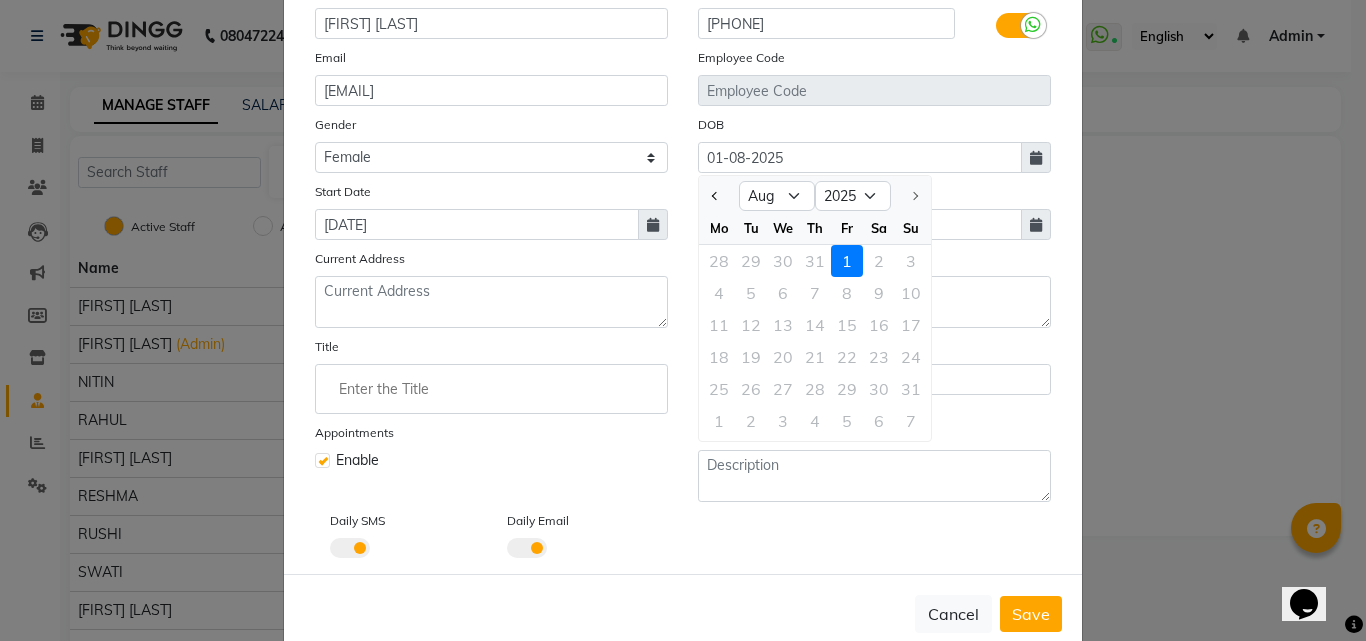 click 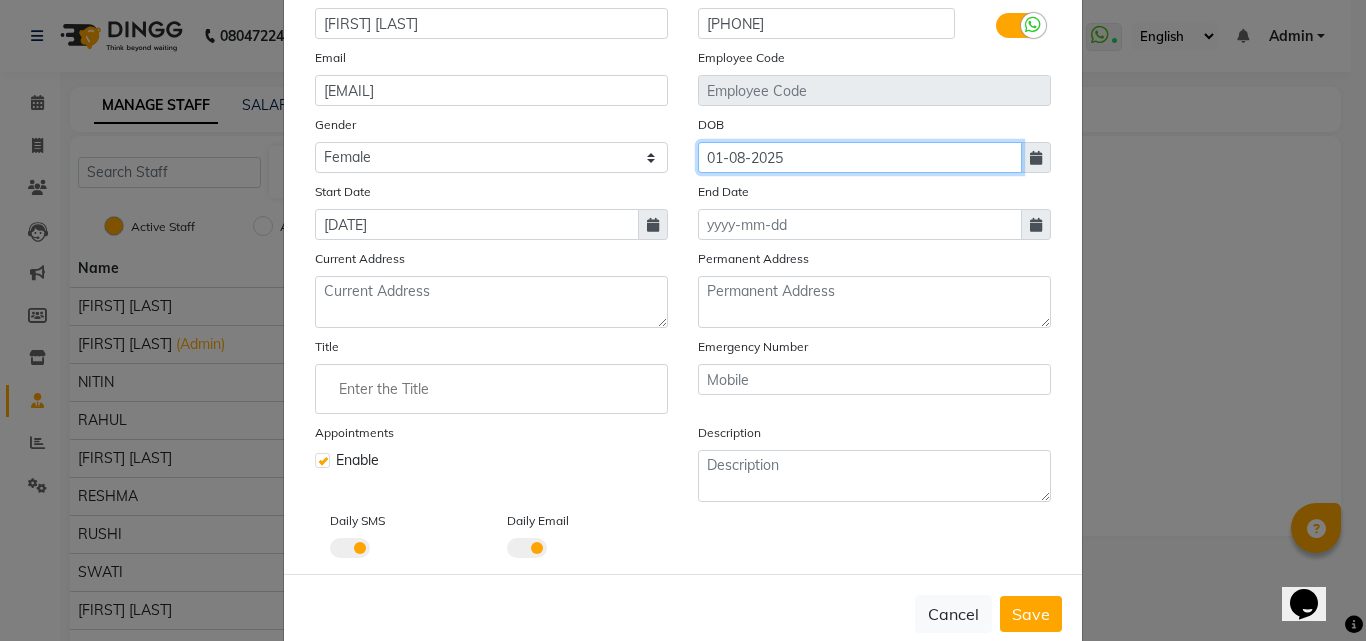 drag, startPoint x: 815, startPoint y: 159, endPoint x: 695, endPoint y: 153, distance: 120.14991 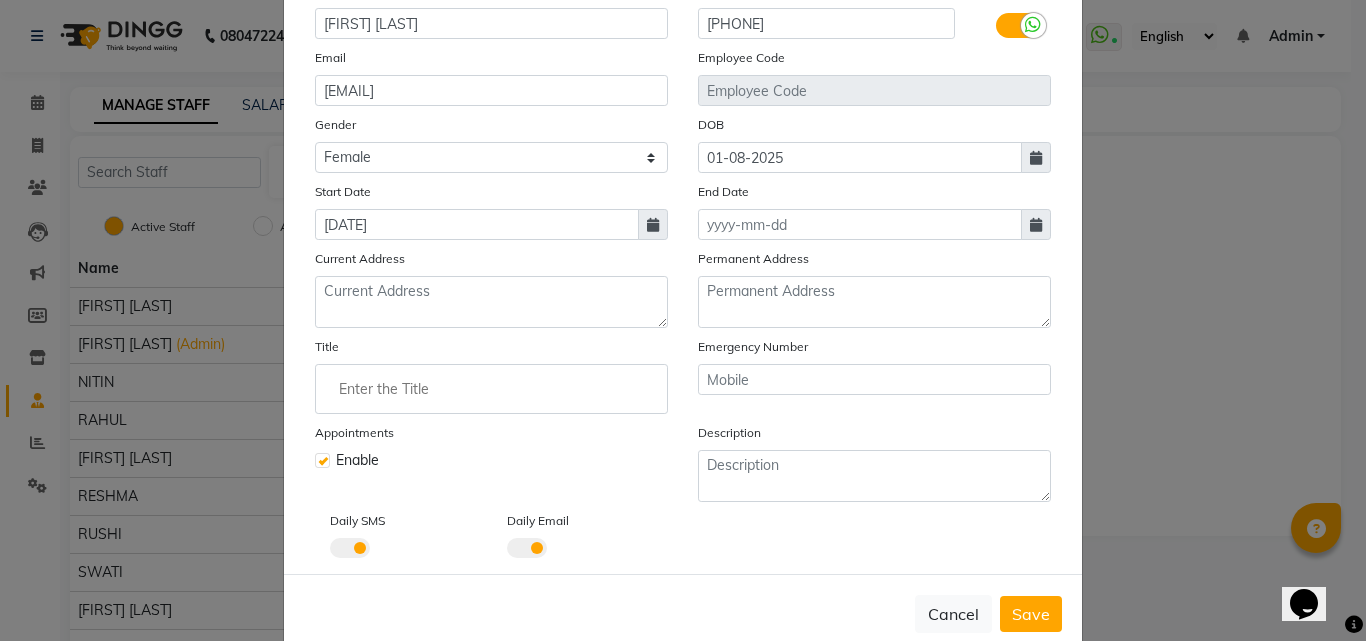 select on "8" 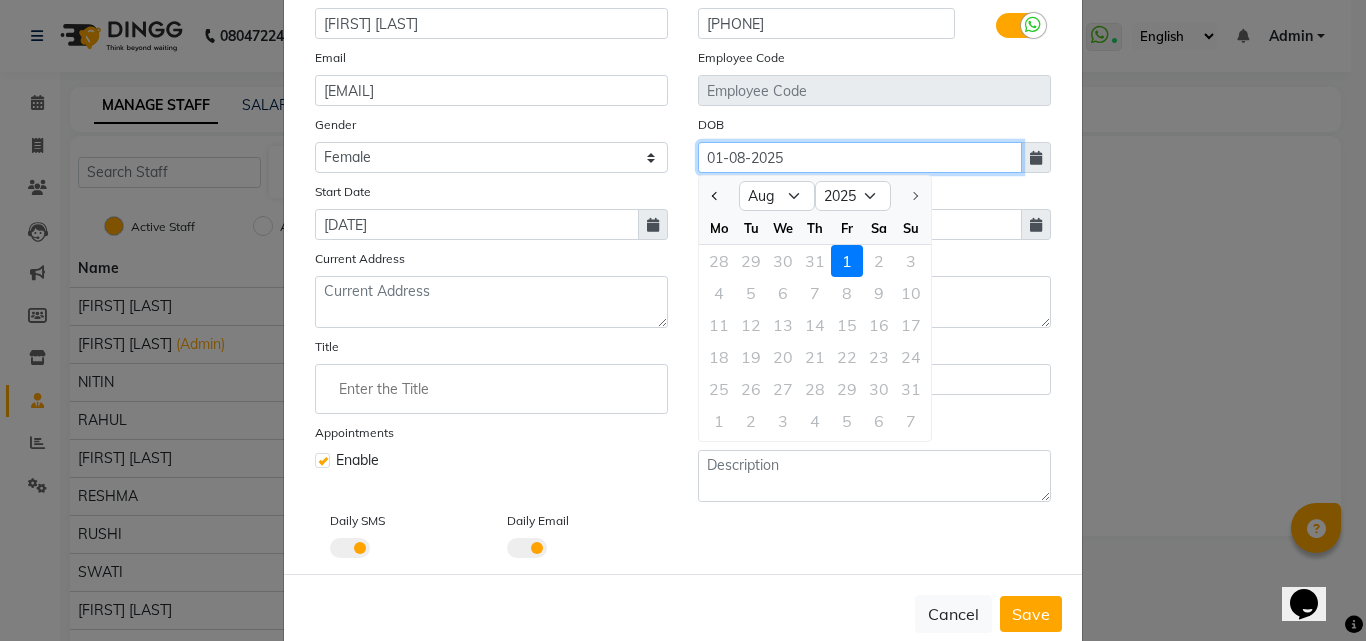 click on "01-08-2025" 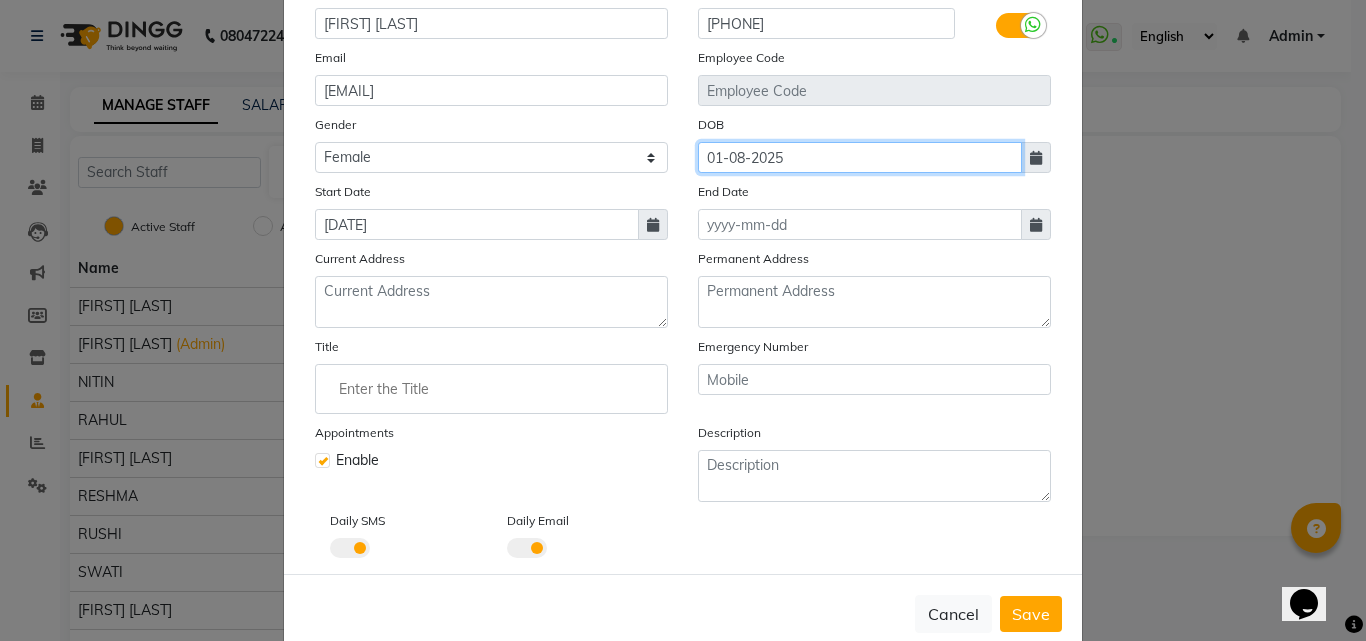 drag, startPoint x: 799, startPoint y: 166, endPoint x: 695, endPoint y: 151, distance: 105.076164 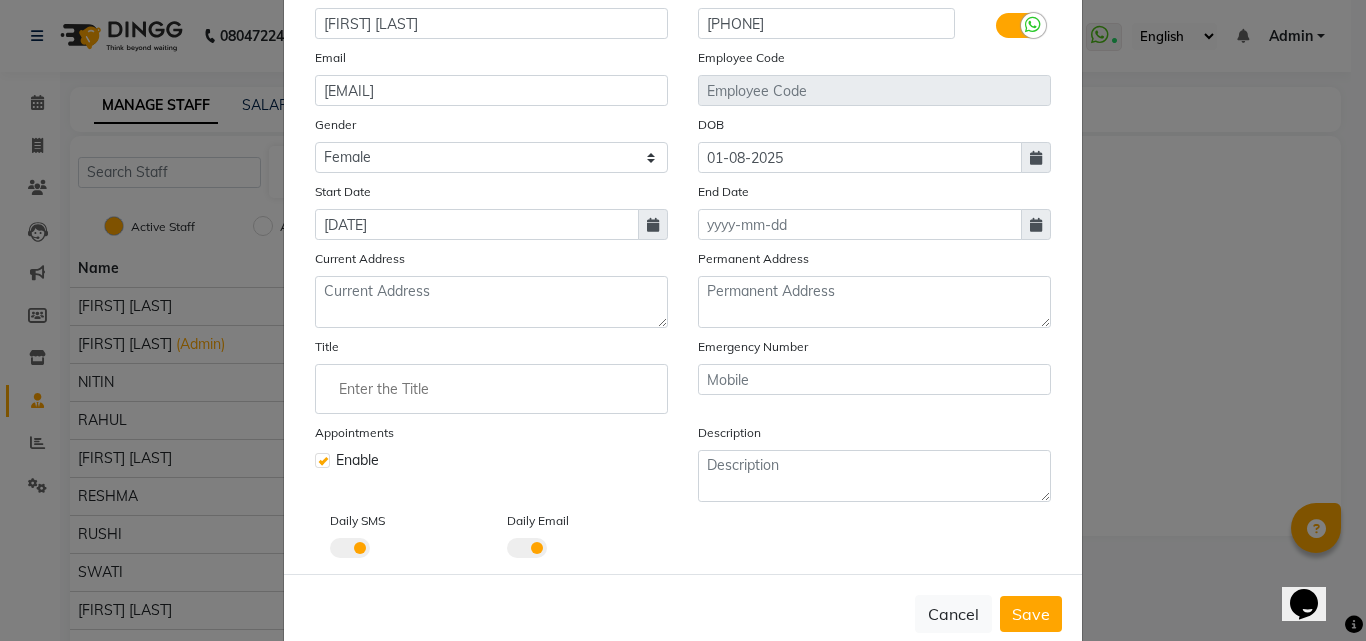 select on "8" 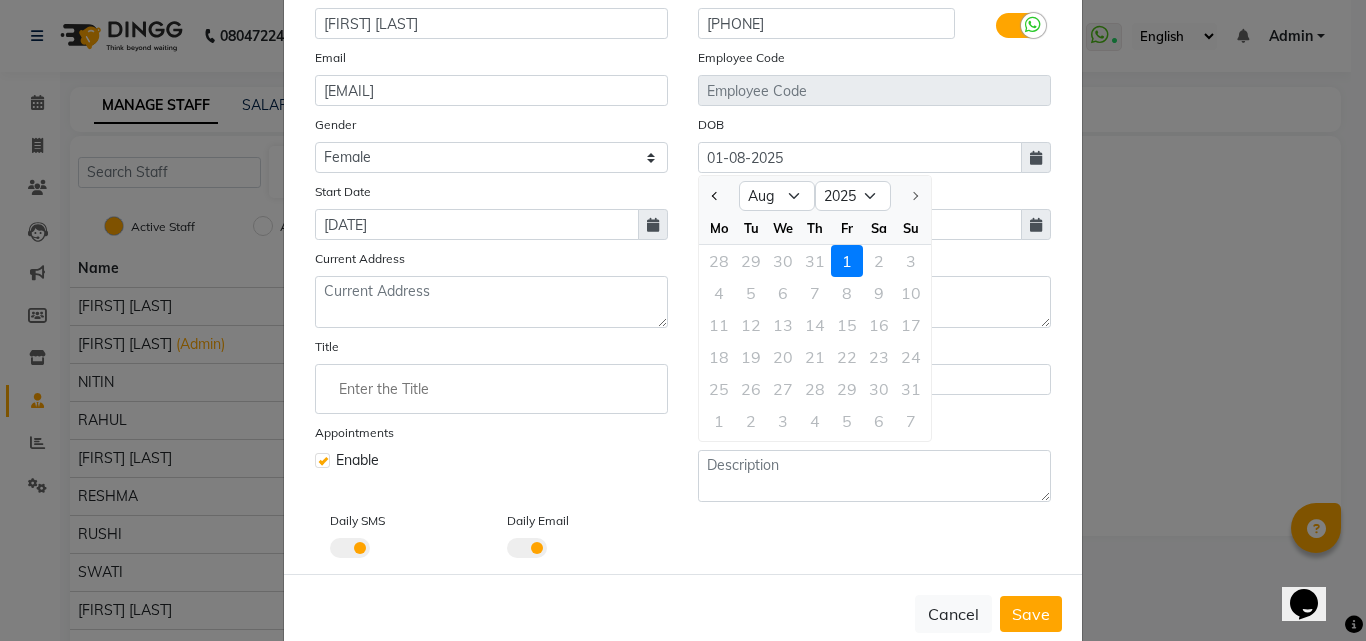 click 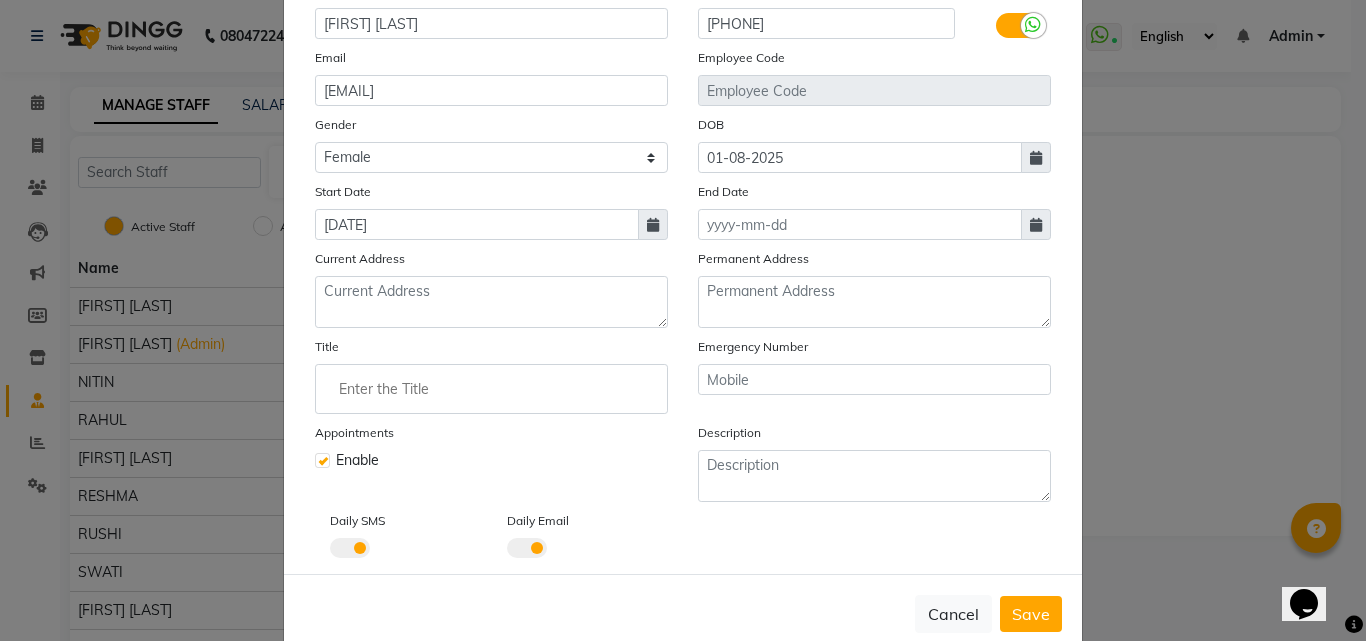 click 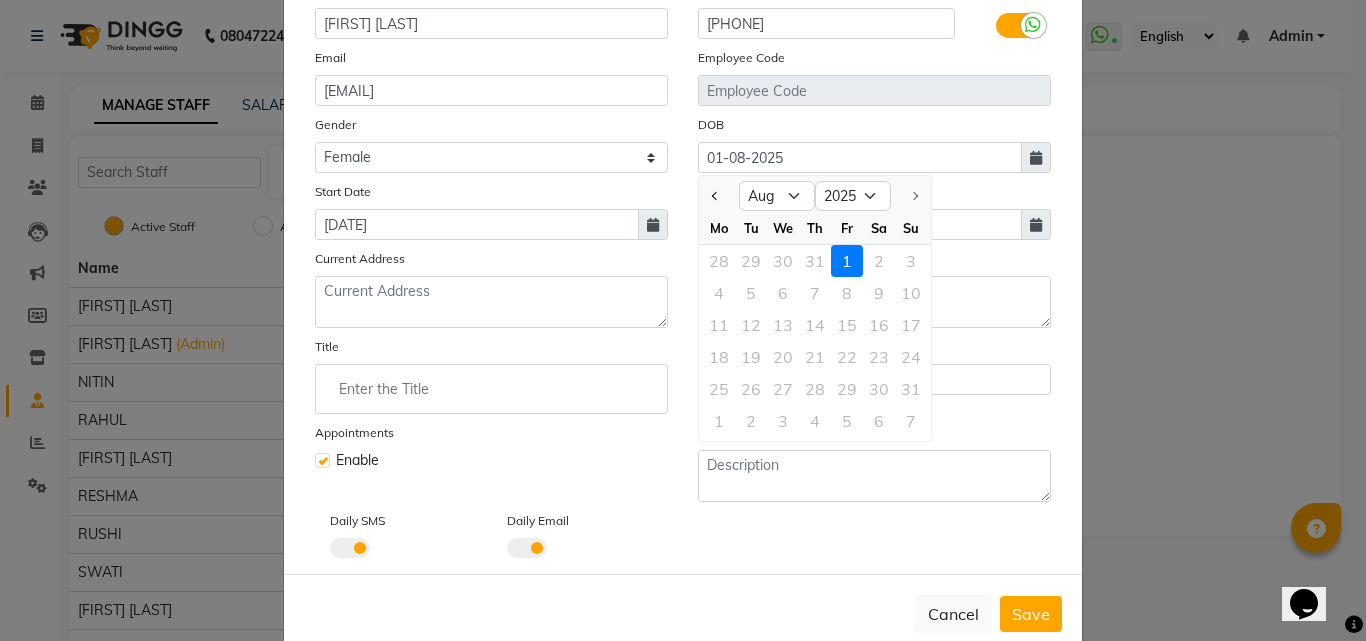 click 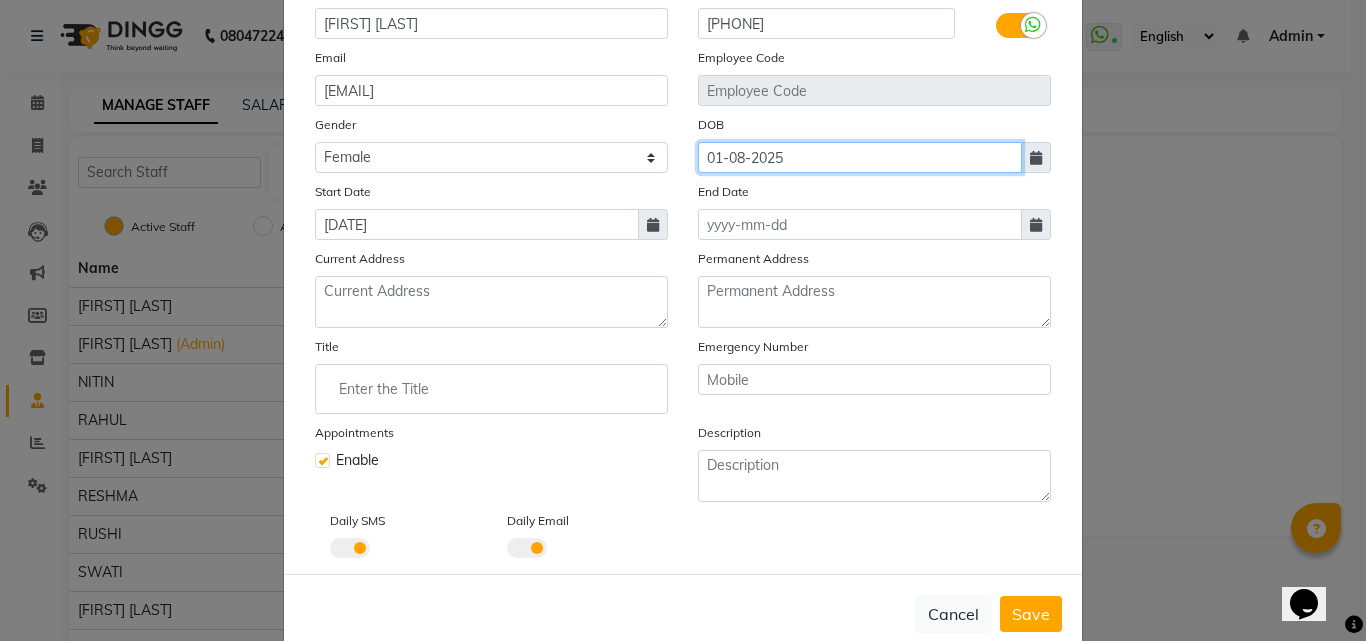 drag, startPoint x: 810, startPoint y: 155, endPoint x: 701, endPoint y: 150, distance: 109.11462 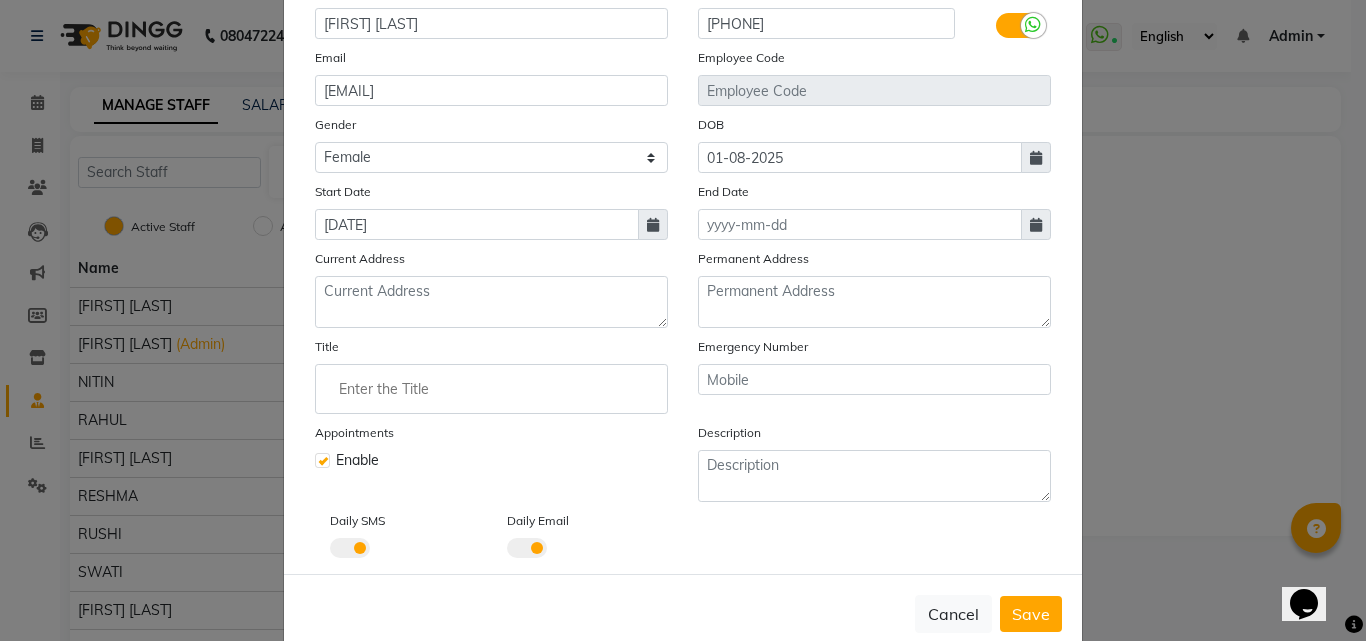 select on "8" 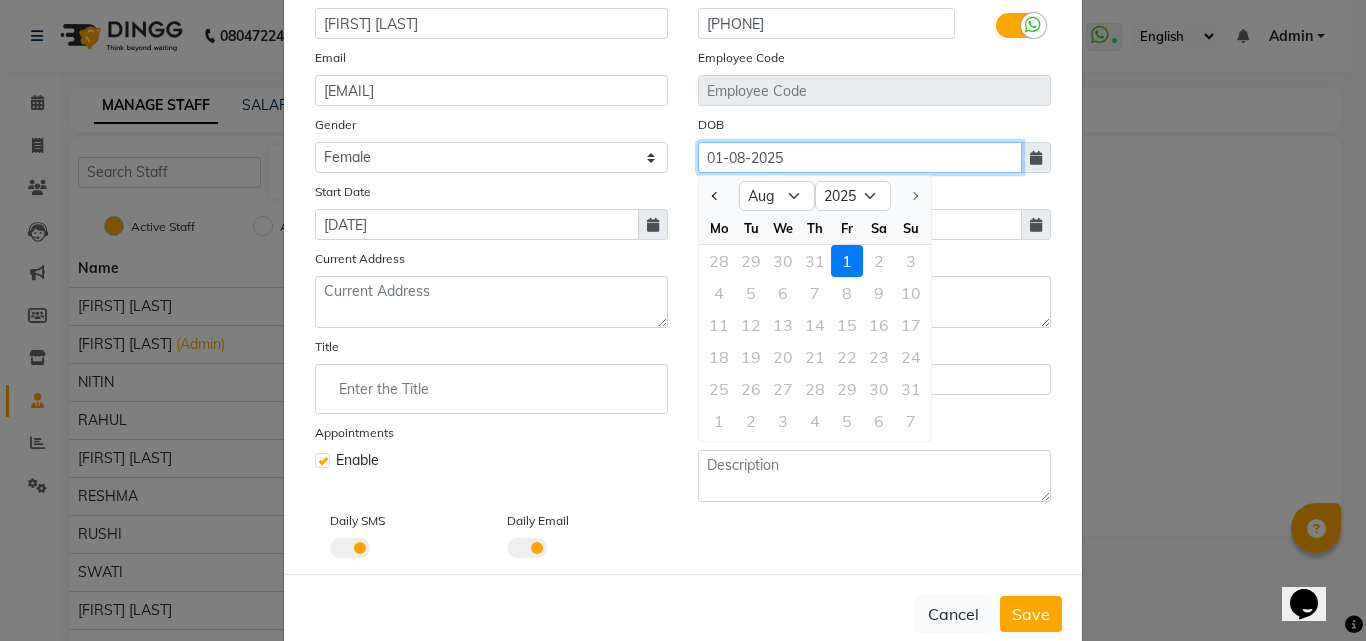 click on "01-08-2025" 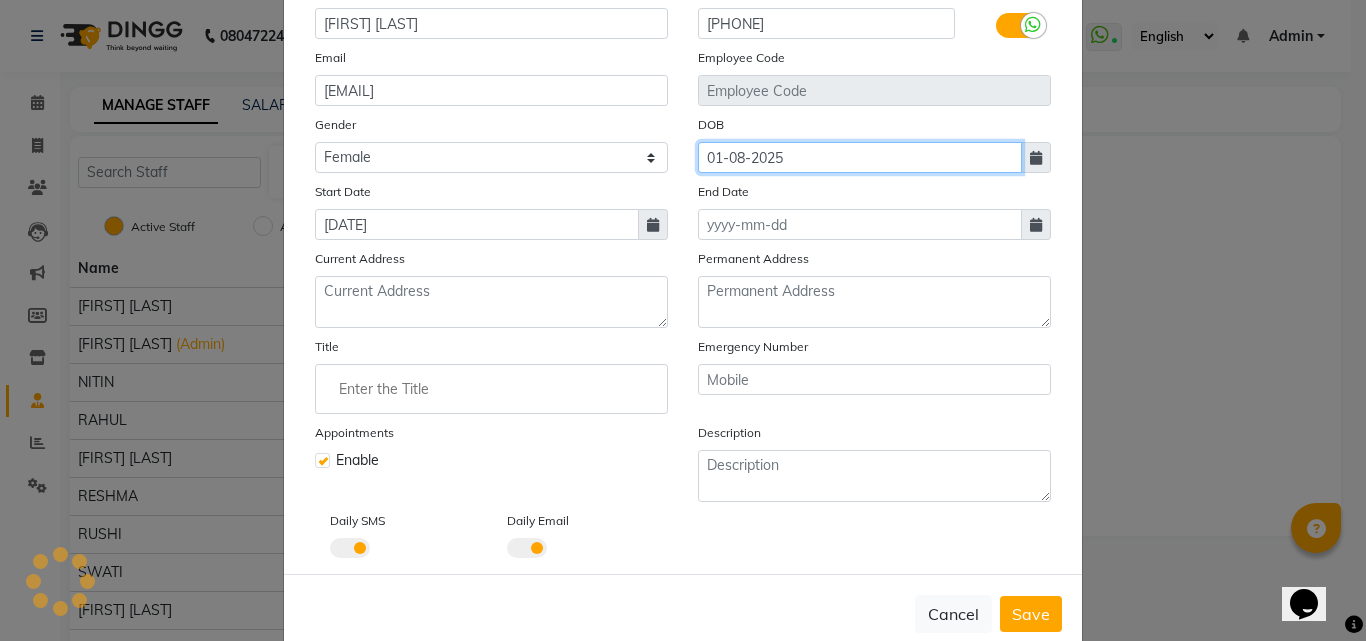 click on "01-08-2025" 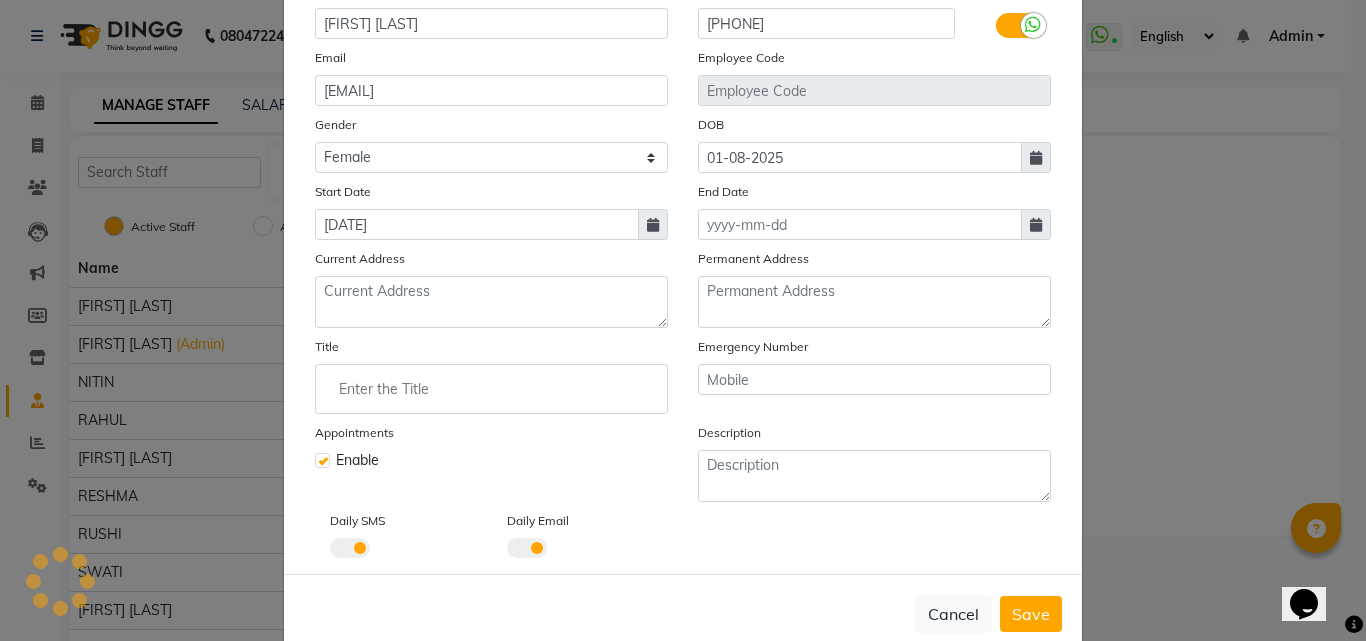 select on "8" 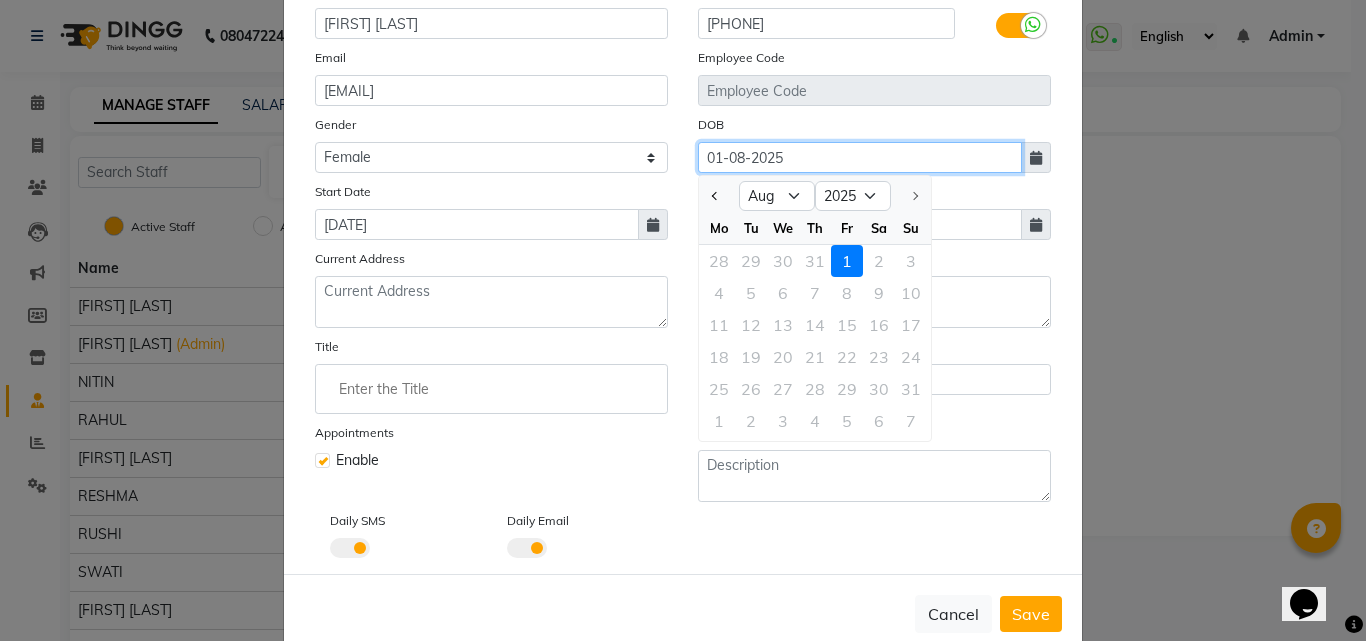 click on "01-08-2025" 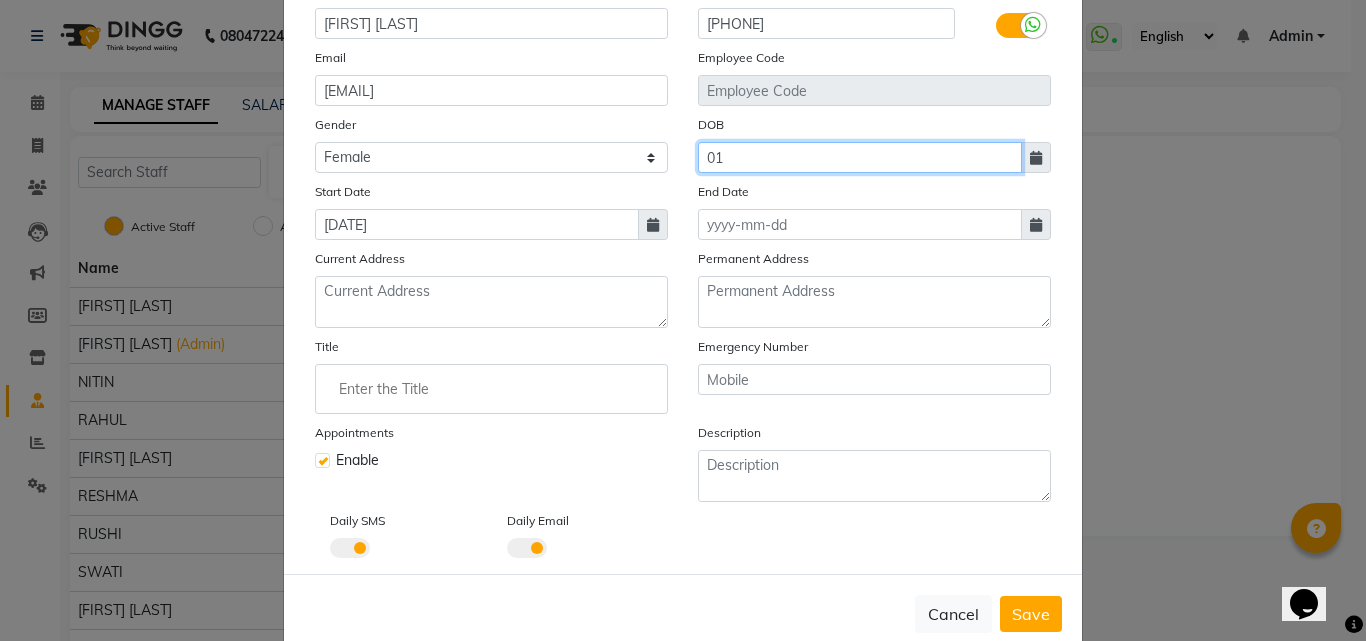 type on "0" 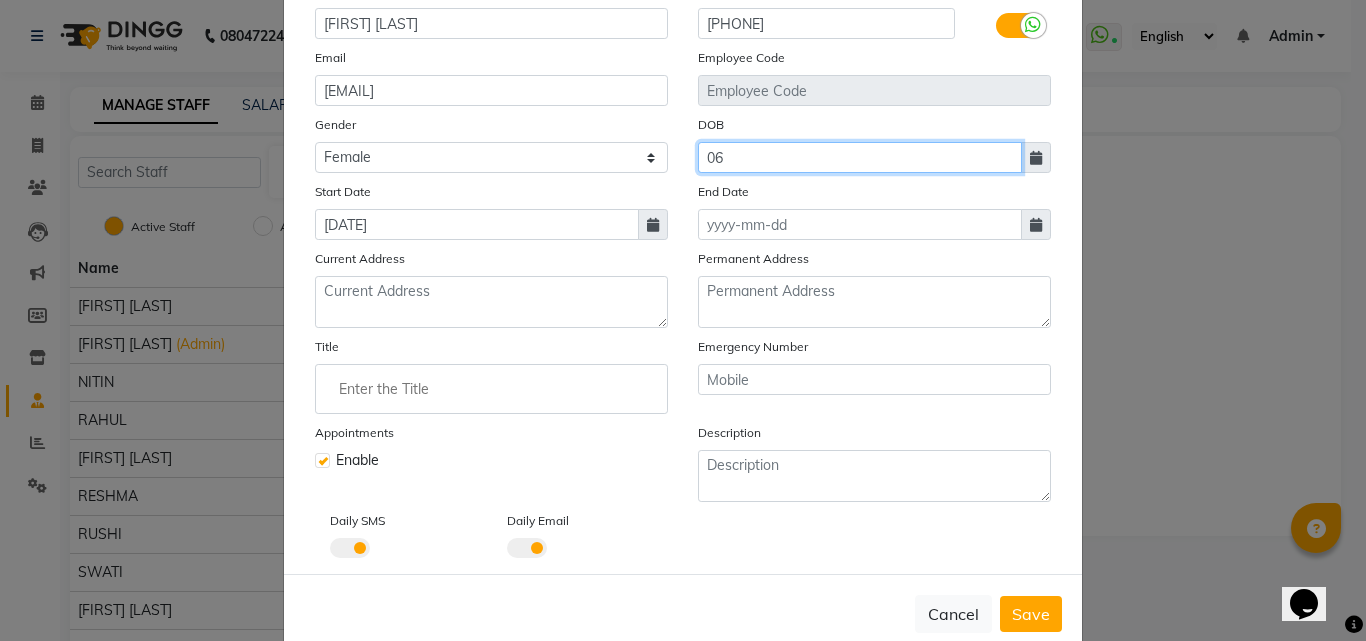 type on "0" 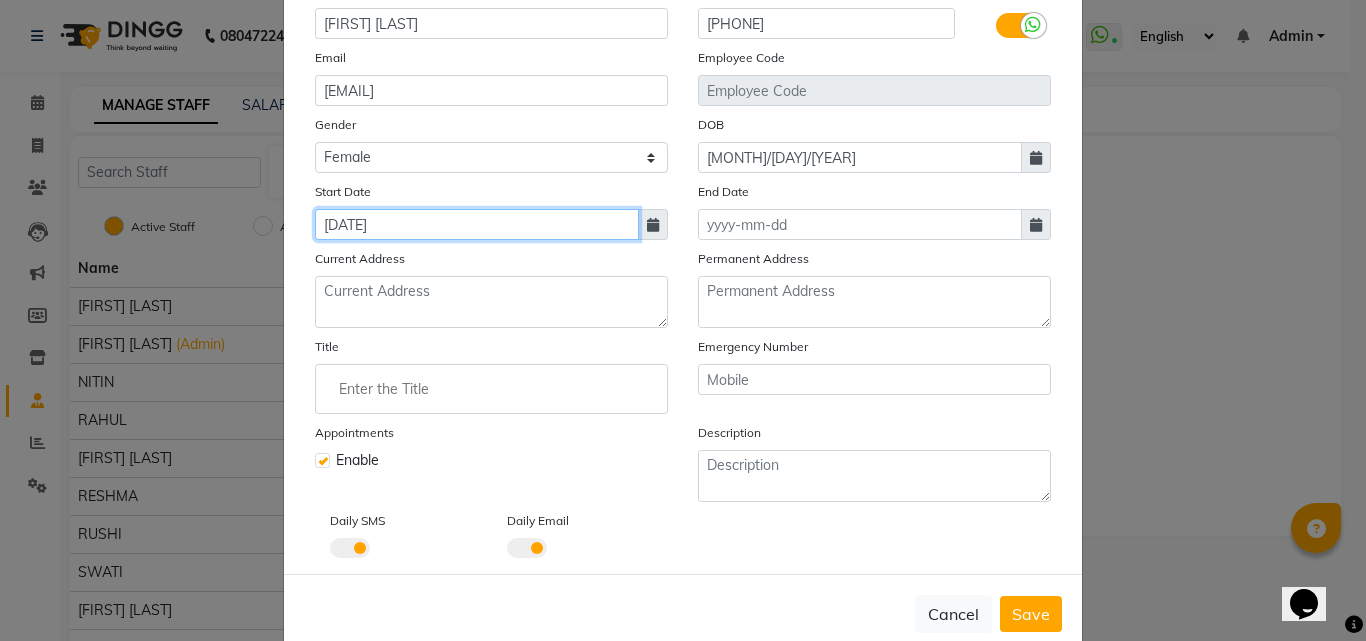 type on "[DATE]" 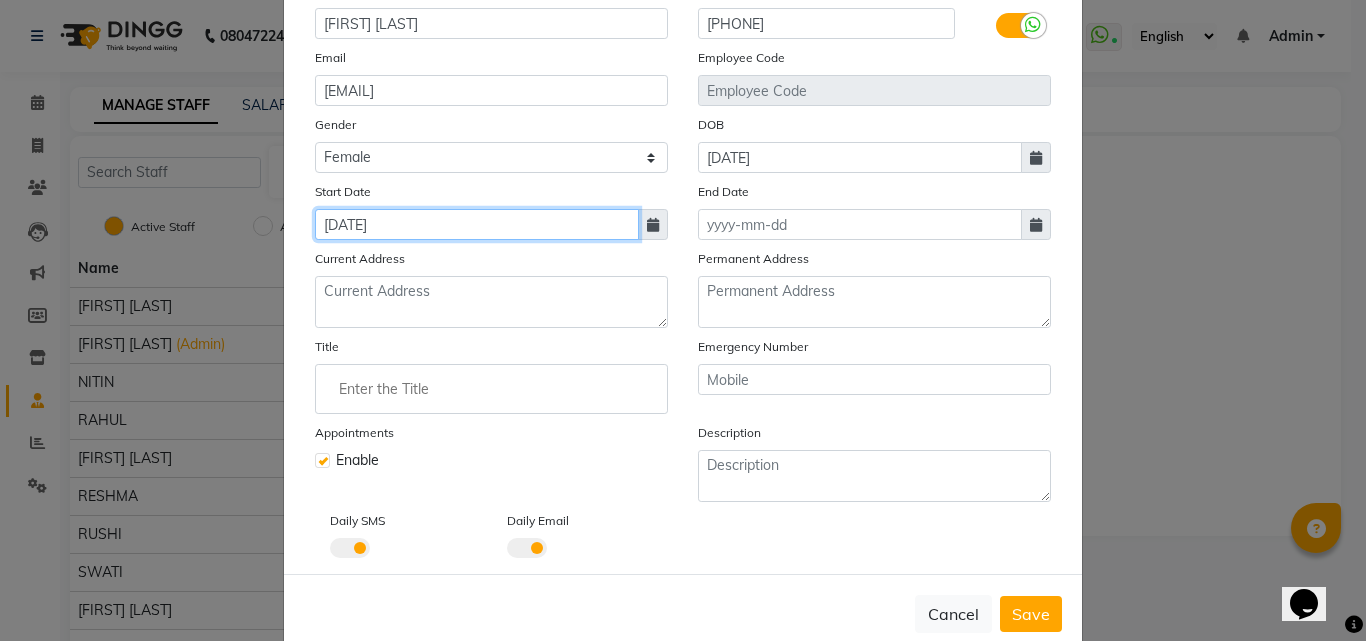 click on "[DATE]" 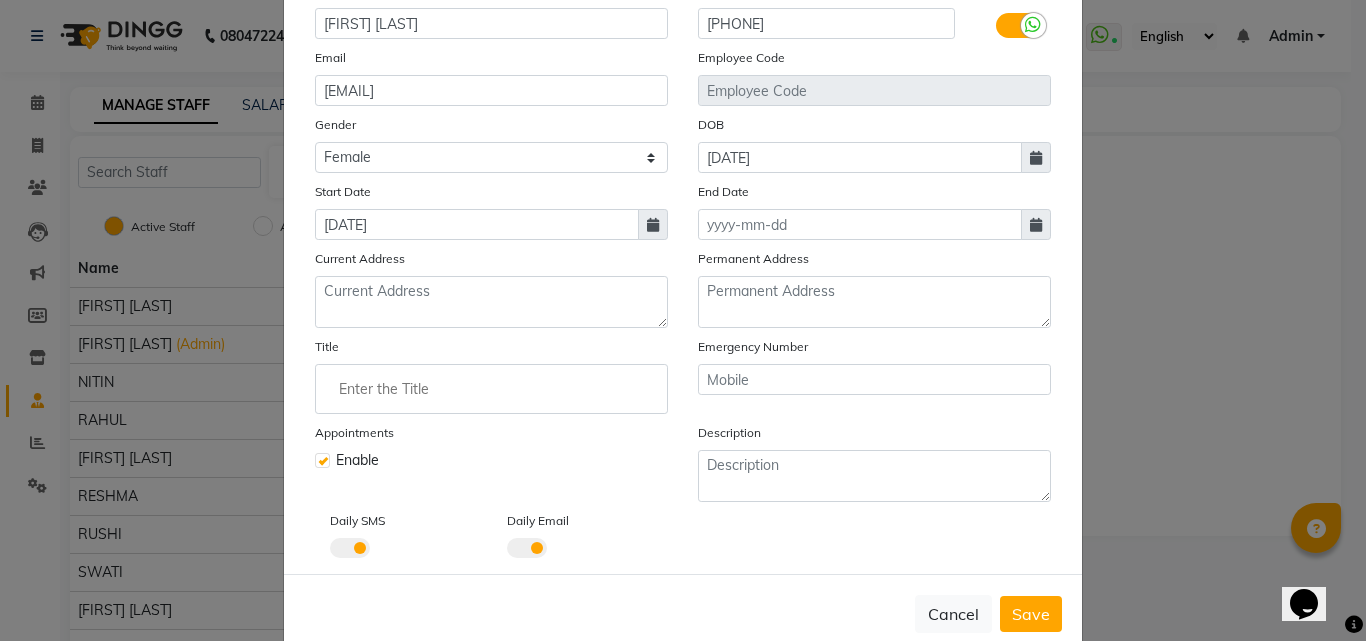 select on "7" 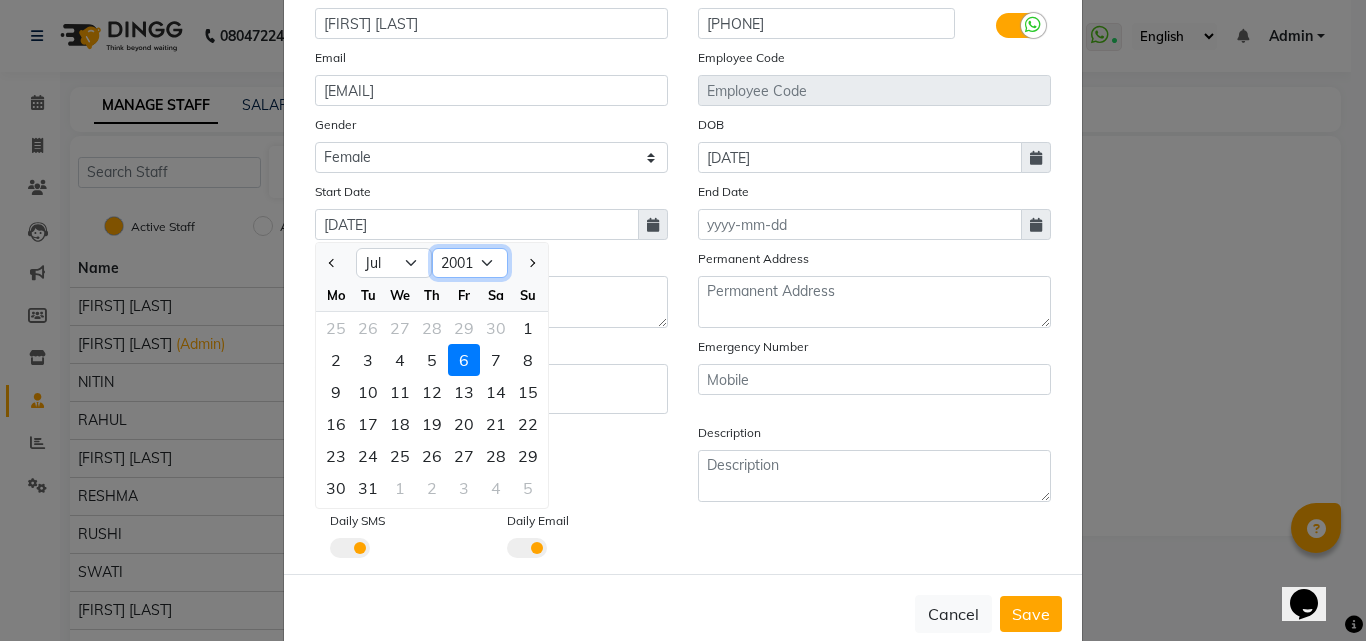 click on "1991 1992 1993 1994 1995 1996 1997 1998 1999 2000 2001 2002 2003 2004 2005 2006 2007 2008 2009 2010 2011" 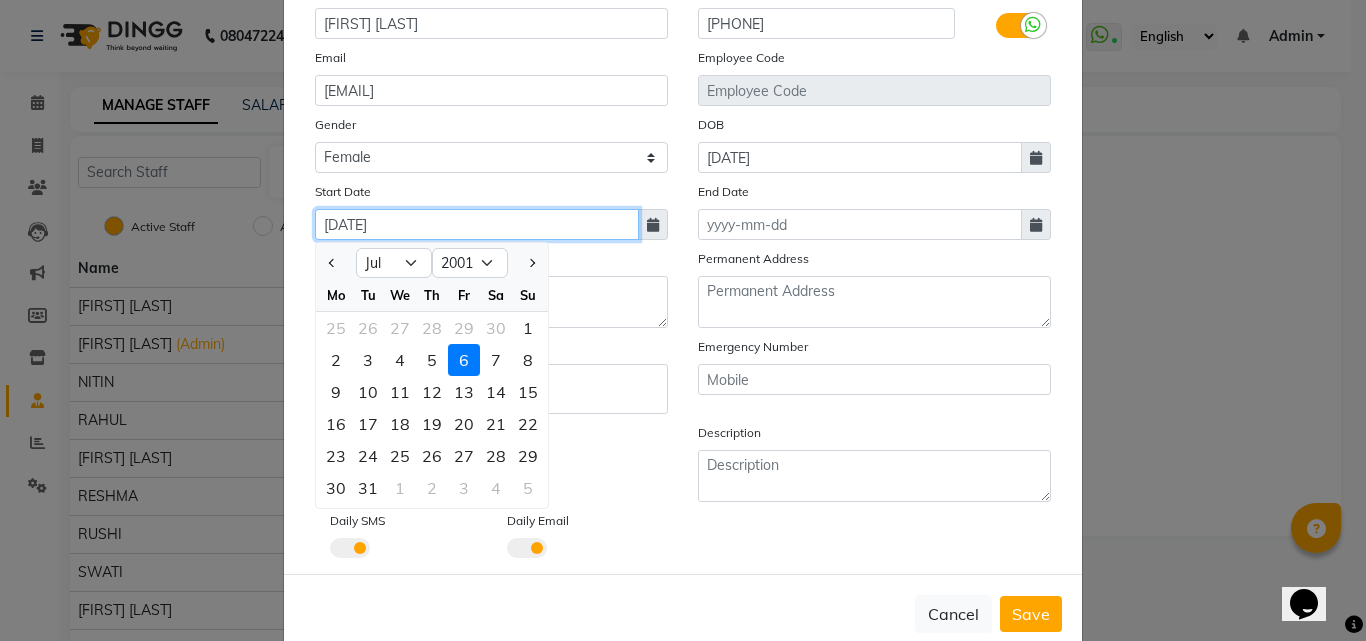 click on "[DATE]" 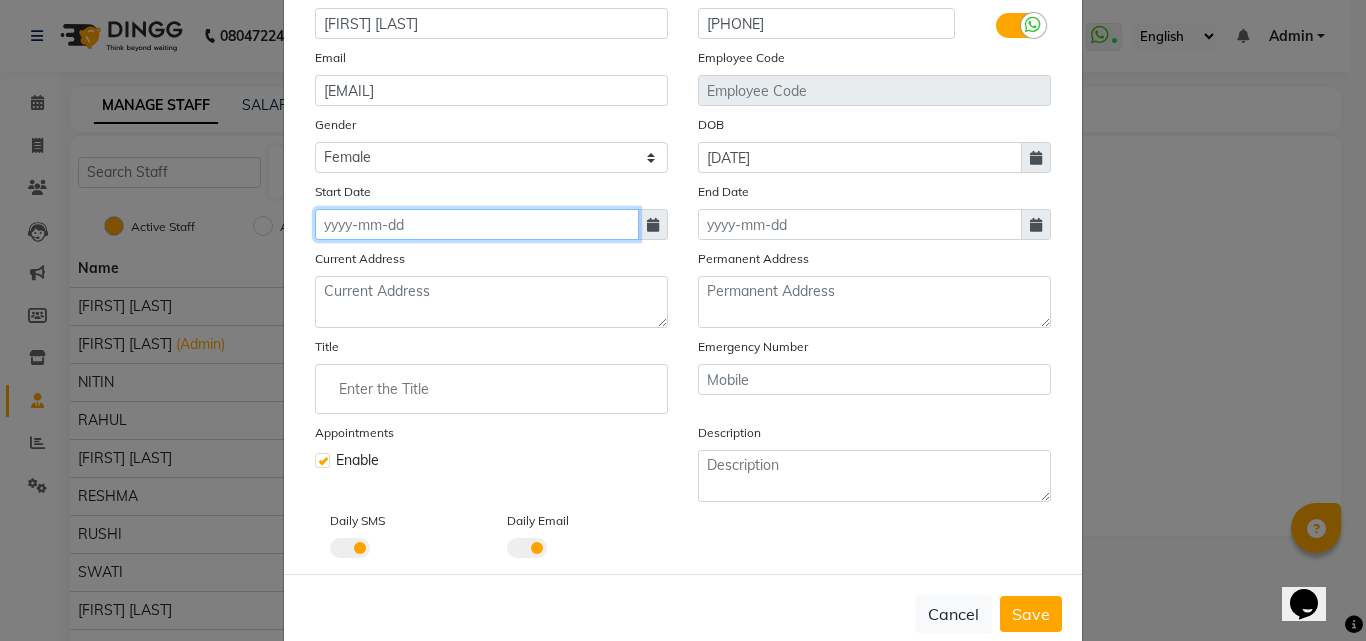 drag, startPoint x: 438, startPoint y: 224, endPoint x: 313, endPoint y: 227, distance: 125.035995 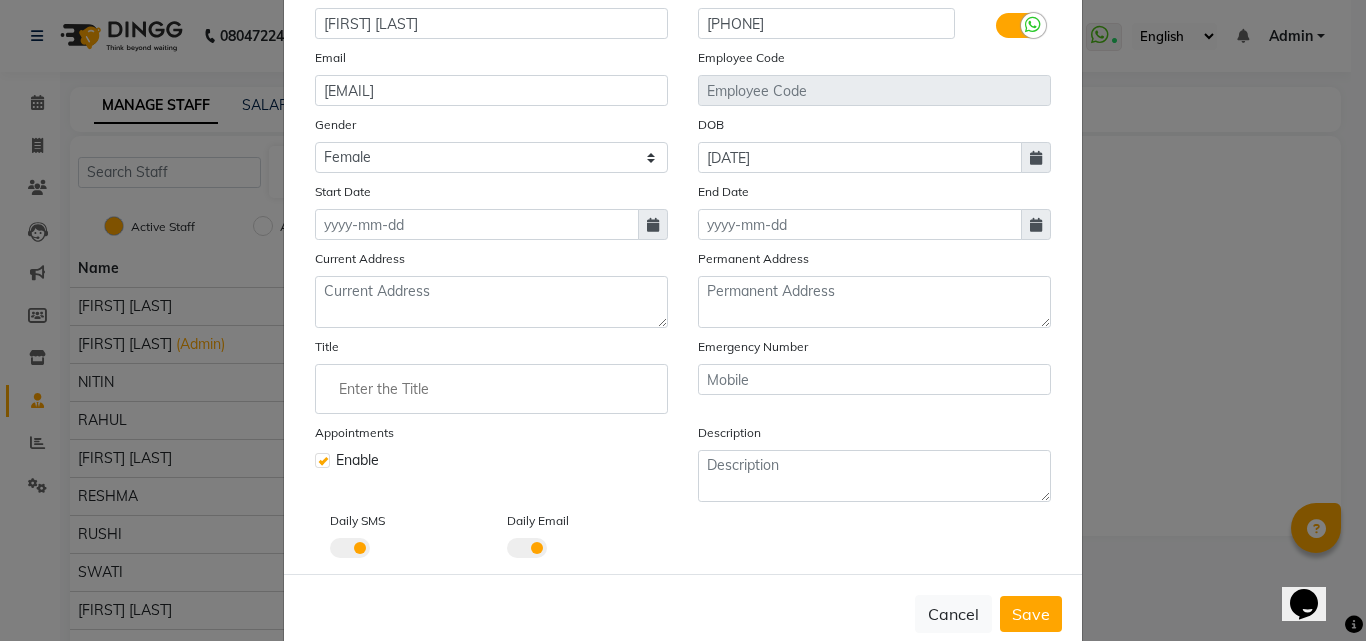 select on "8" 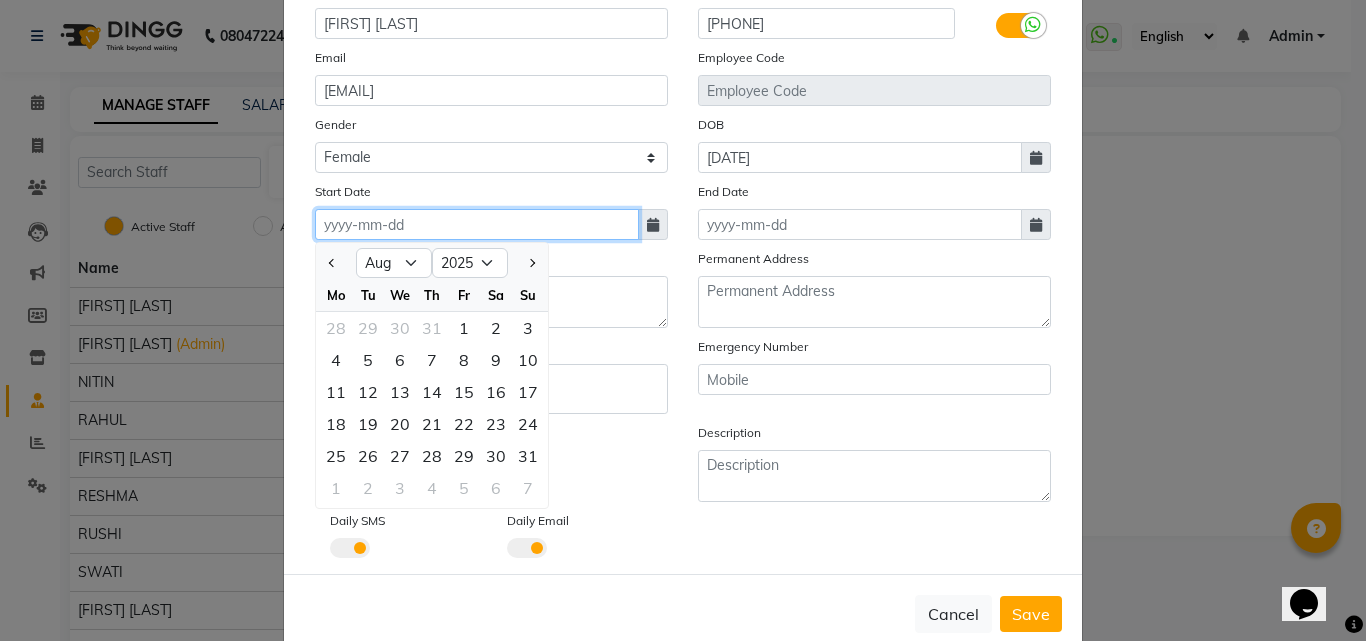 click 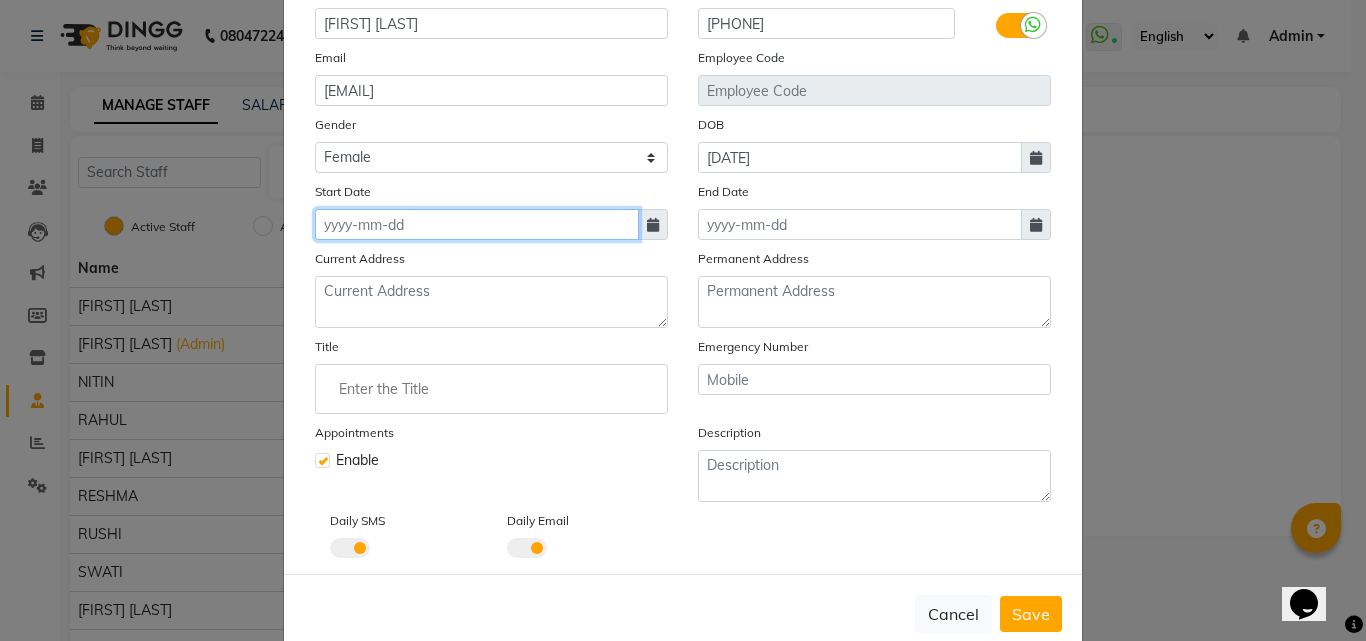 click 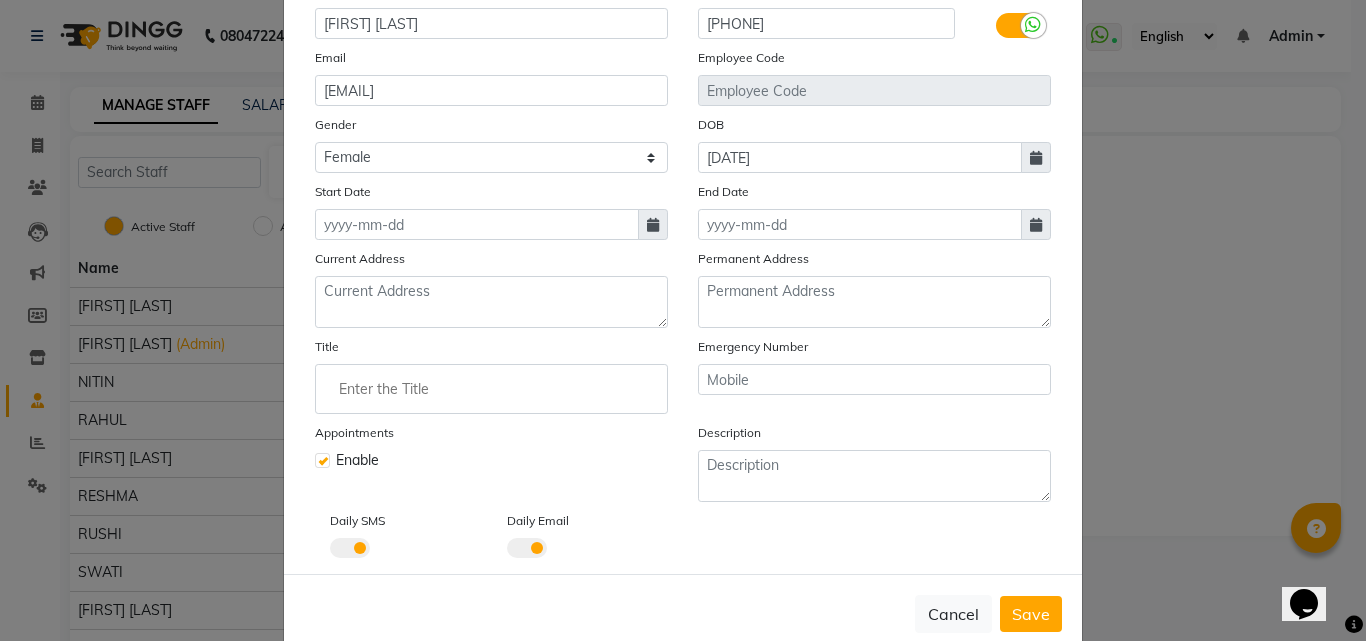 select on "8" 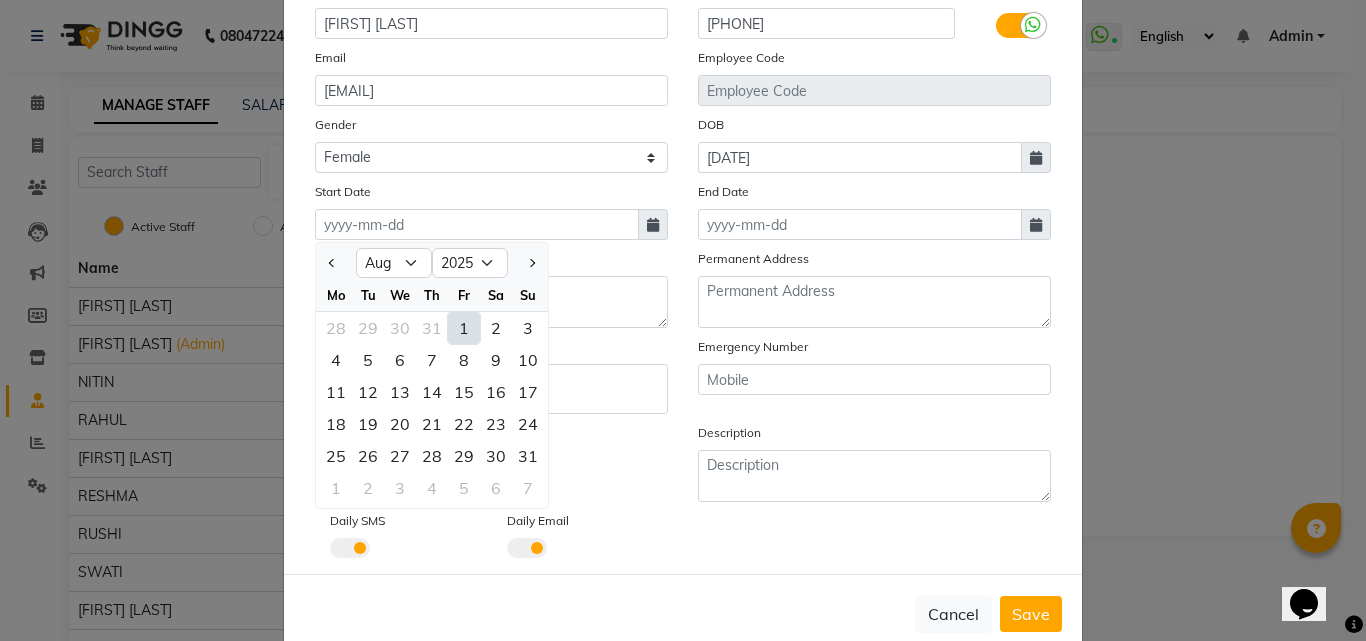 click on "1" 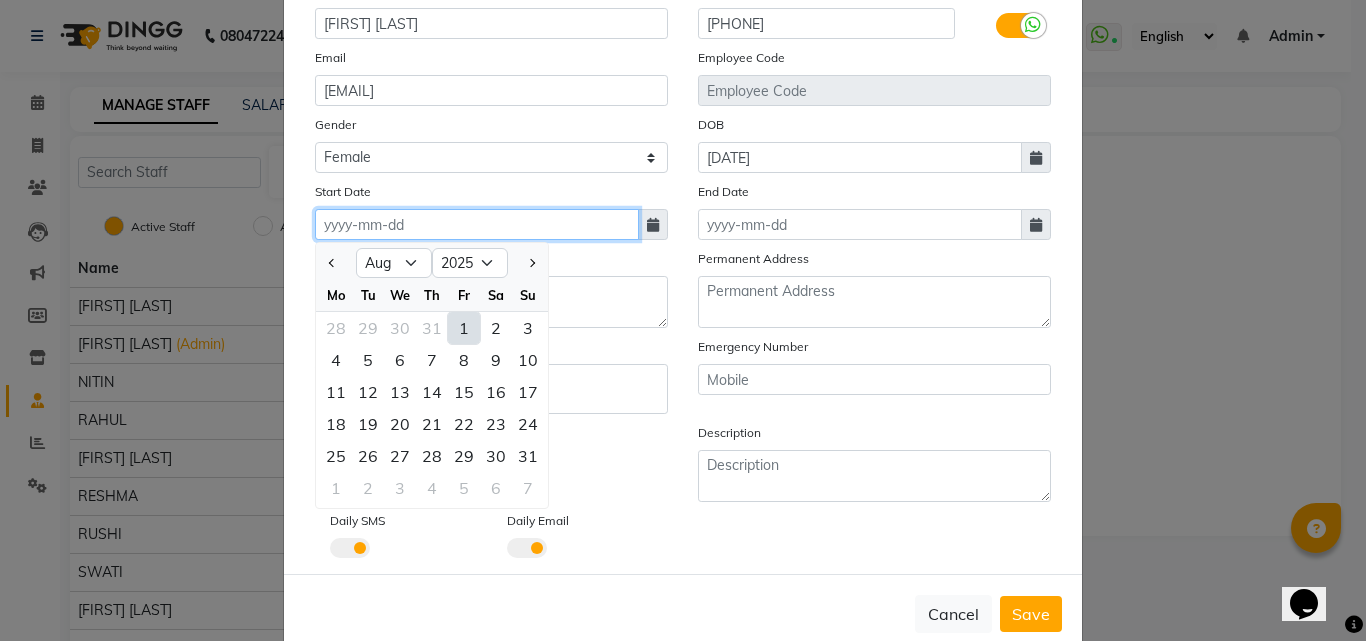 type on "01-08-2025" 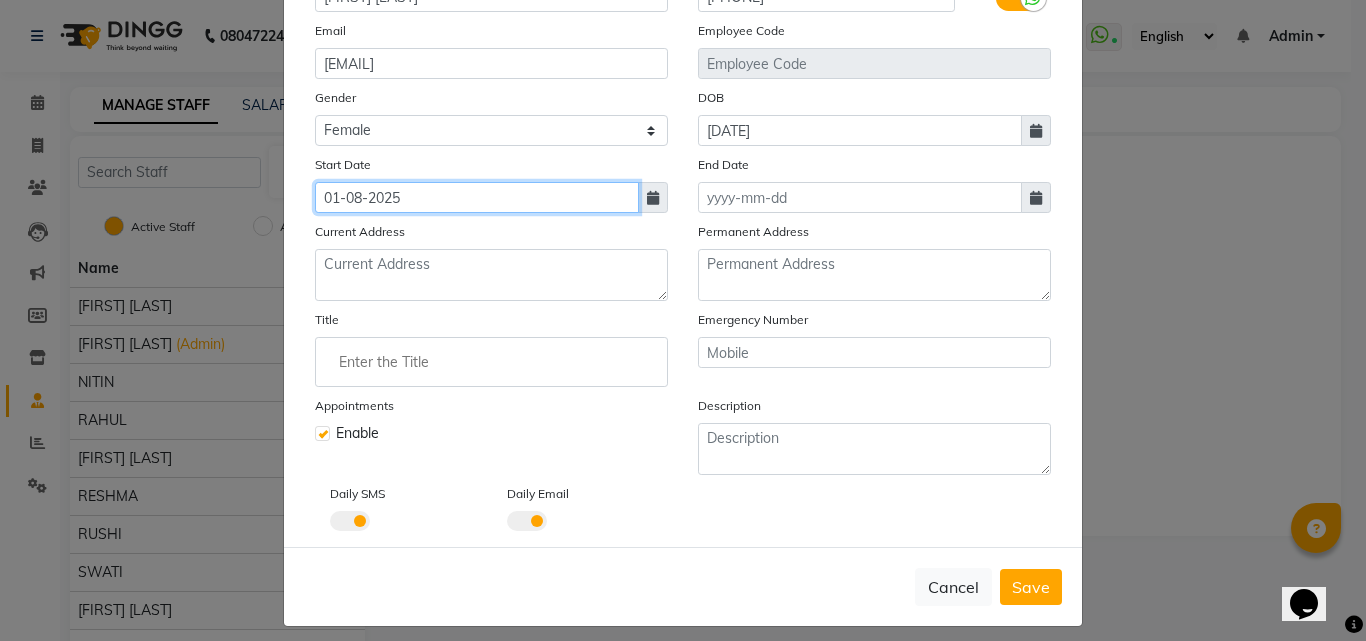 scroll, scrollTop: 241, scrollLeft: 0, axis: vertical 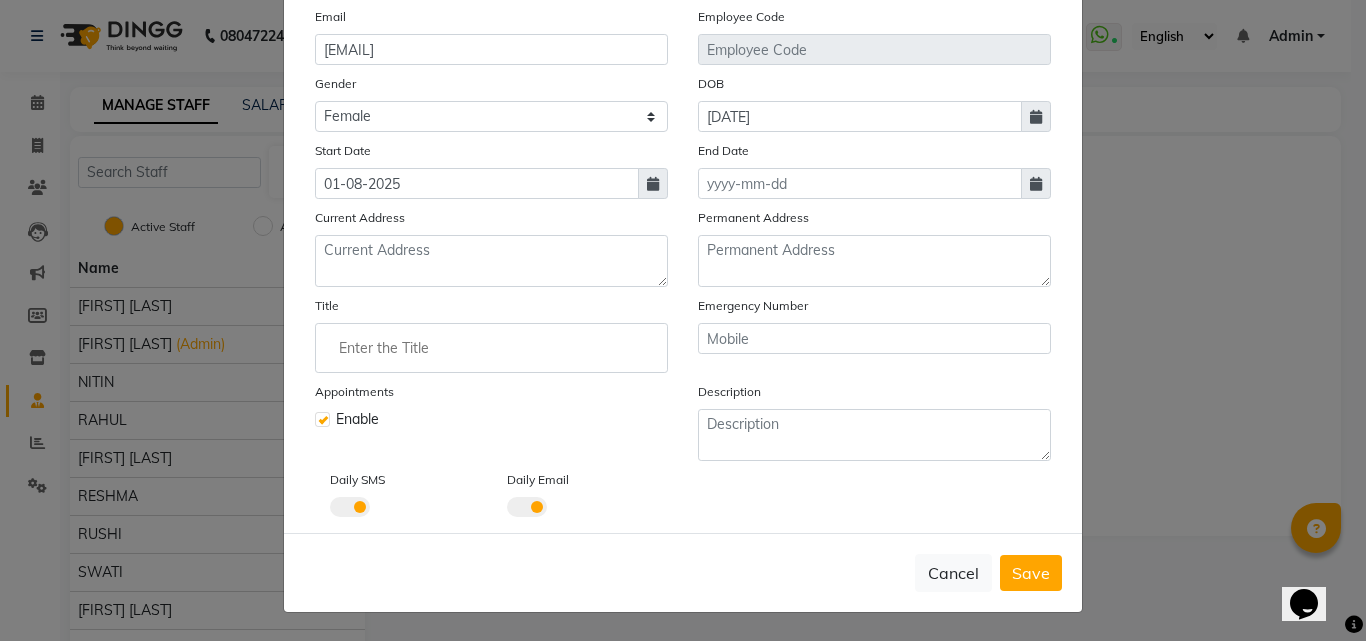 click 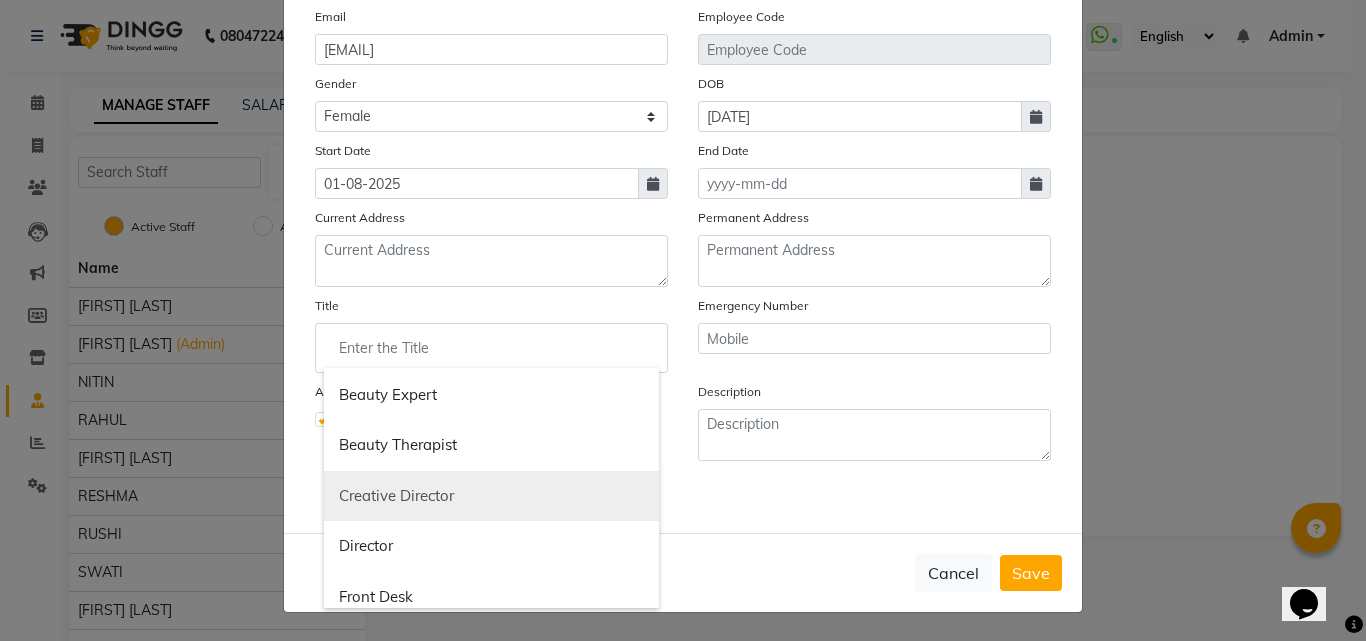scroll, scrollTop: 400, scrollLeft: 0, axis: vertical 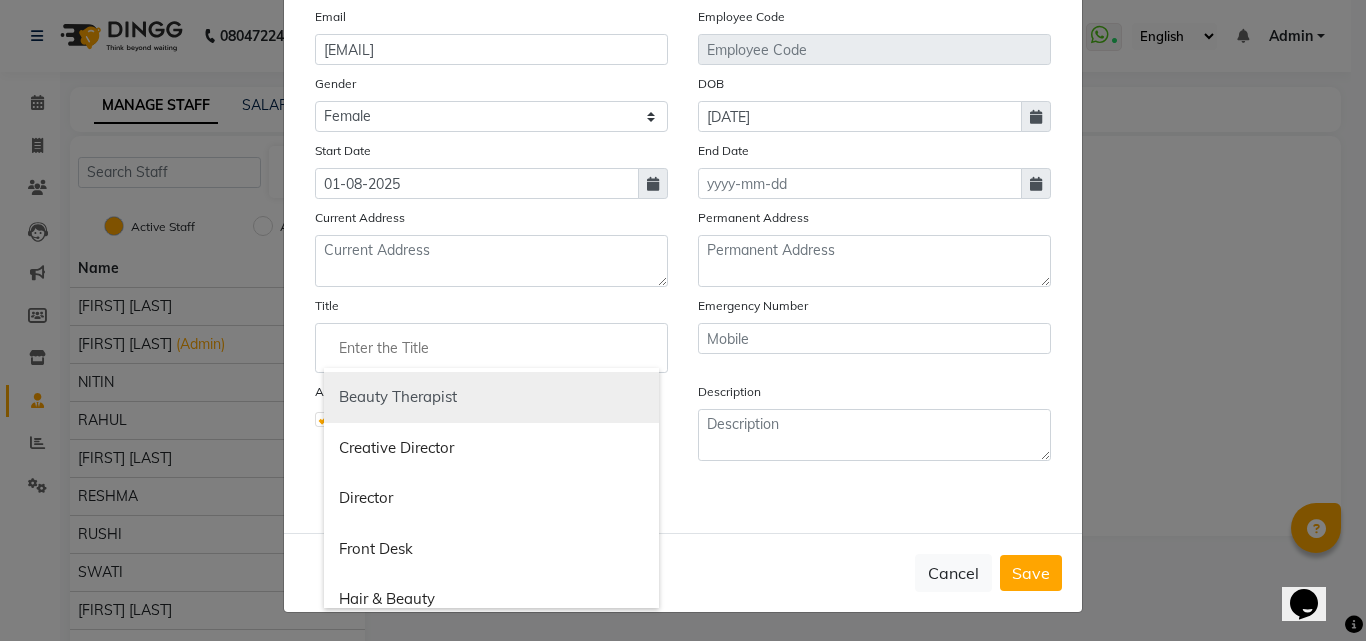 click on "Beauty Therapist" at bounding box center [491, 397] 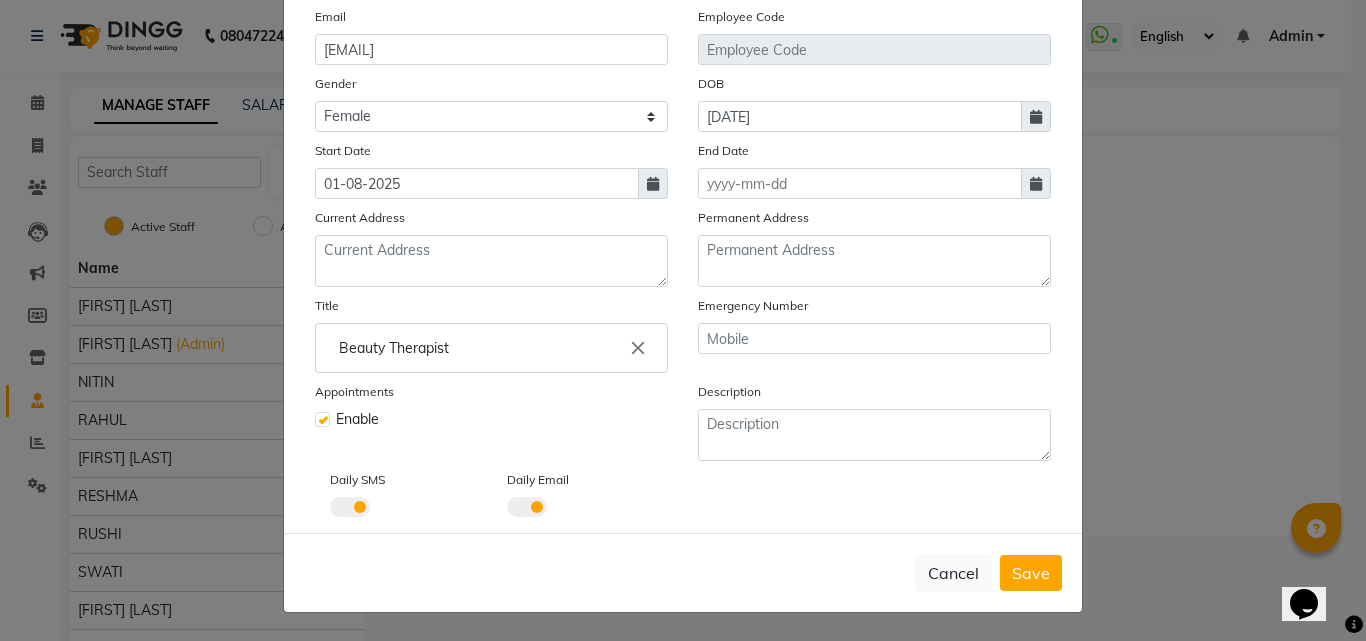 scroll, scrollTop: 0, scrollLeft: 0, axis: both 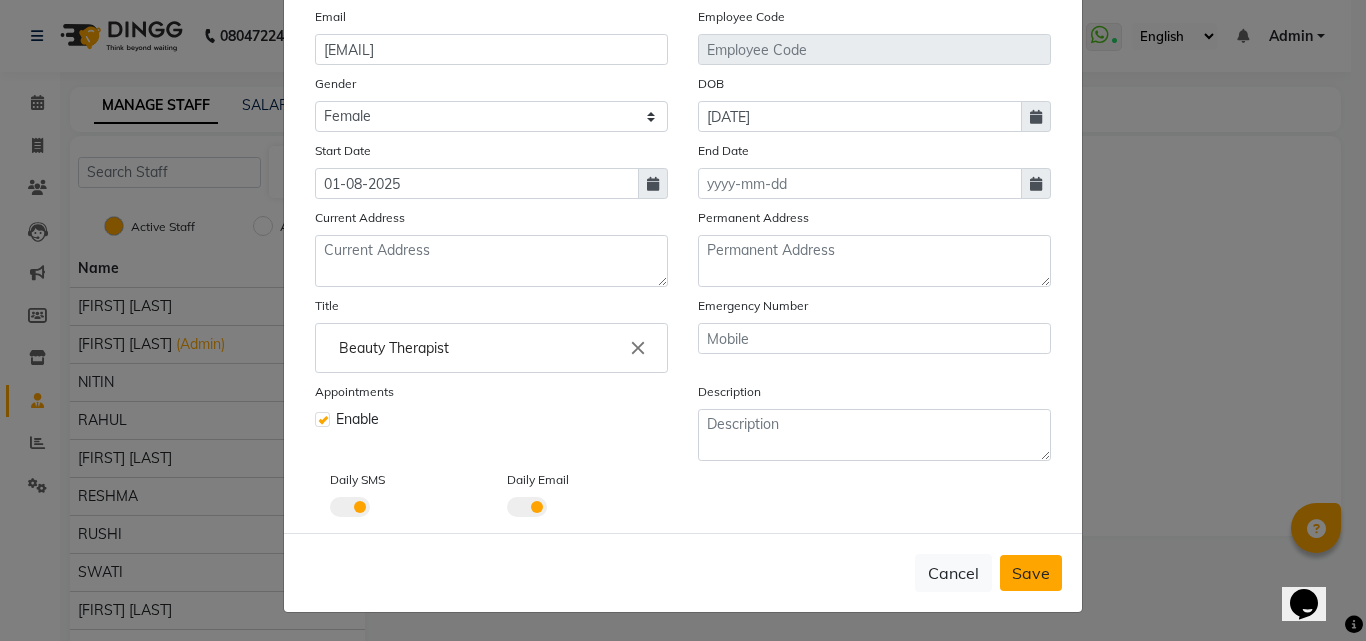 click on "Save" at bounding box center [1031, 573] 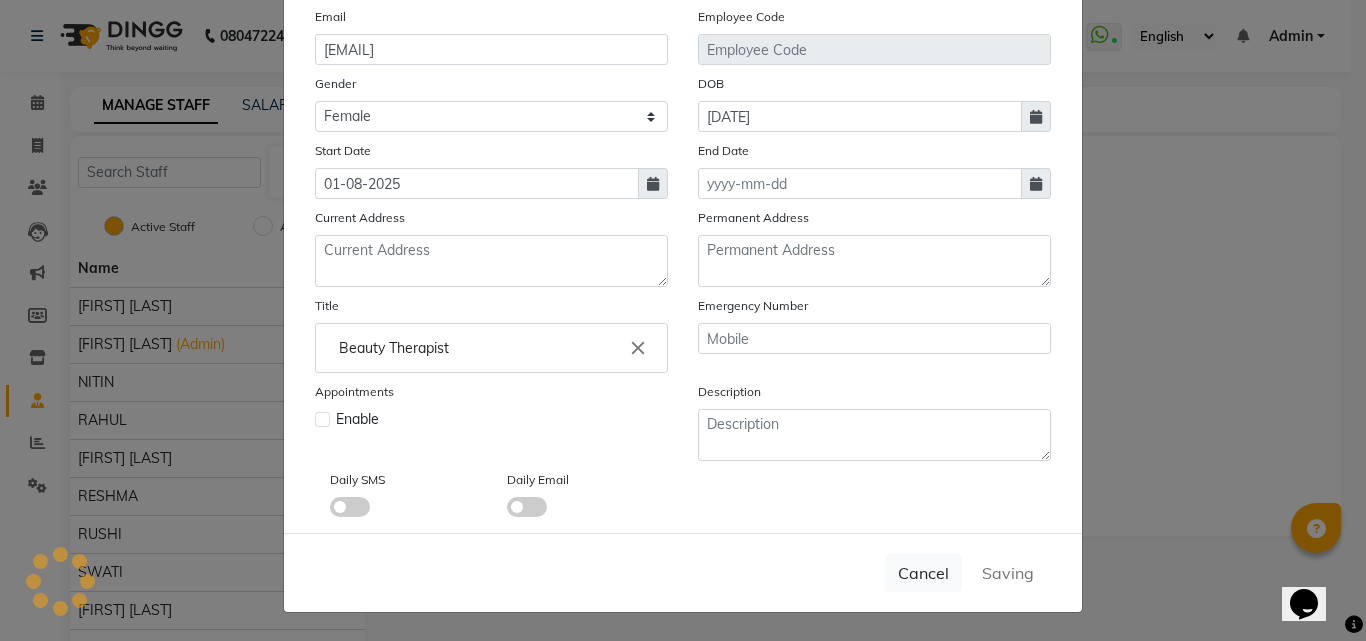 type 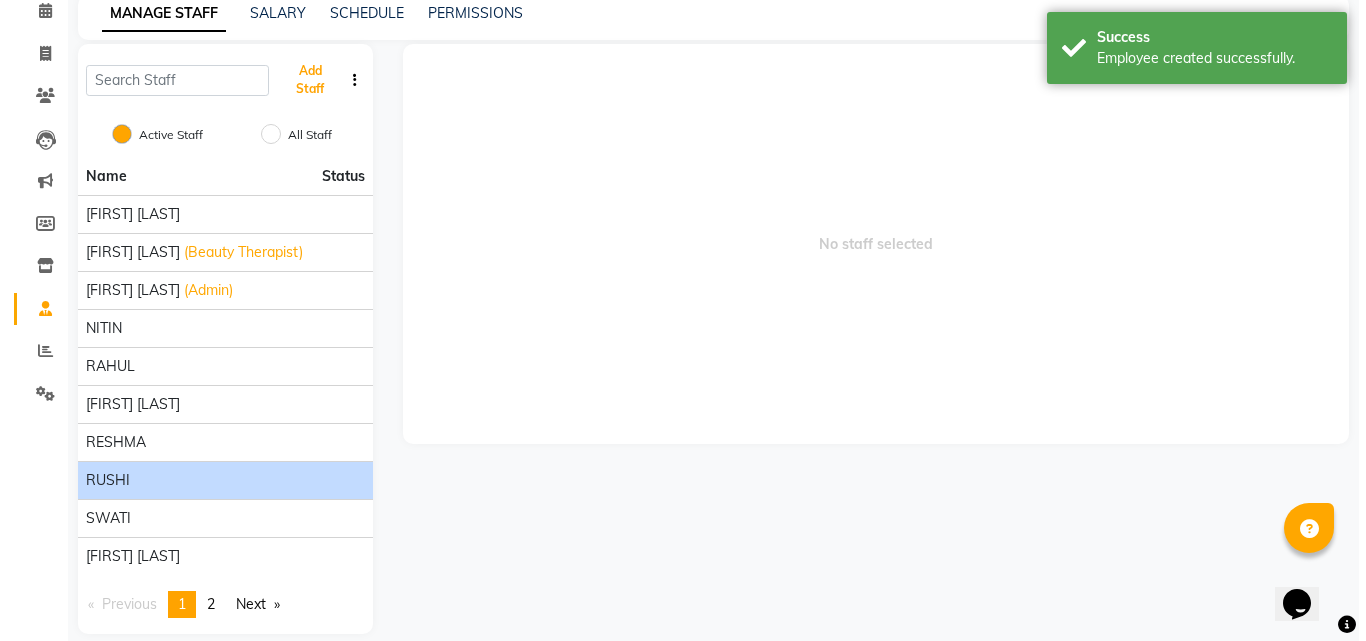 scroll, scrollTop: 115, scrollLeft: 0, axis: vertical 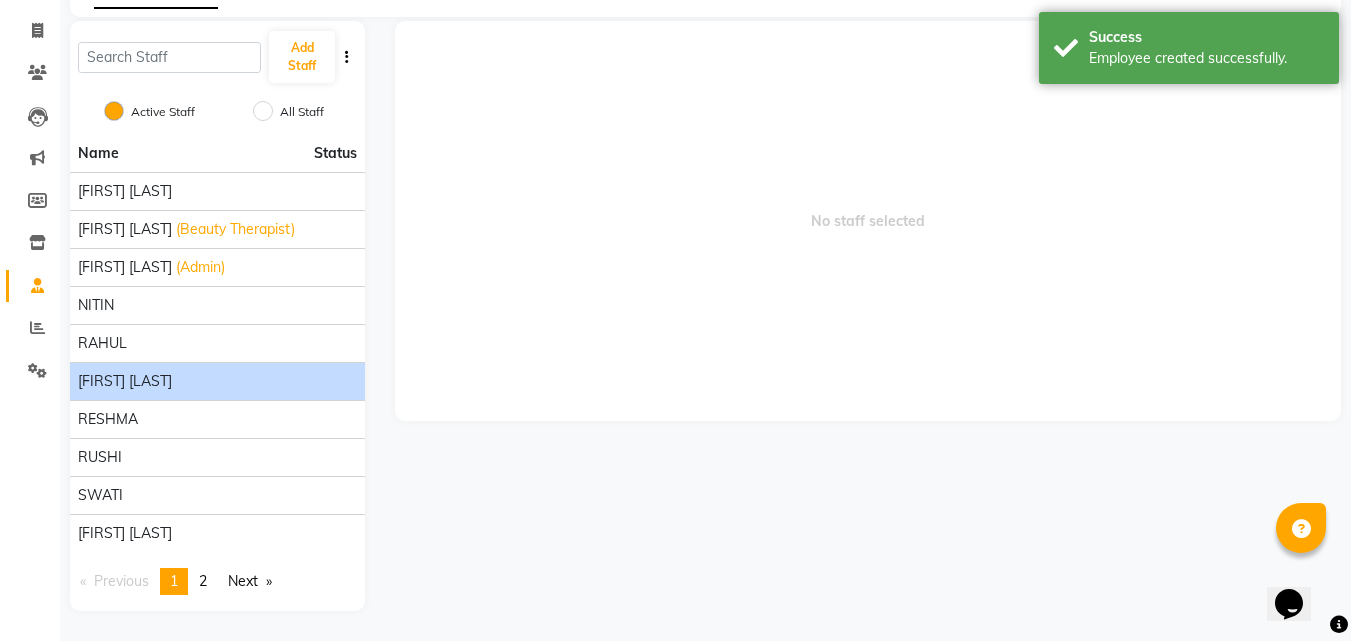 click on "[FIRST] [LAST]" 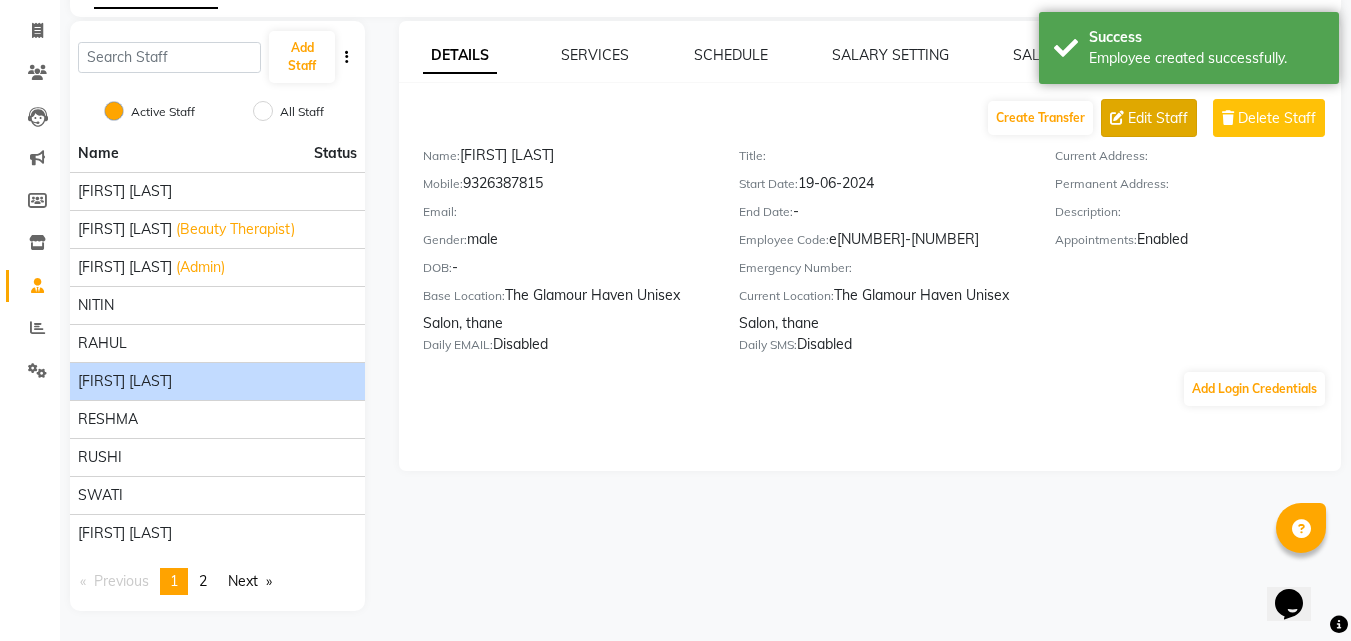 click on "Edit Staff" 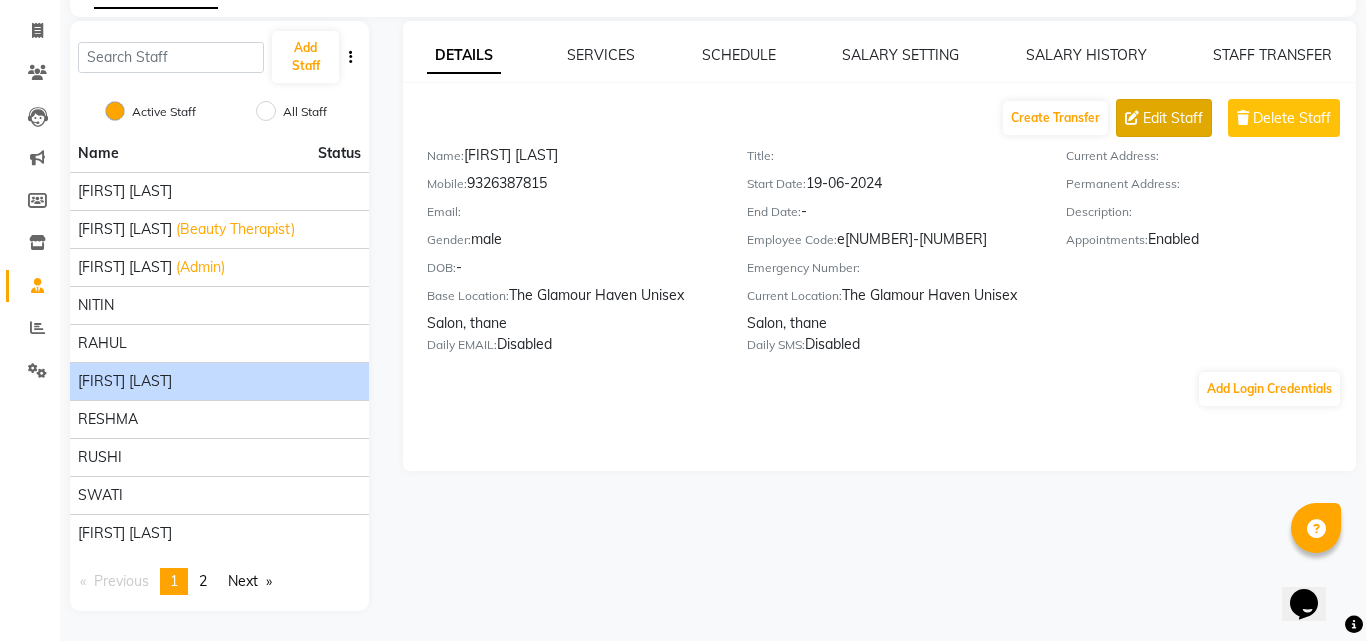 select on "male" 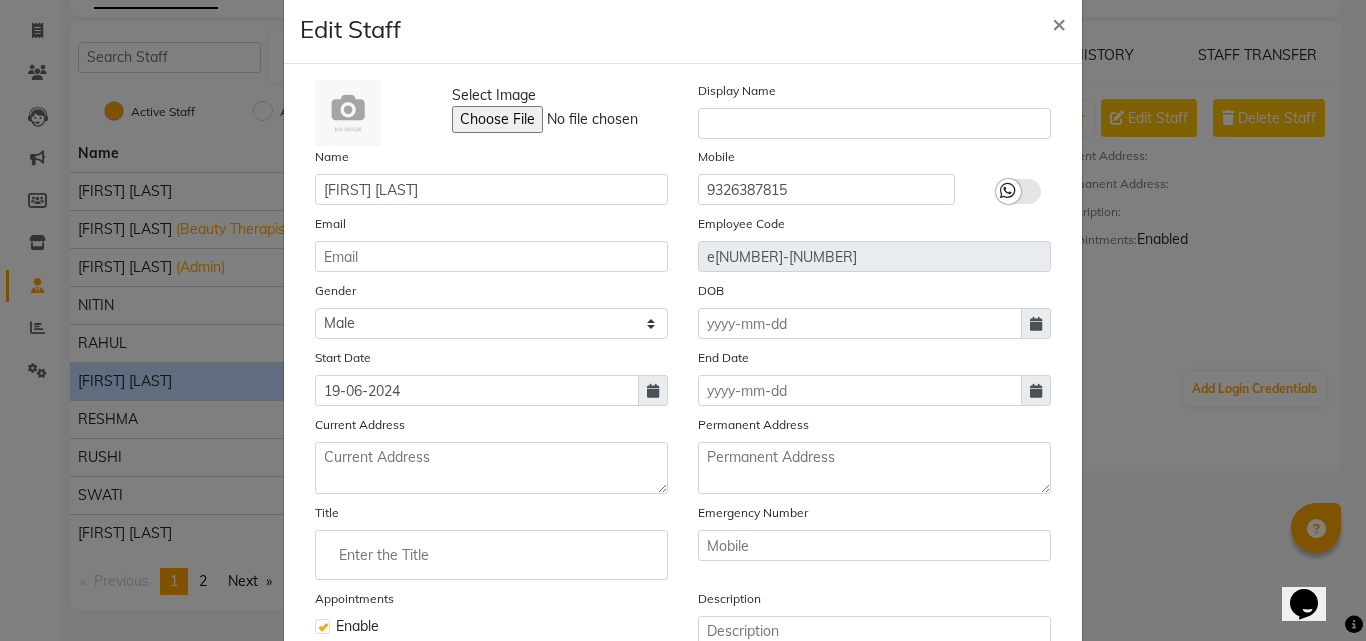 scroll, scrollTop: 100, scrollLeft: 0, axis: vertical 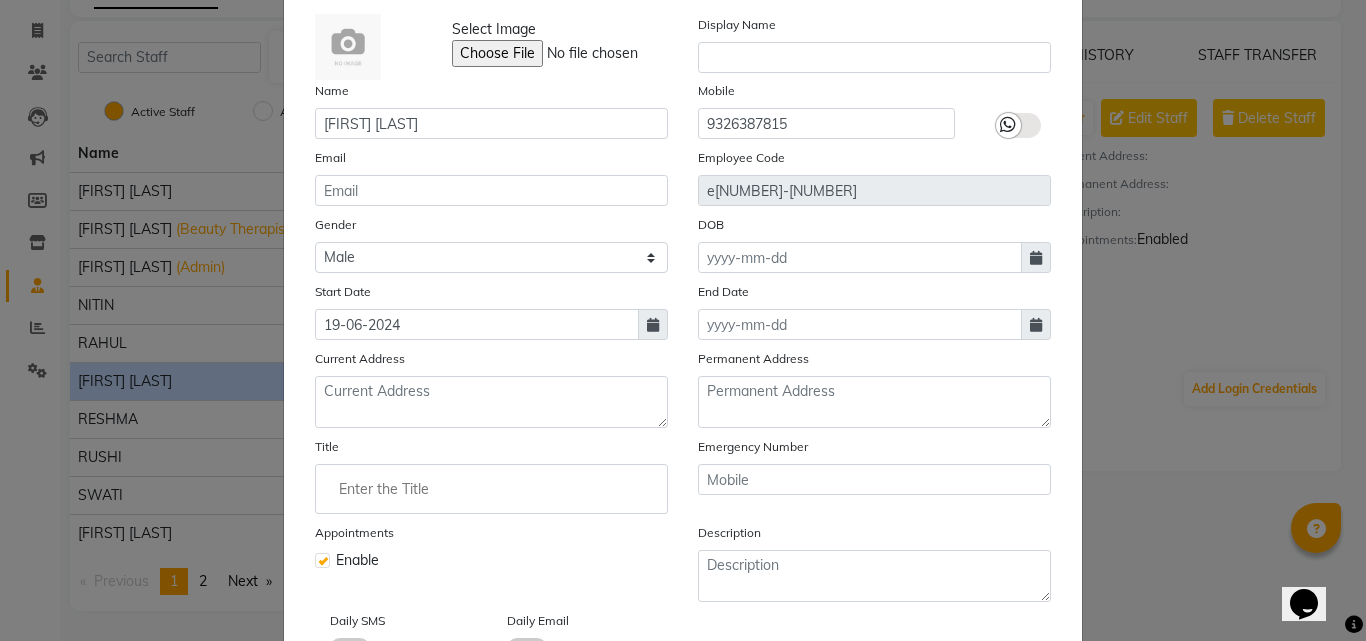 click on "Title" 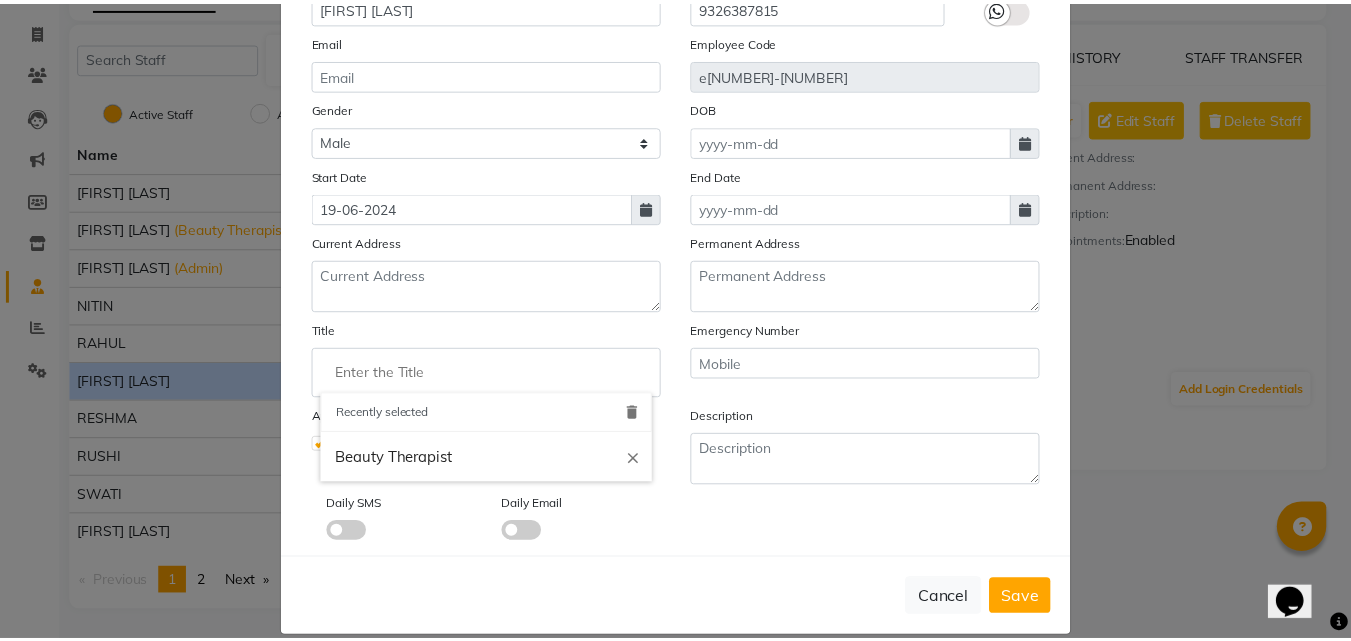 scroll, scrollTop: 241, scrollLeft: 0, axis: vertical 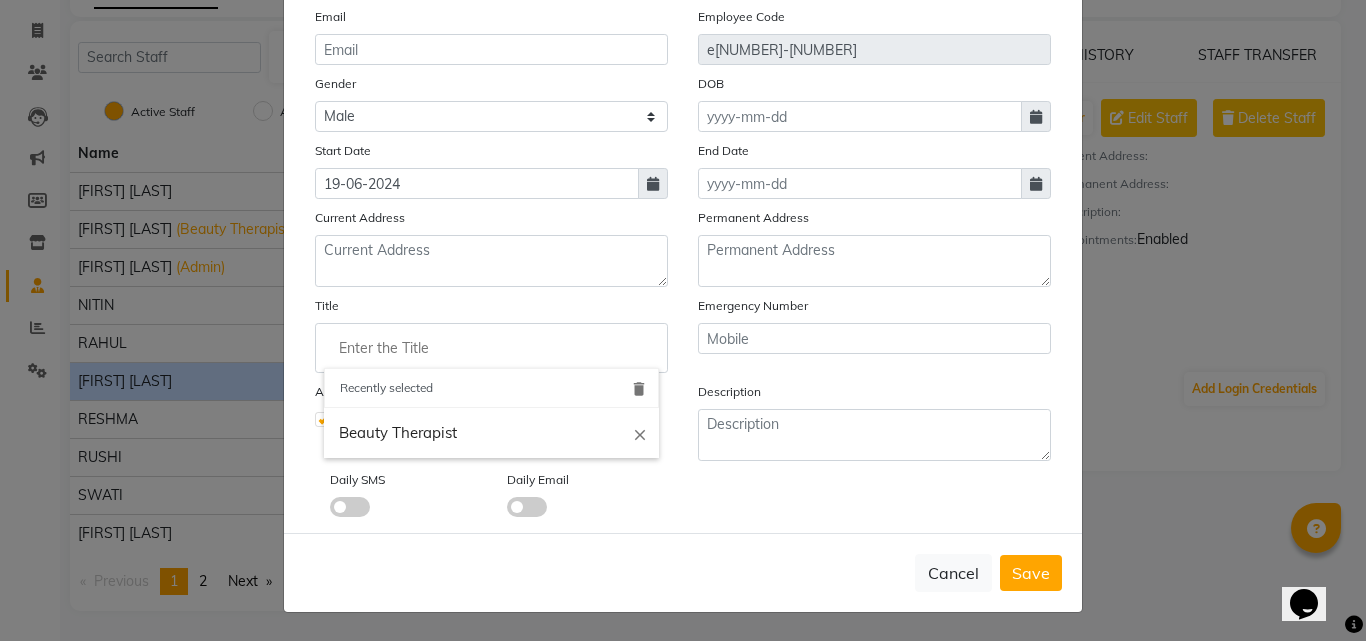 click on "Recently selected" at bounding box center [491, 388] 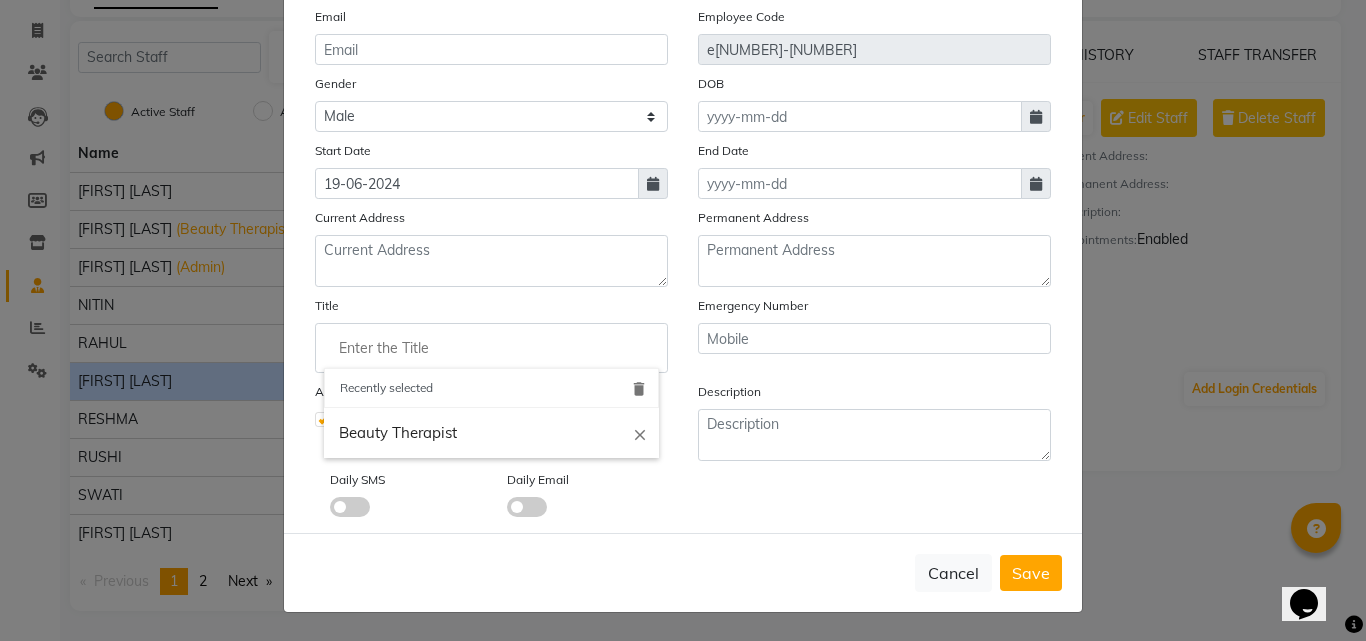 click 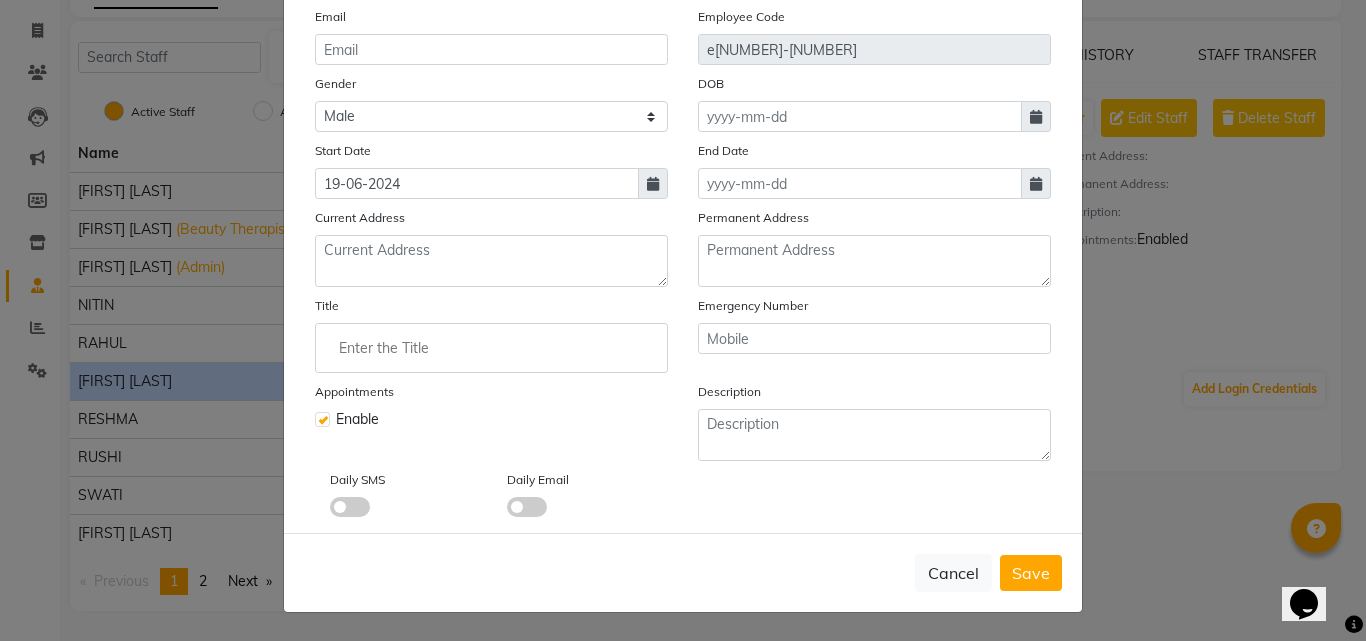 click 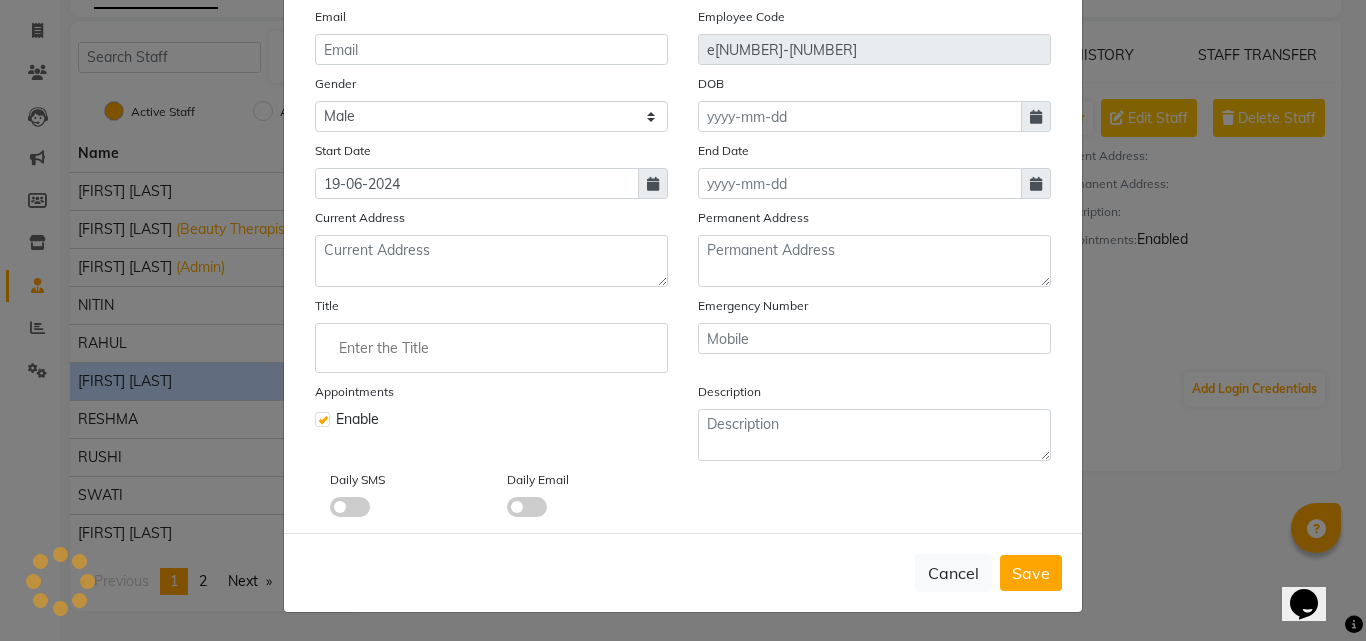 click 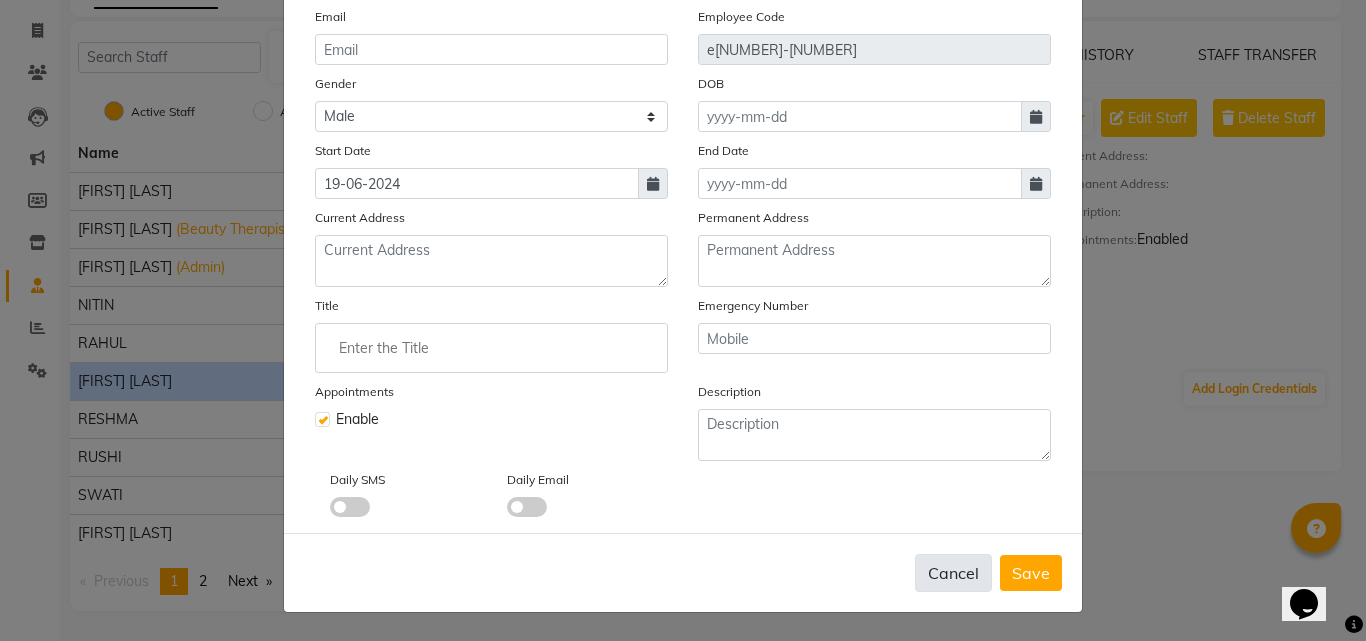 click on "Cancel" 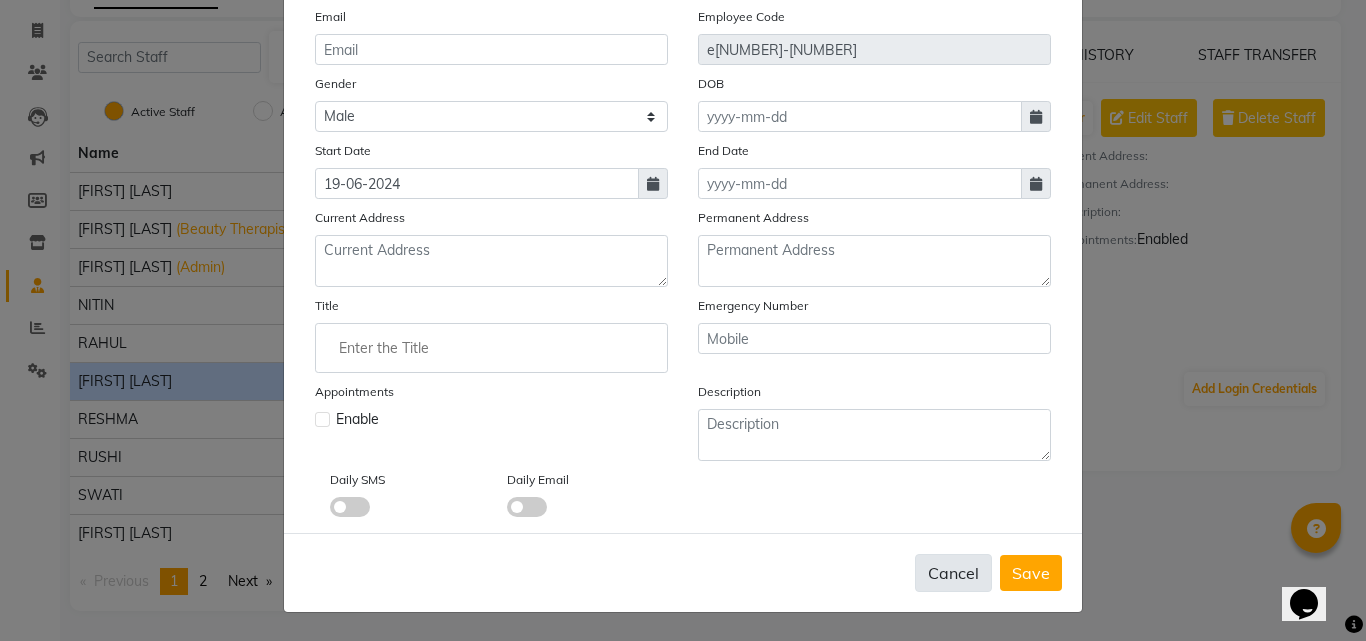 type 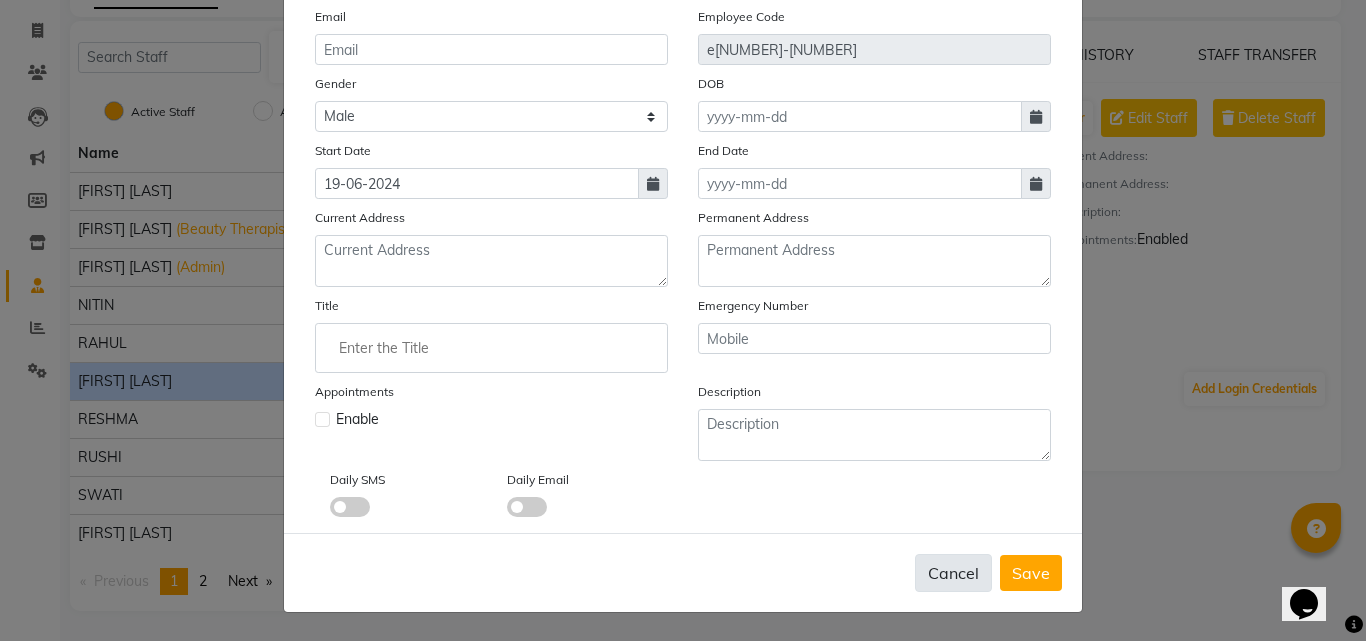 type 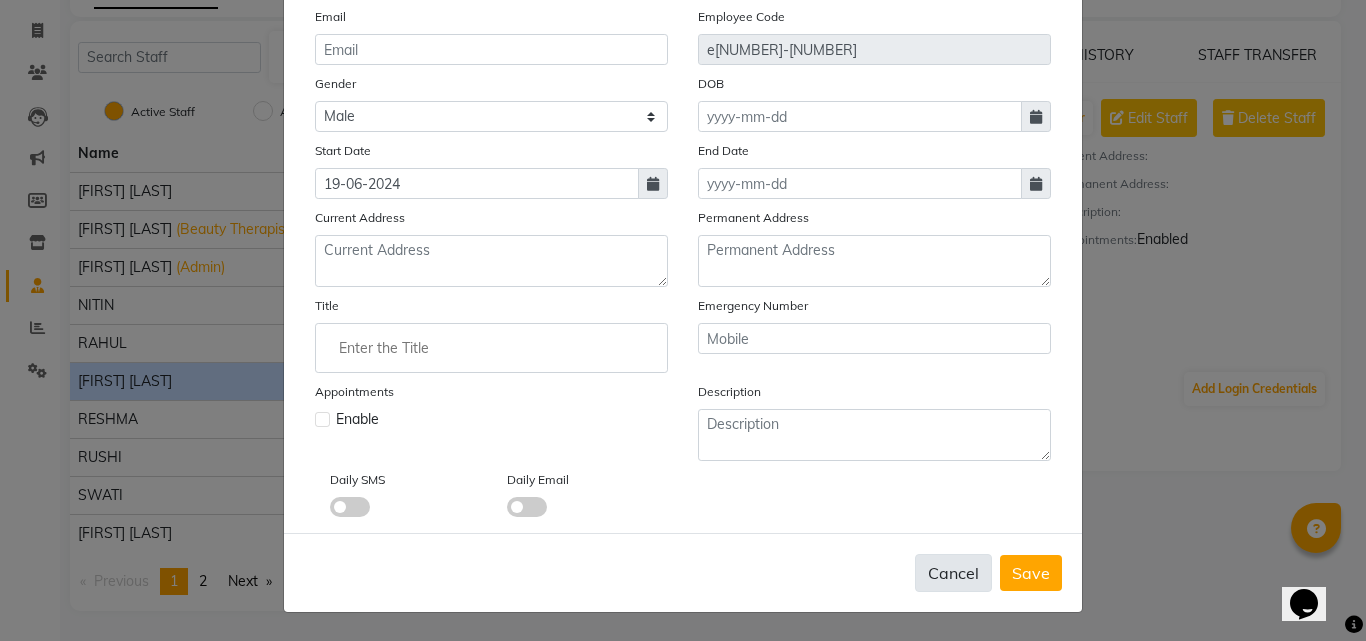 checkbox on "false" 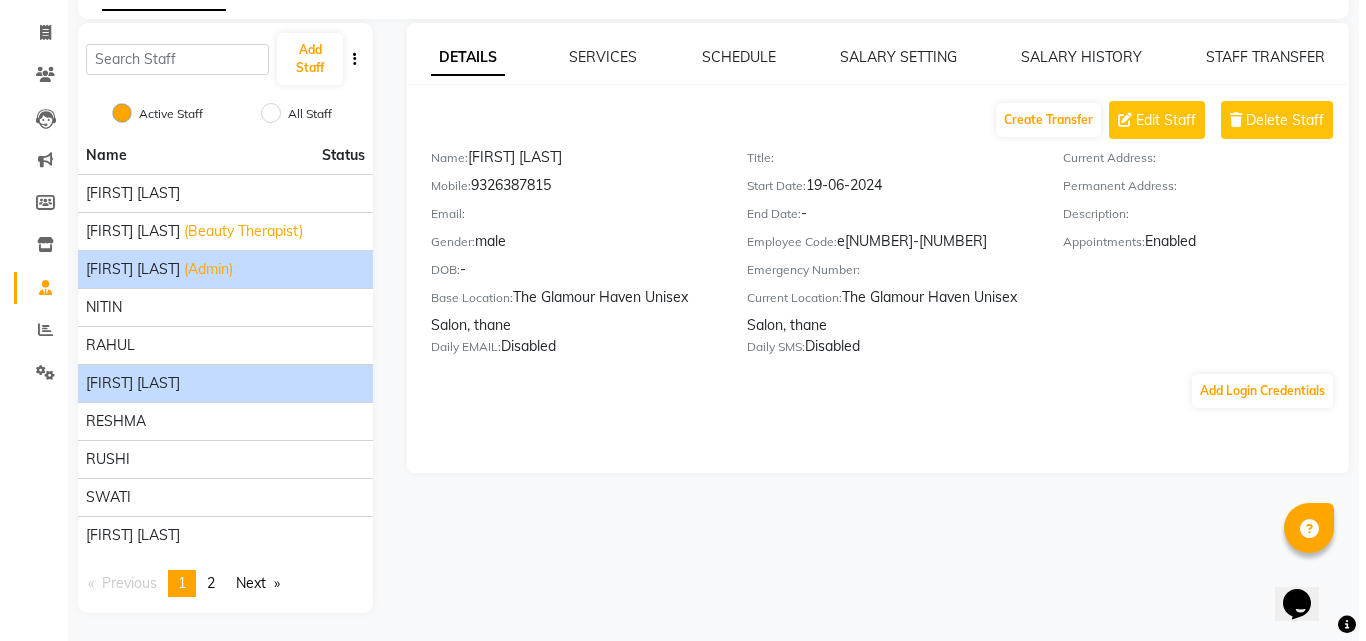 scroll, scrollTop: 115, scrollLeft: 0, axis: vertical 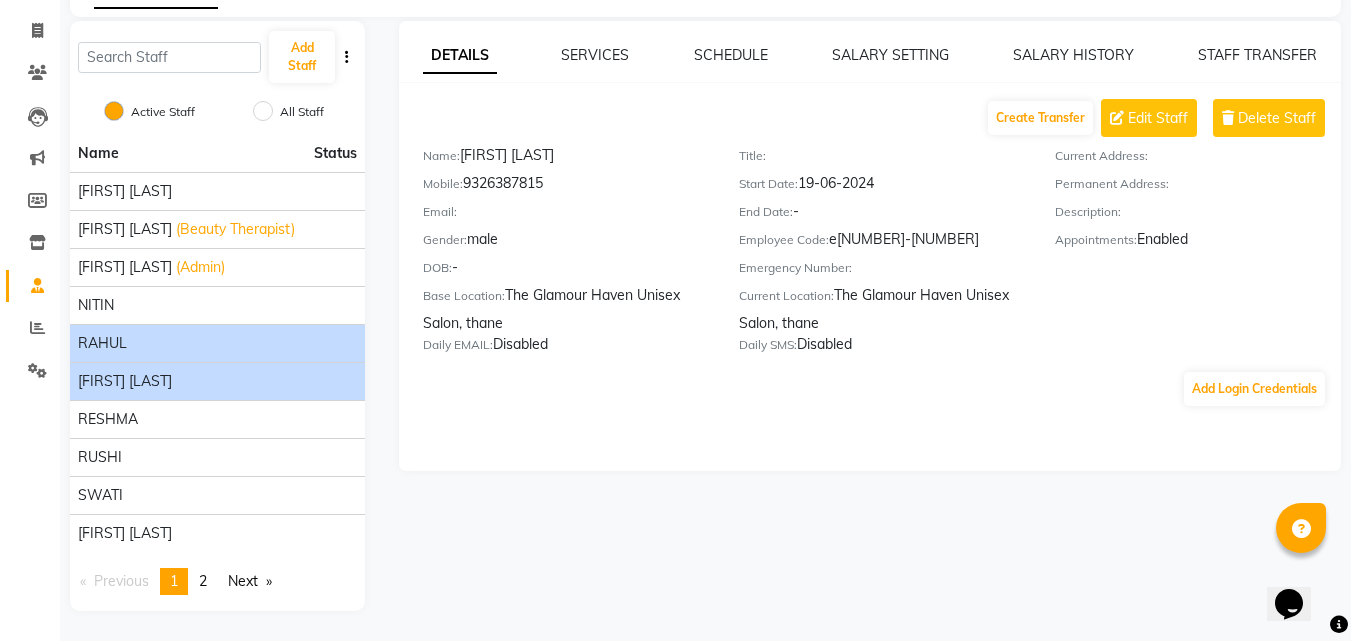 click on "RAHUL" 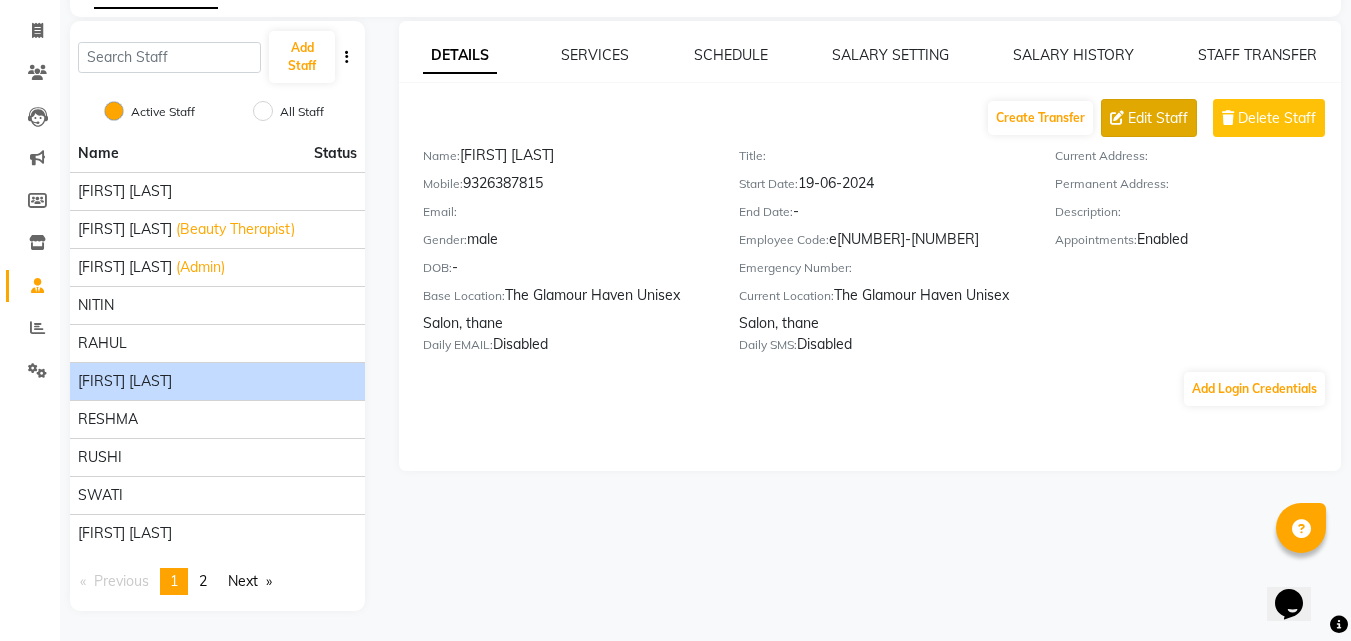 click on "Edit Staff" 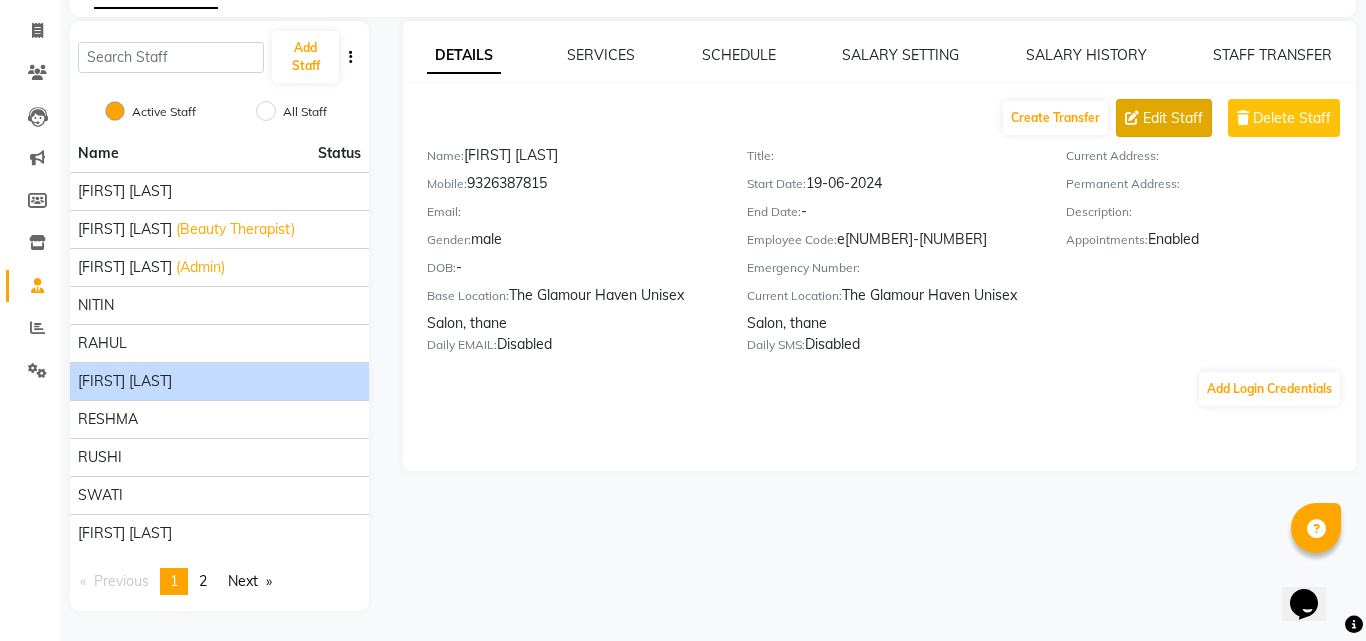 select on "male" 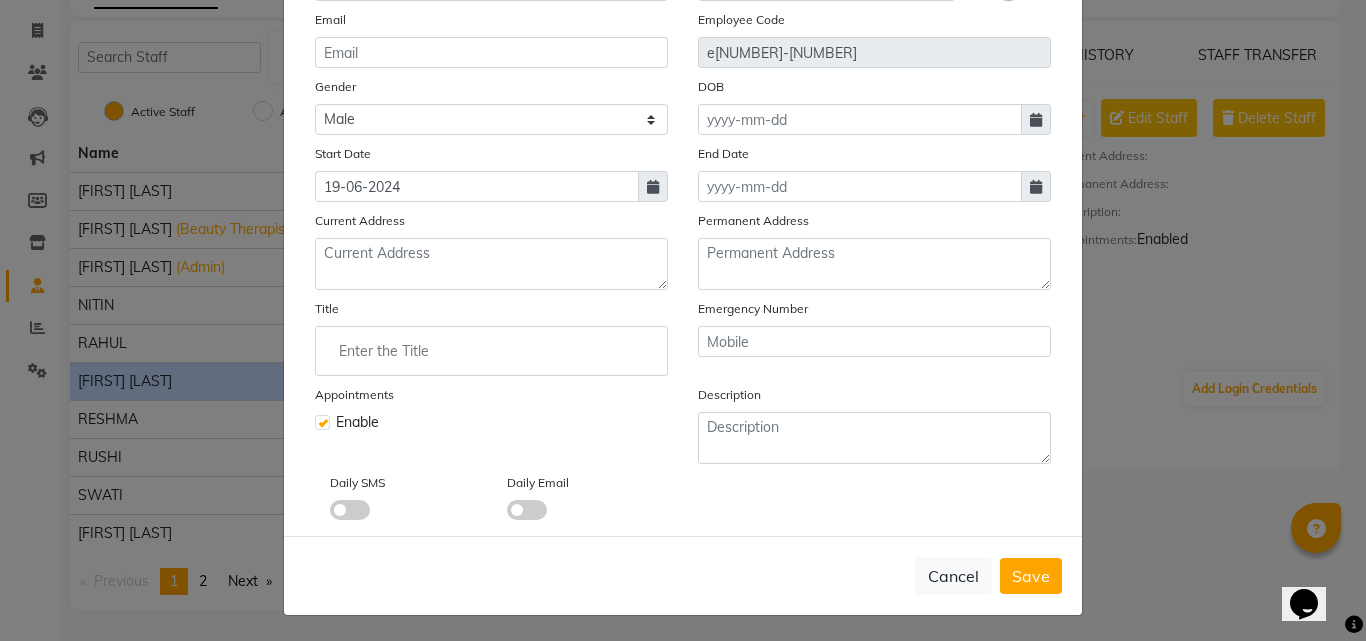 scroll, scrollTop: 241, scrollLeft: 0, axis: vertical 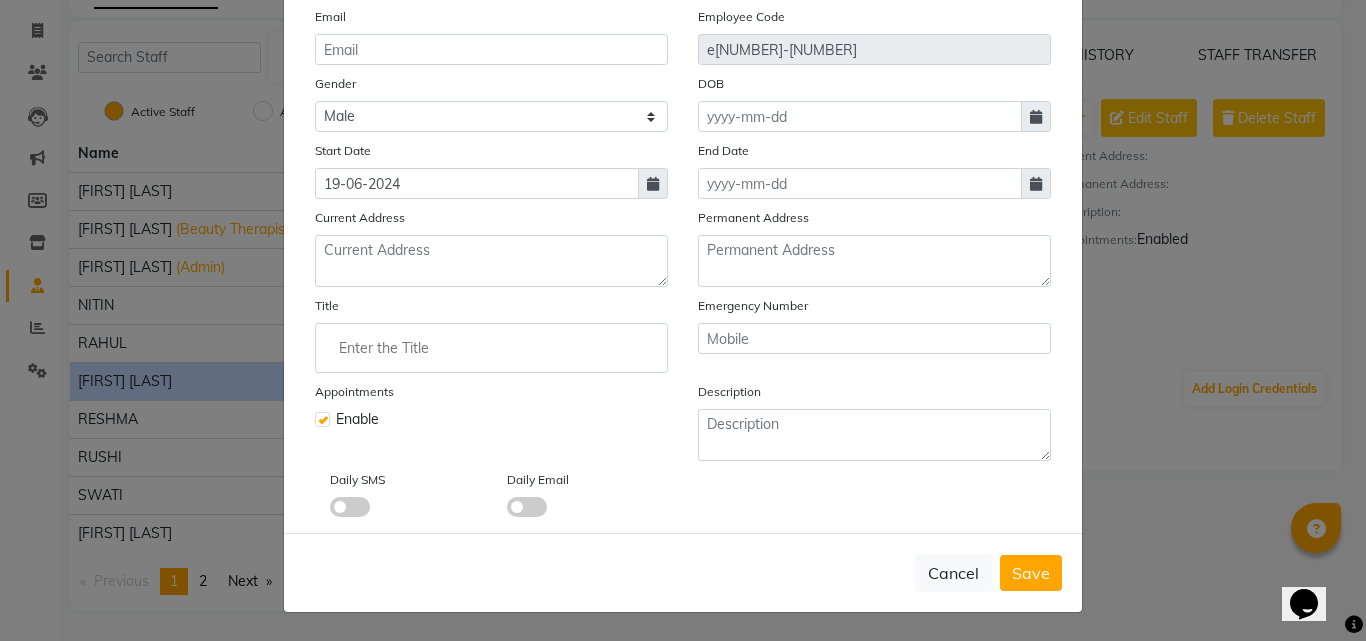 click 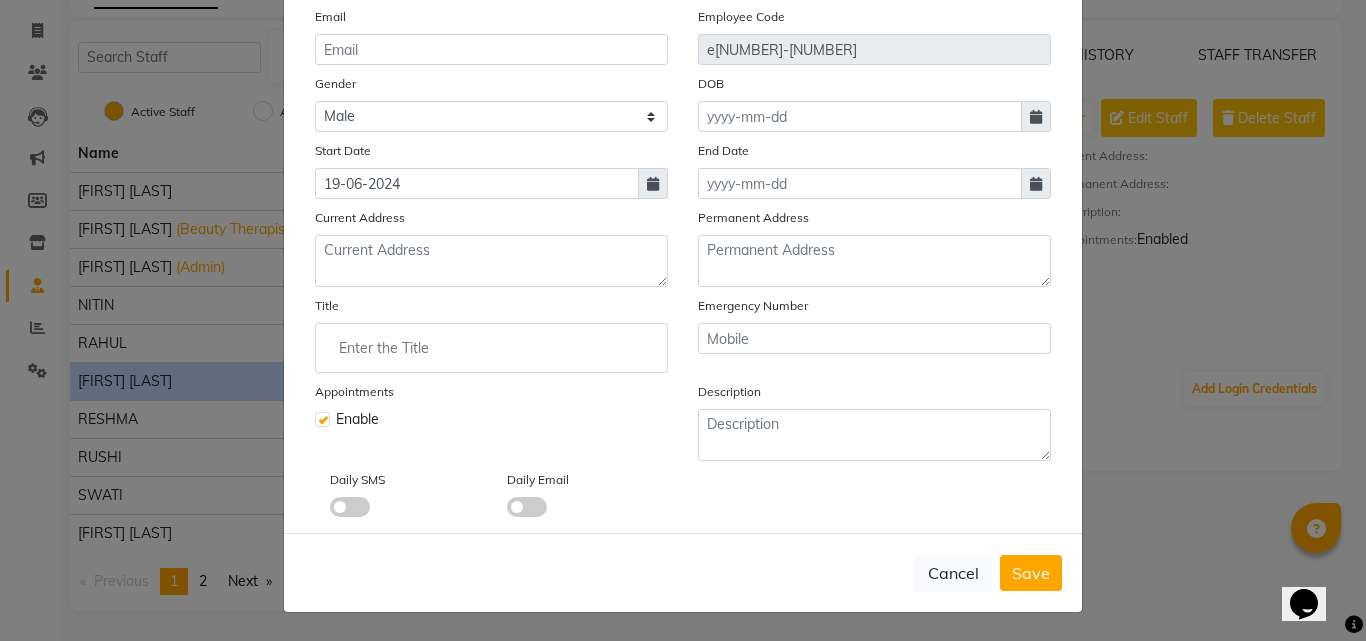 click 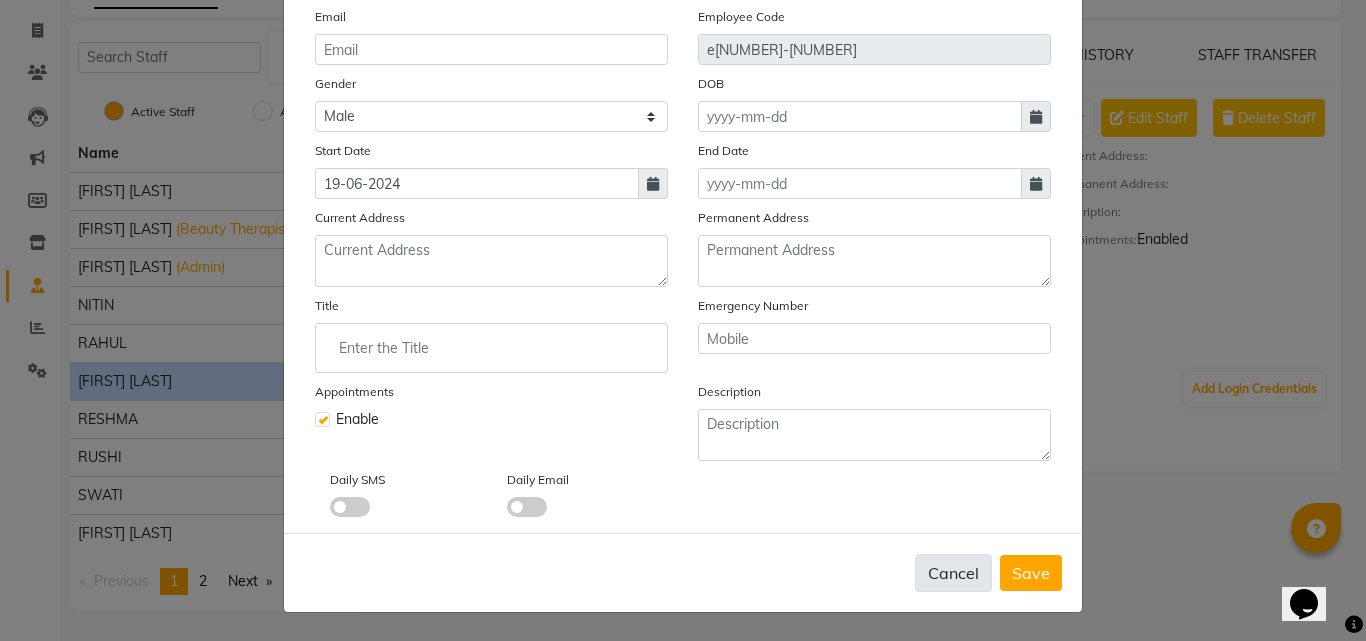 click on "Cancel" 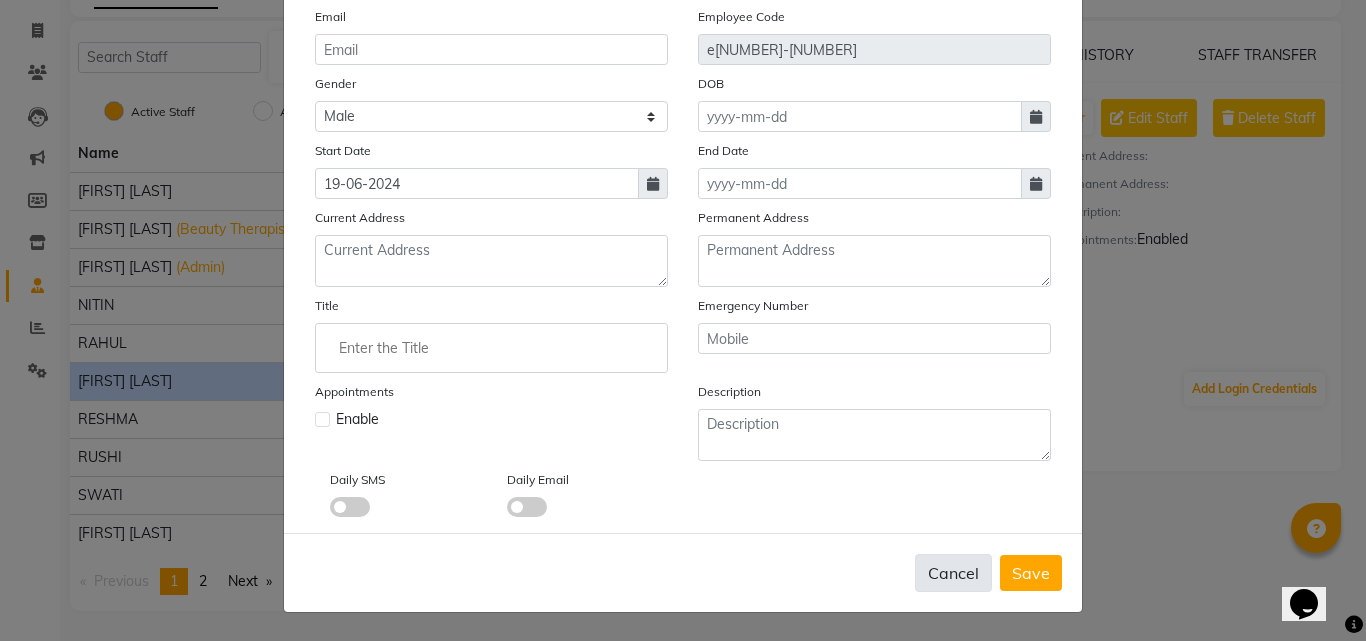 type 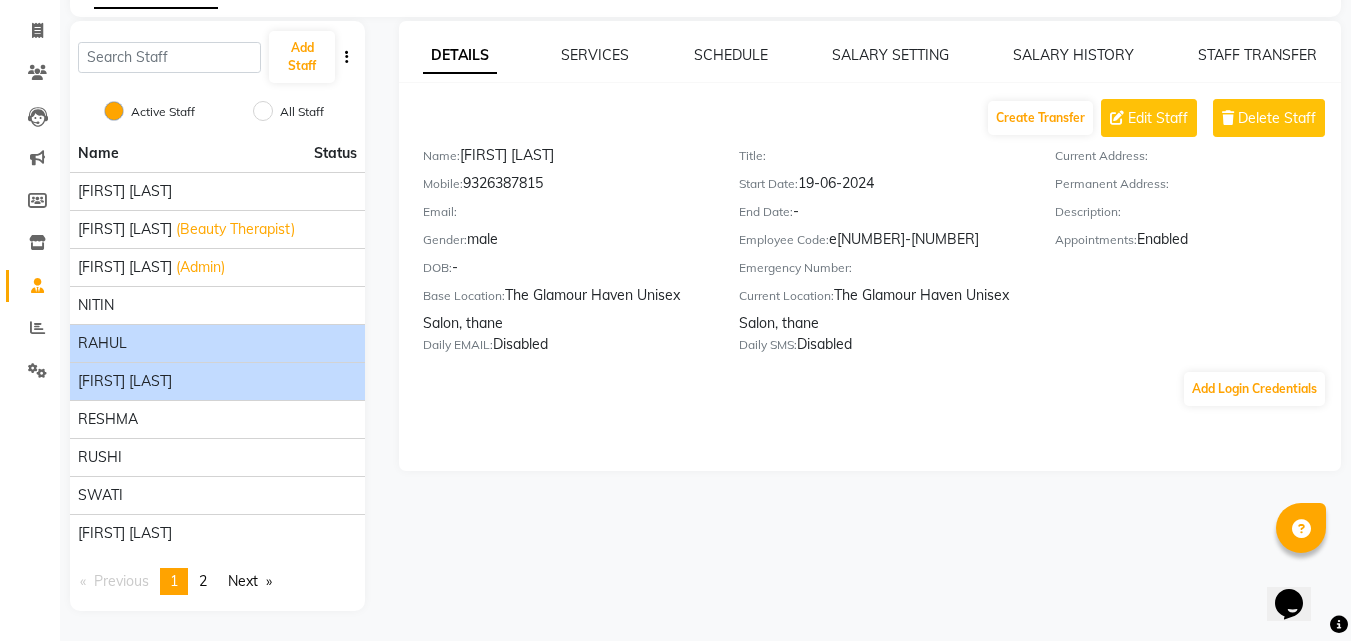 click on "RAHUL" 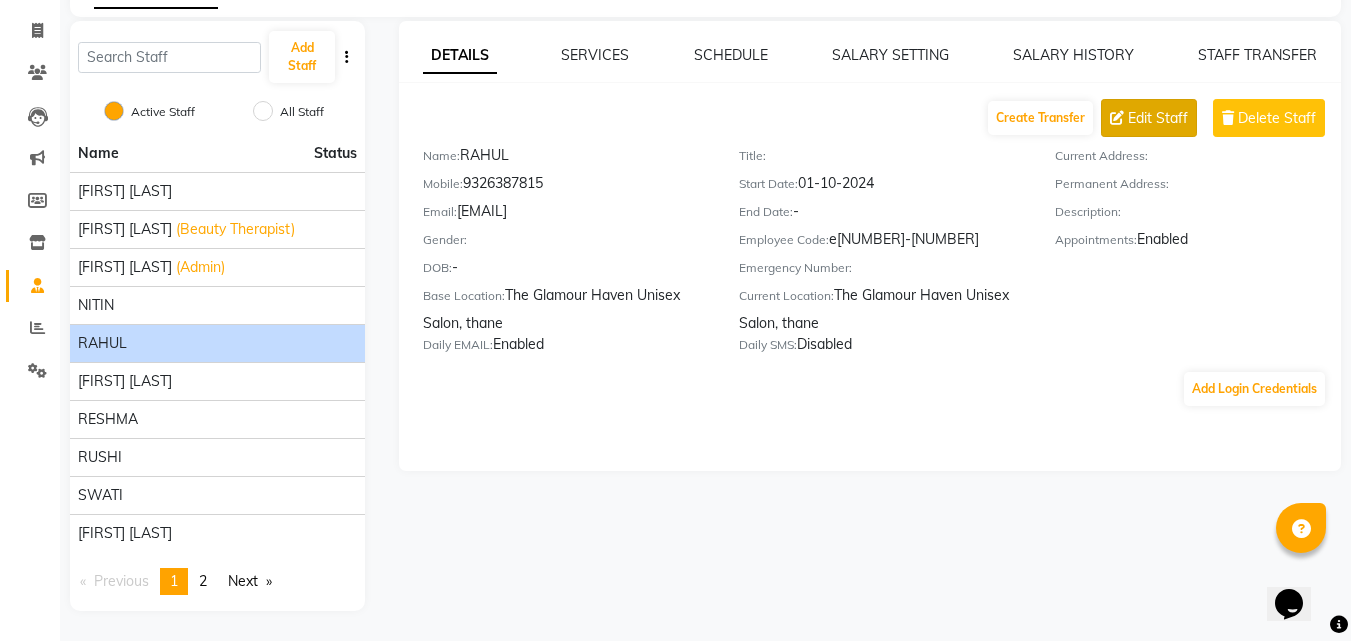 click on "Edit Staff" 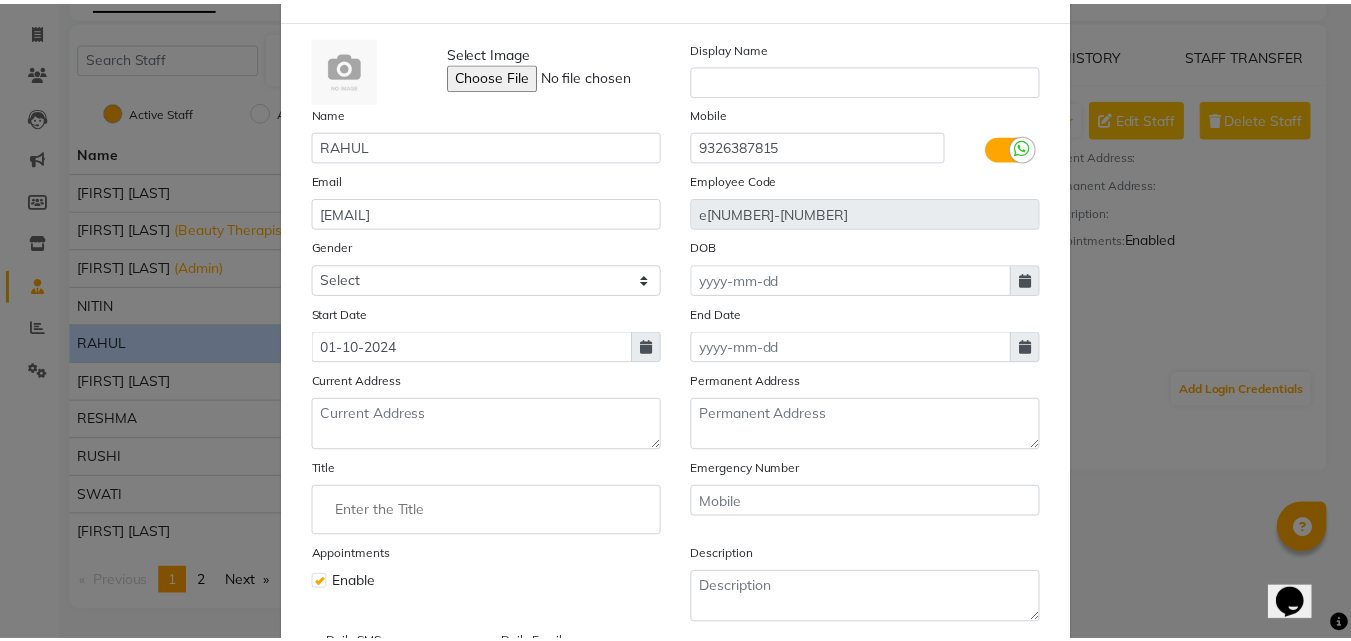 scroll, scrollTop: 241, scrollLeft: 0, axis: vertical 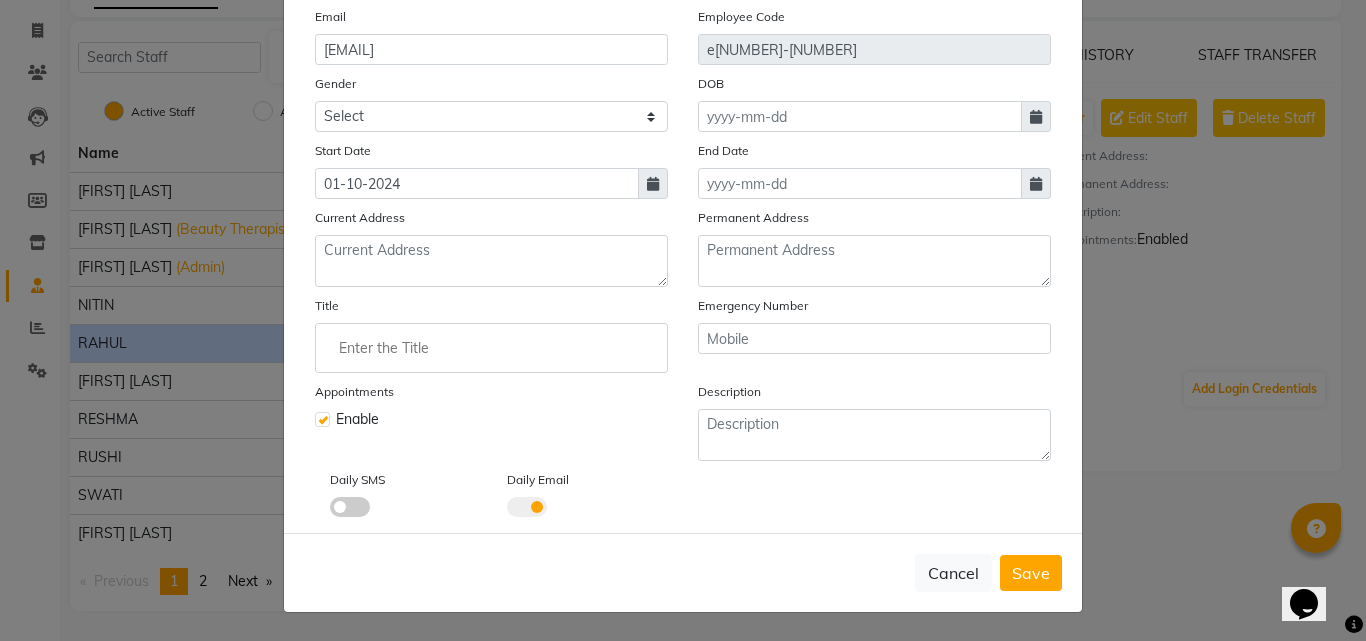 click on "Title" 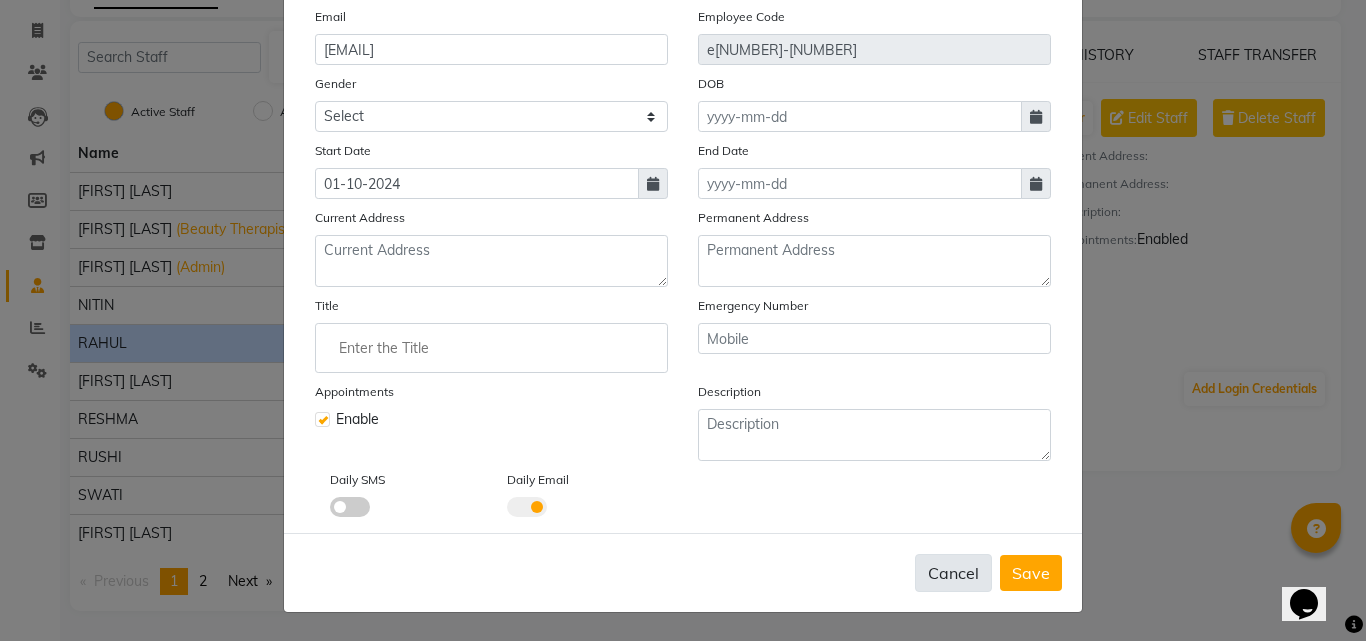 click on "Cancel" 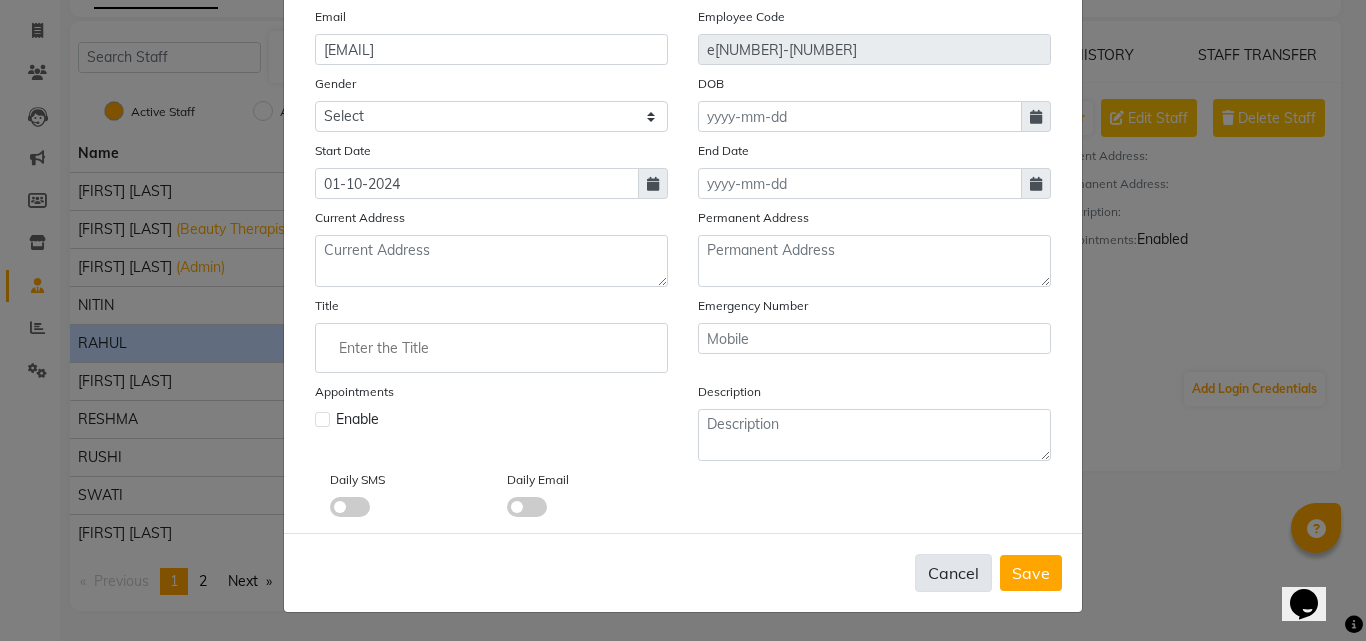 type 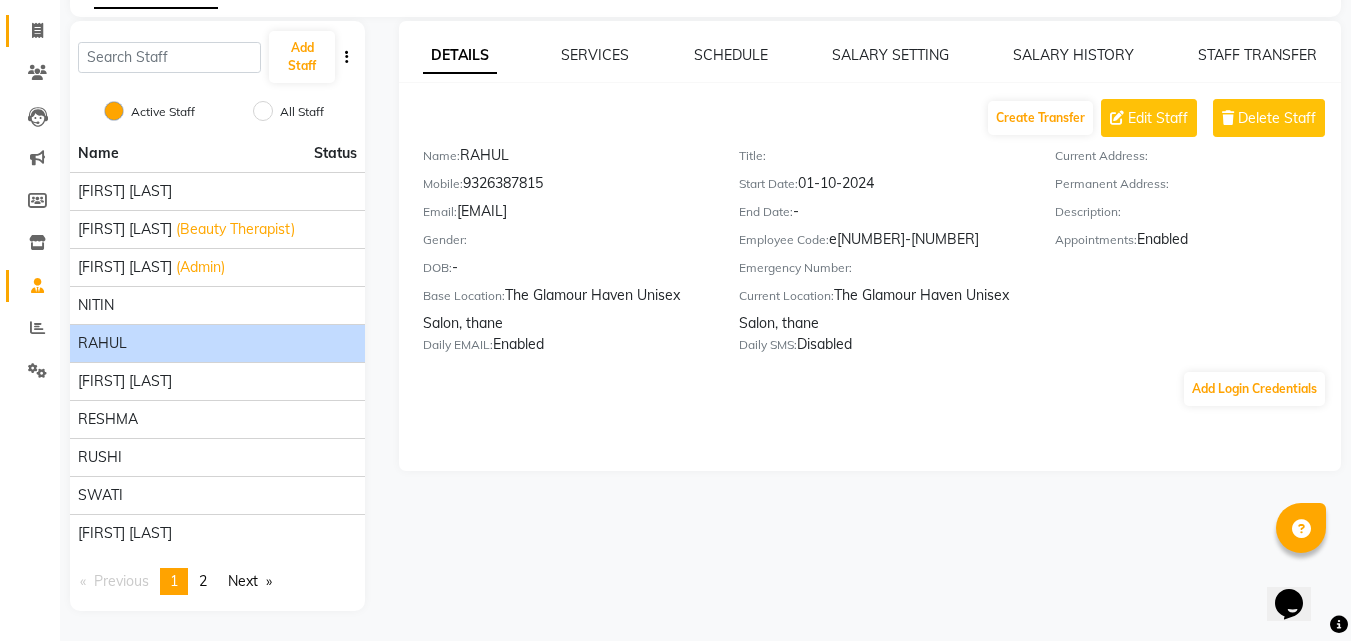 click 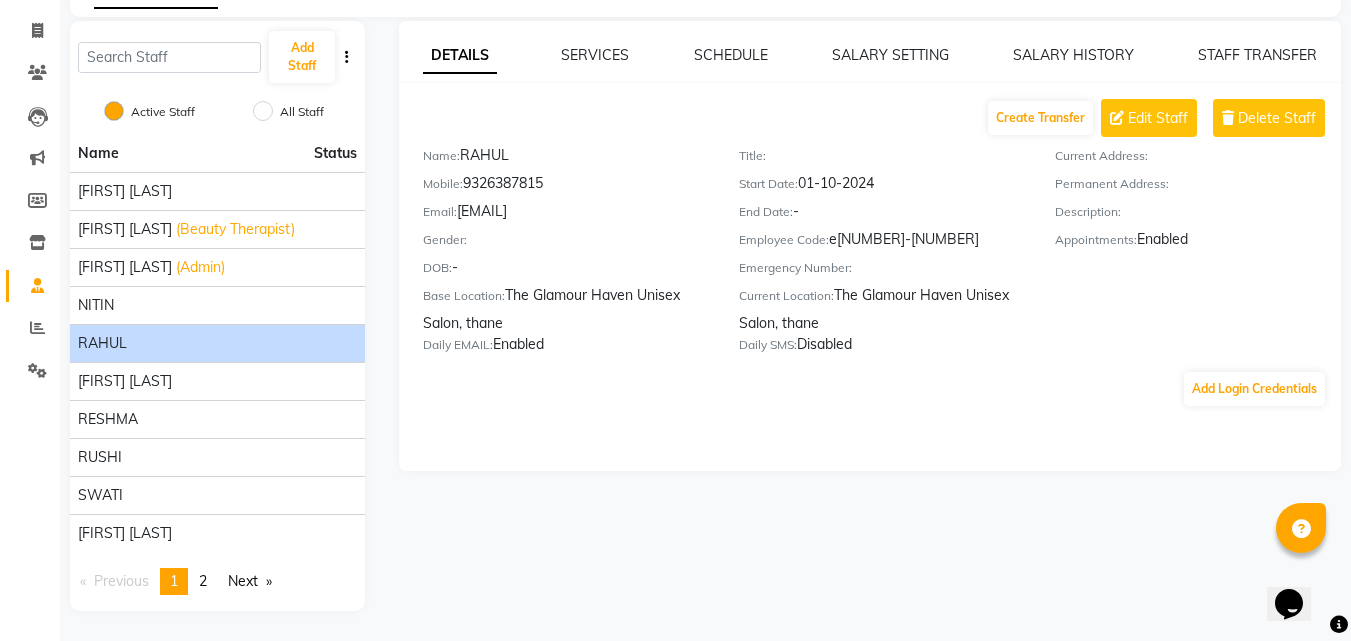 select on "7124" 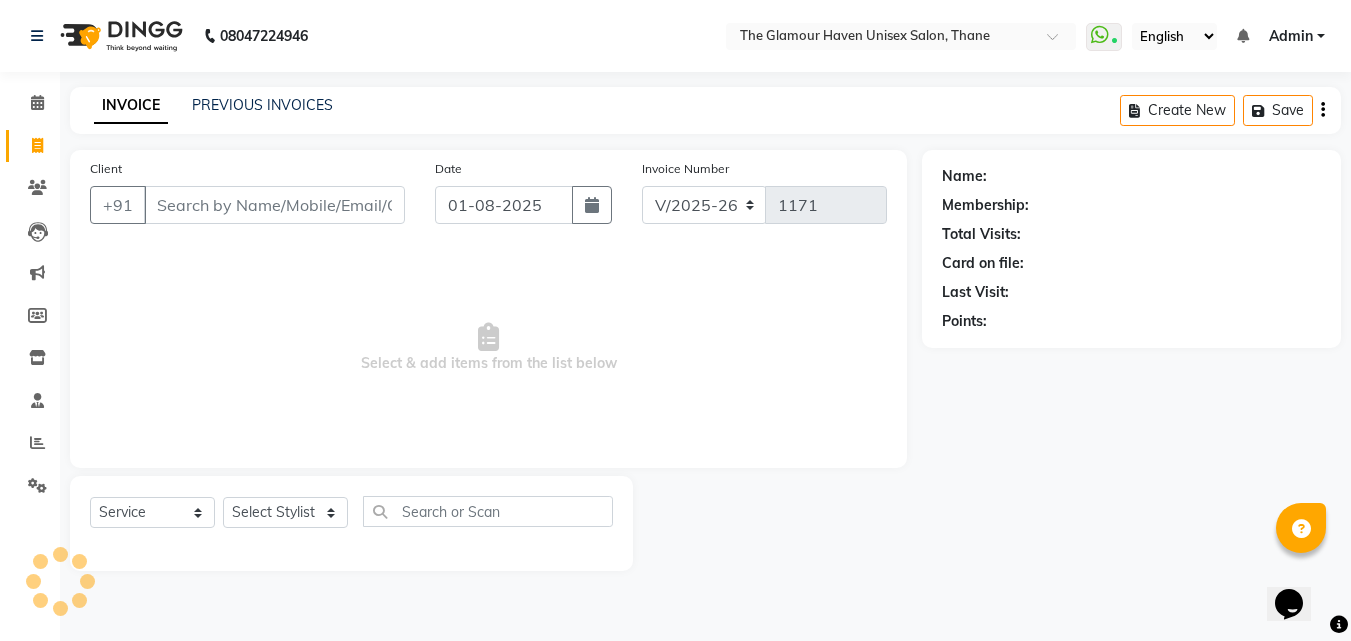 scroll, scrollTop: 0, scrollLeft: 0, axis: both 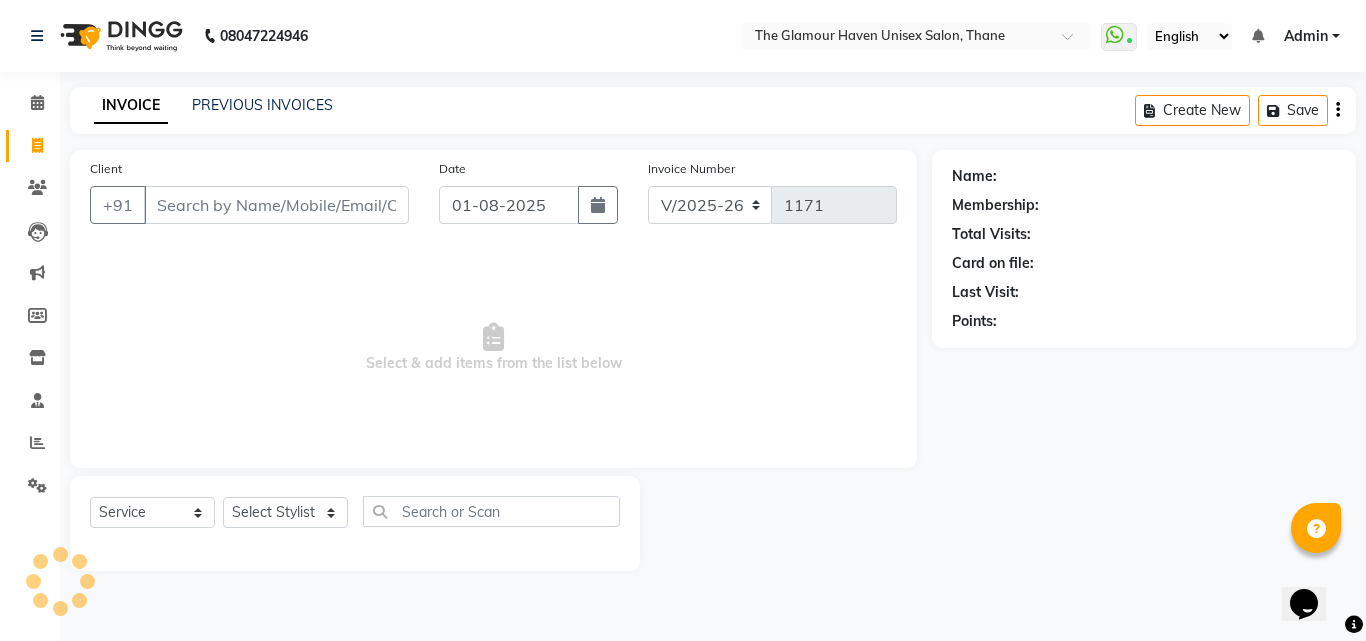 click on "Calendar  Invoice  Clients  Leads   Marketing  Members  Inventory  Staff  Reports  Settings Completed InProgress Upcoming Dropped Tentative Check-In Confirm Bookings Generate Report Segments Page Builder" 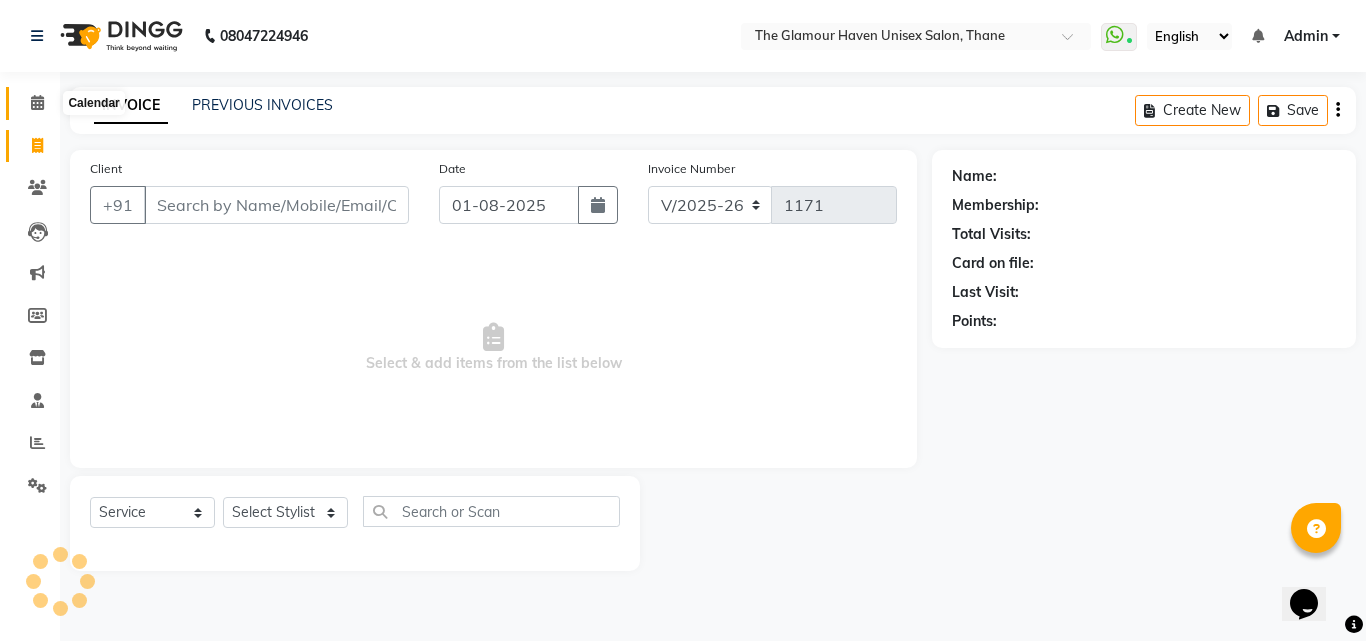click 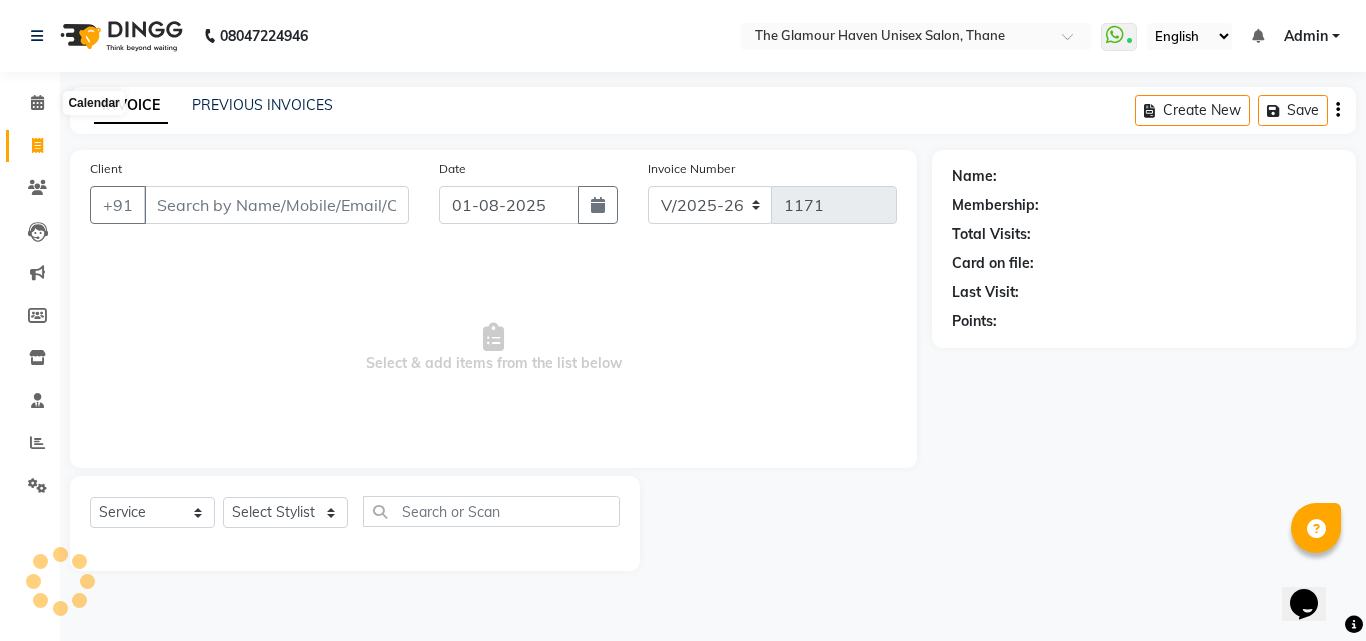 click on "Invoice" 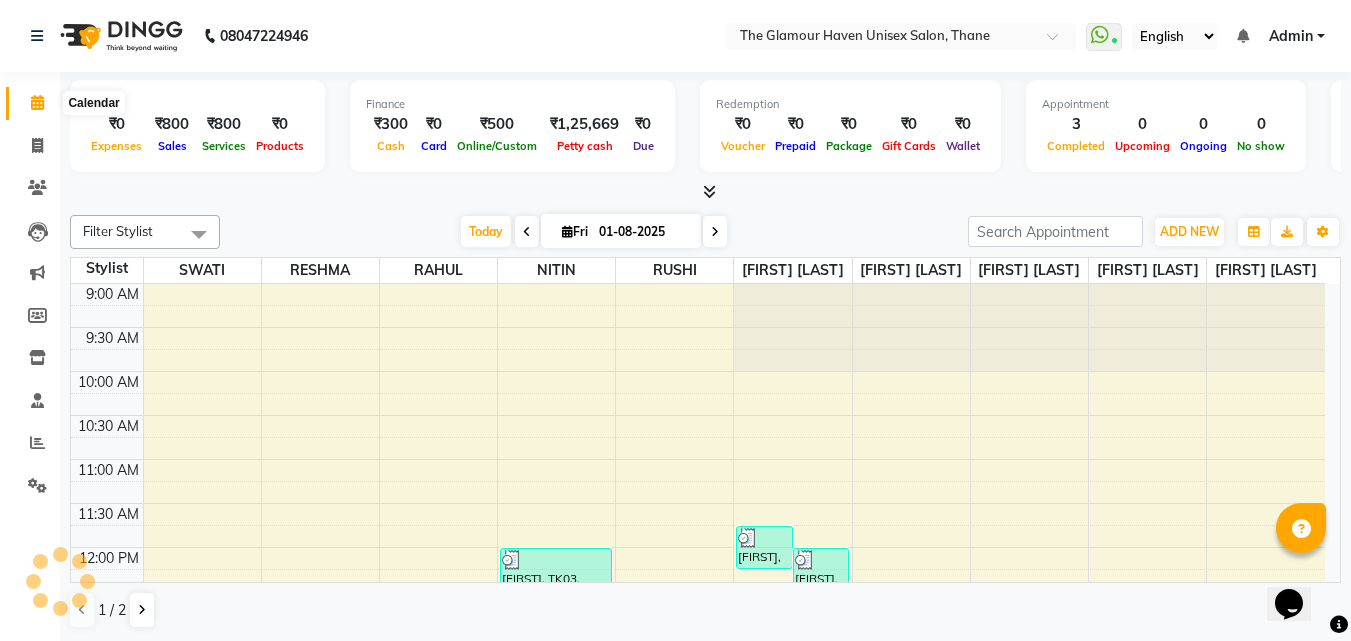 scroll, scrollTop: 0, scrollLeft: 0, axis: both 